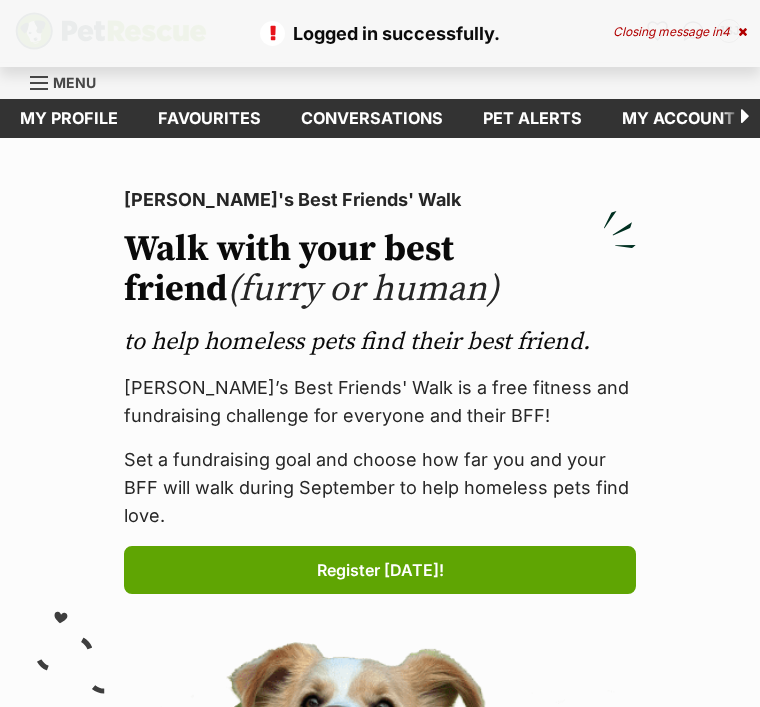 scroll, scrollTop: 0, scrollLeft: 0, axis: both 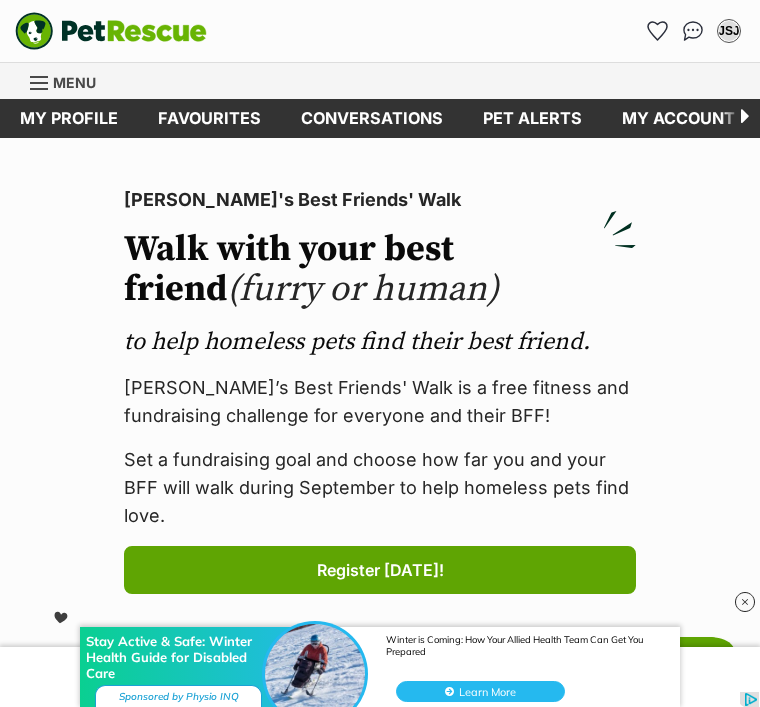 click on "Menu" at bounding box center [74, 82] 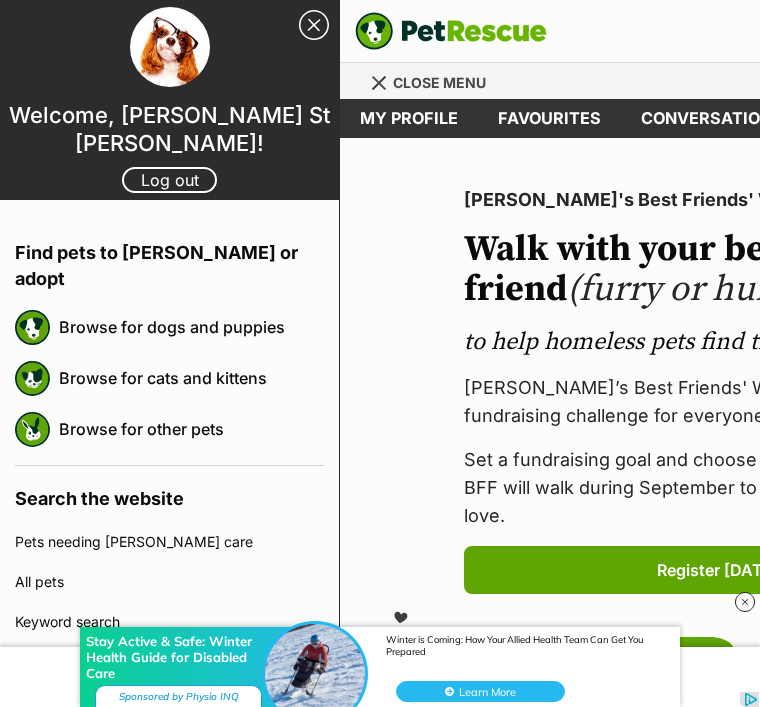 click on "Browse for dogs and puppies" at bounding box center [191, 327] 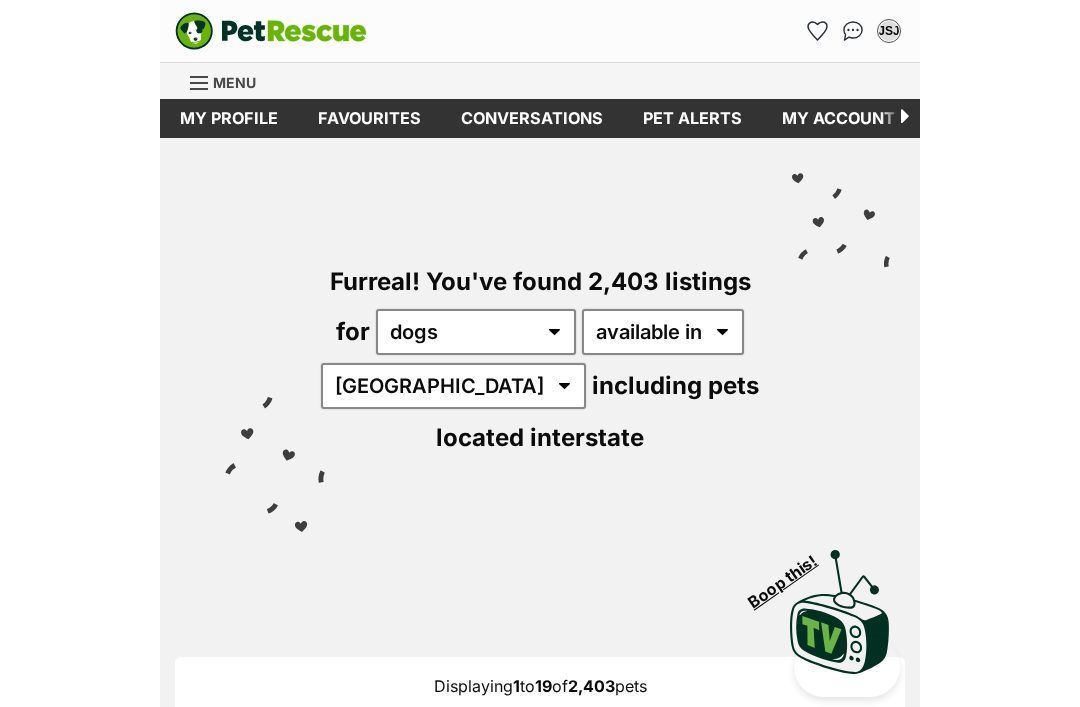 scroll, scrollTop: 0, scrollLeft: 0, axis: both 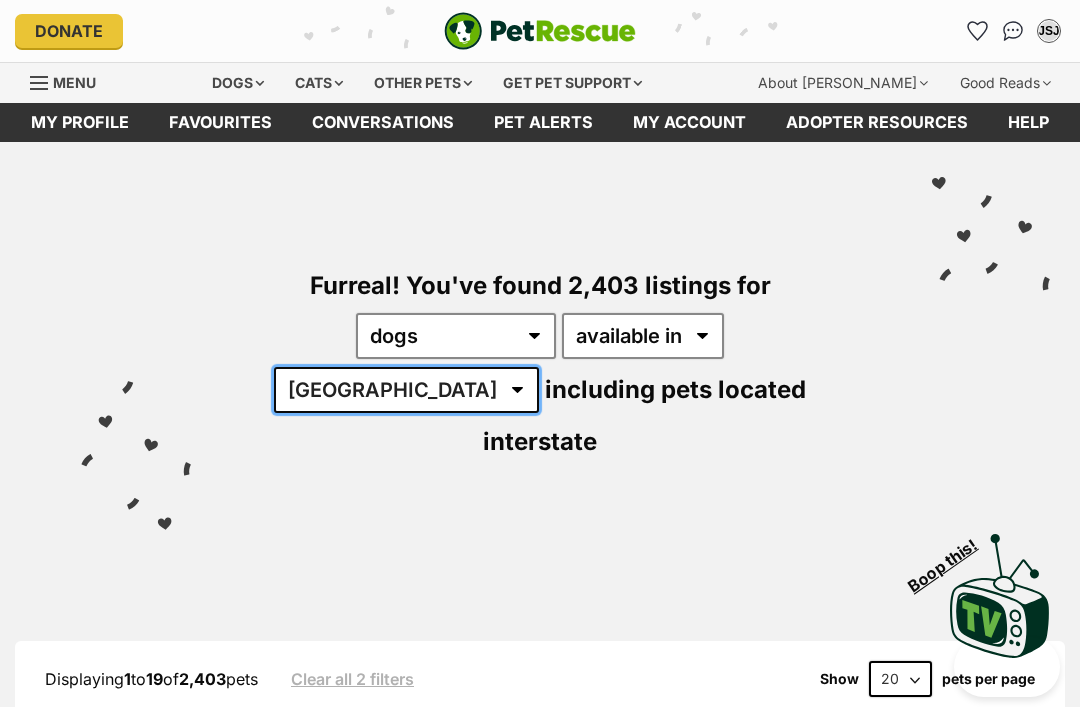 click on "[GEOGRAPHIC_DATA]
[GEOGRAPHIC_DATA]
[GEOGRAPHIC_DATA]
[GEOGRAPHIC_DATA]
[GEOGRAPHIC_DATA]
SA
[GEOGRAPHIC_DATA]
[GEOGRAPHIC_DATA]
[GEOGRAPHIC_DATA]" at bounding box center [406, 390] 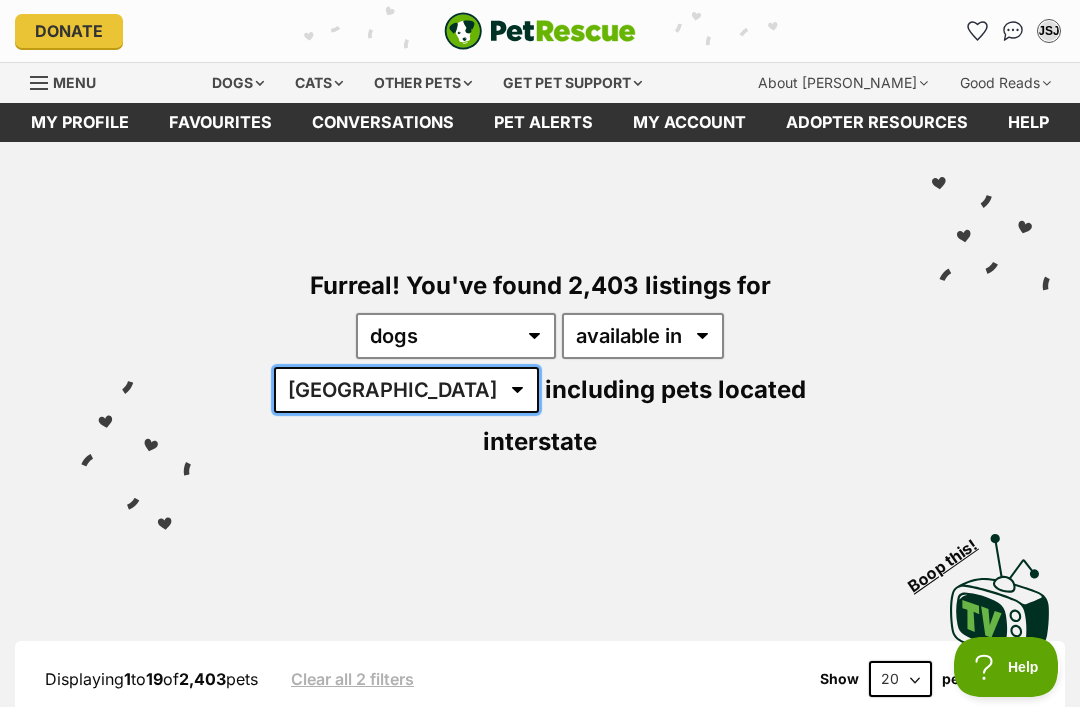 scroll, scrollTop: 0, scrollLeft: 0, axis: both 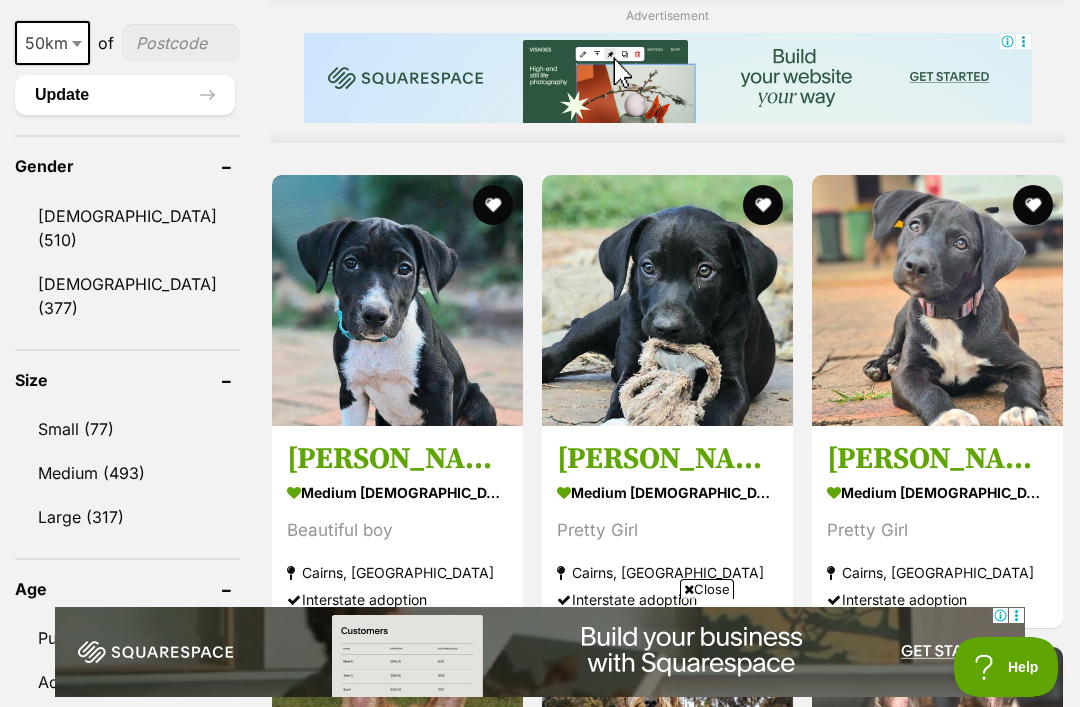 click at bounding box center (397, 300) 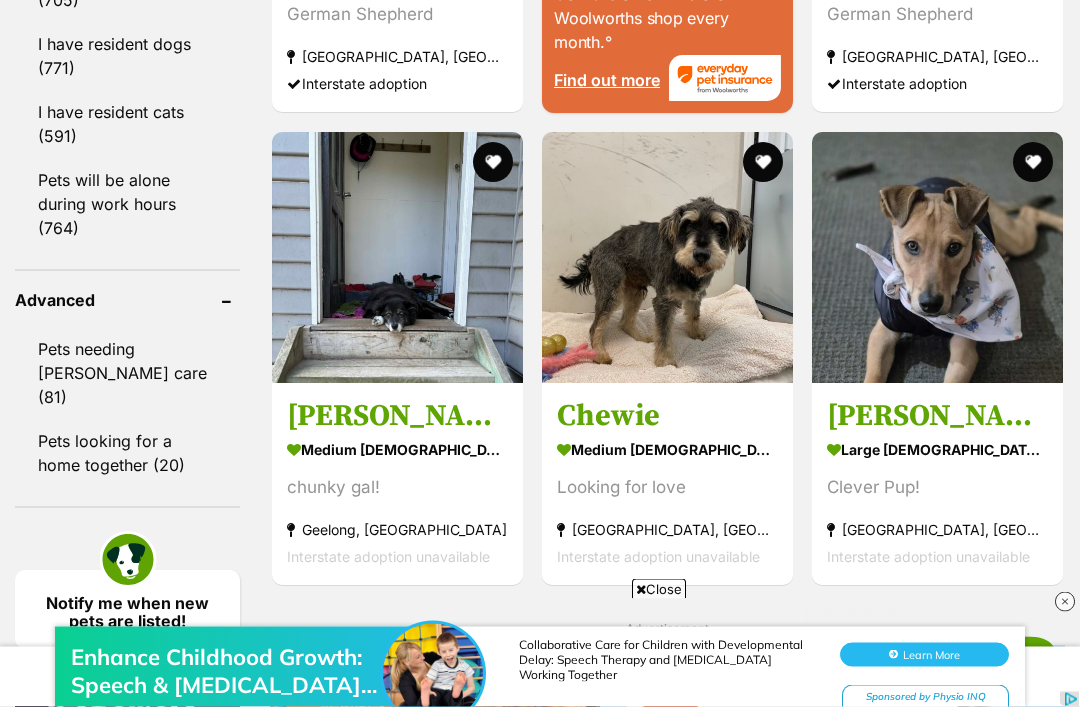 scroll, scrollTop: 2699, scrollLeft: 0, axis: vertical 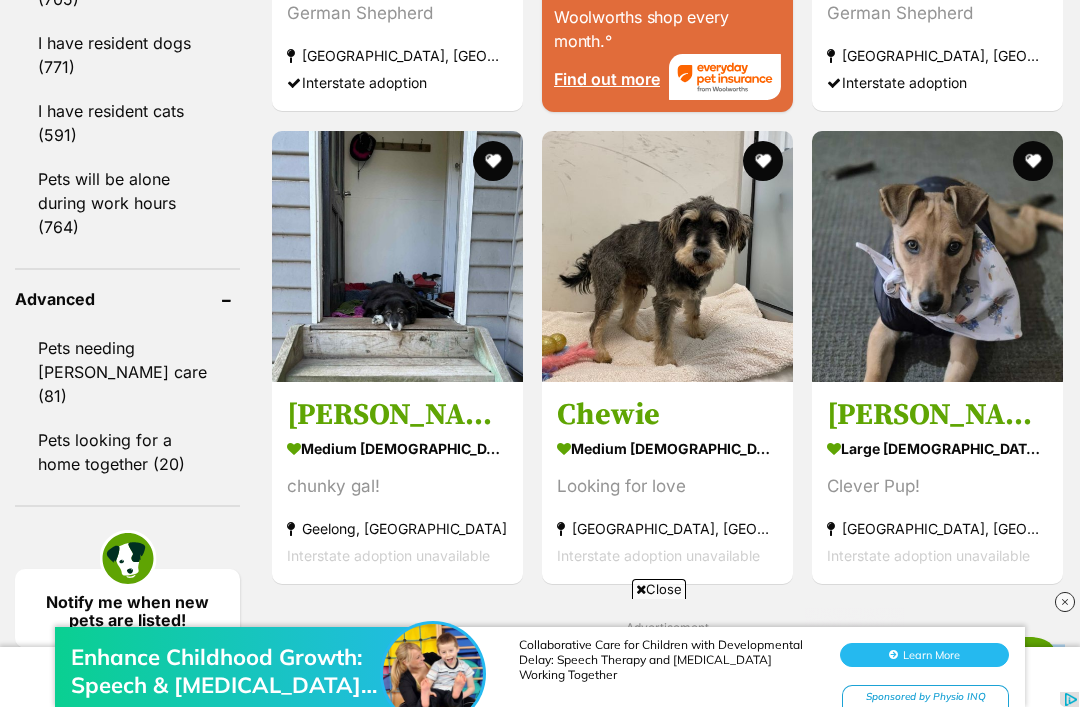 click at bounding box center (397, 256) 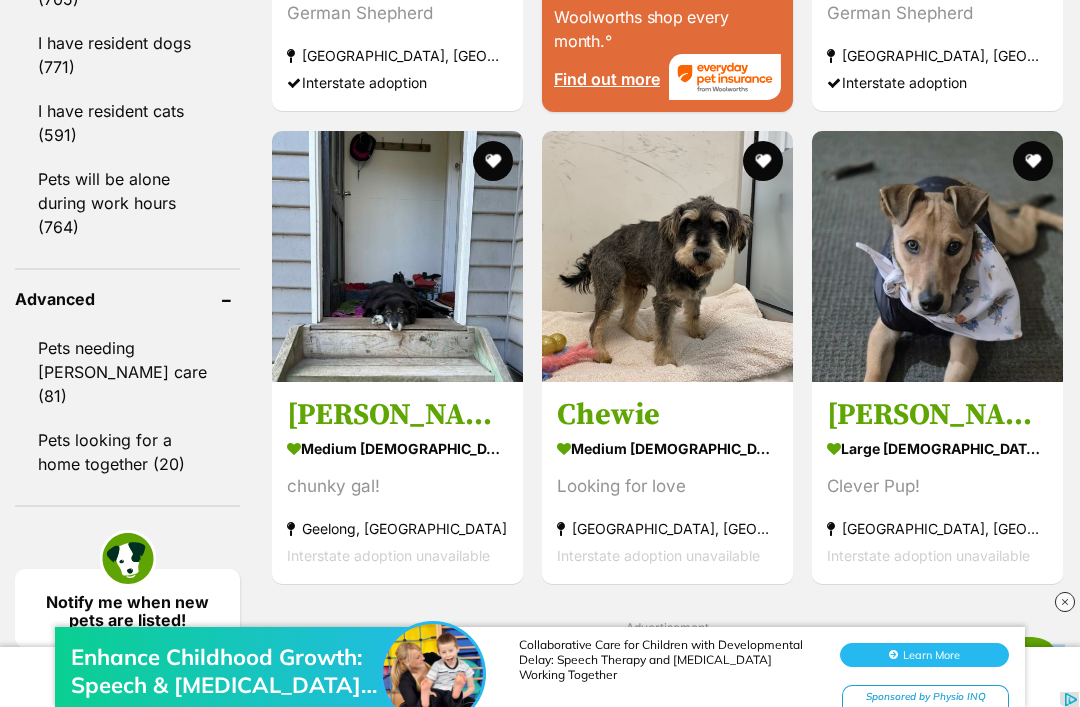 scroll 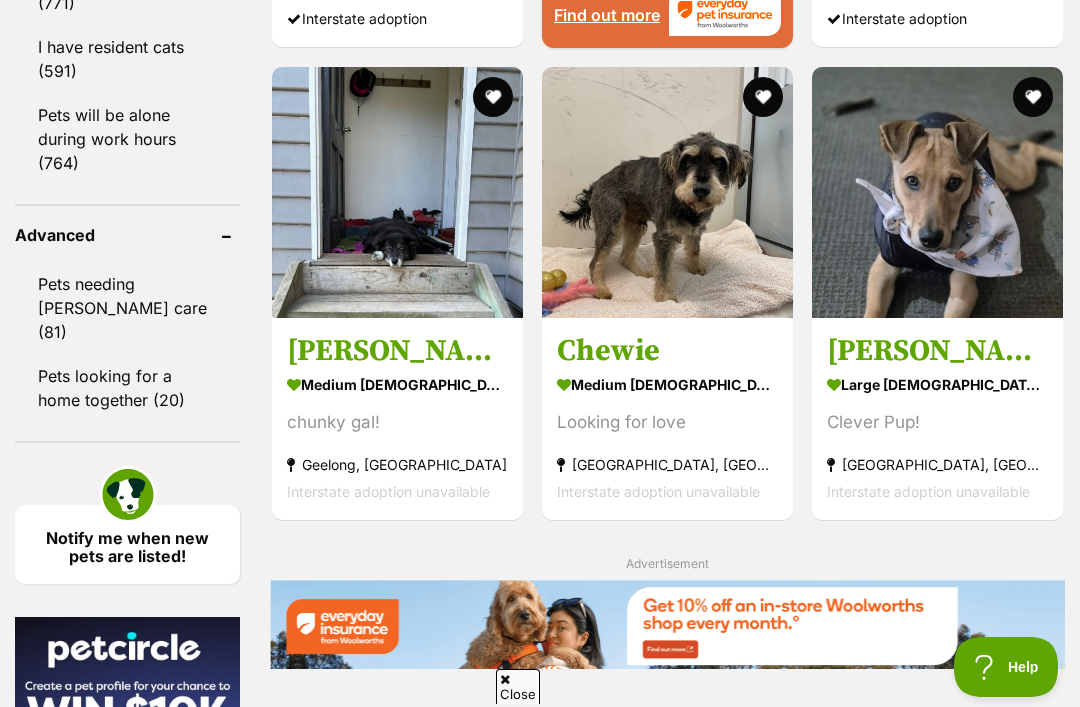 click at bounding box center [667, 192] 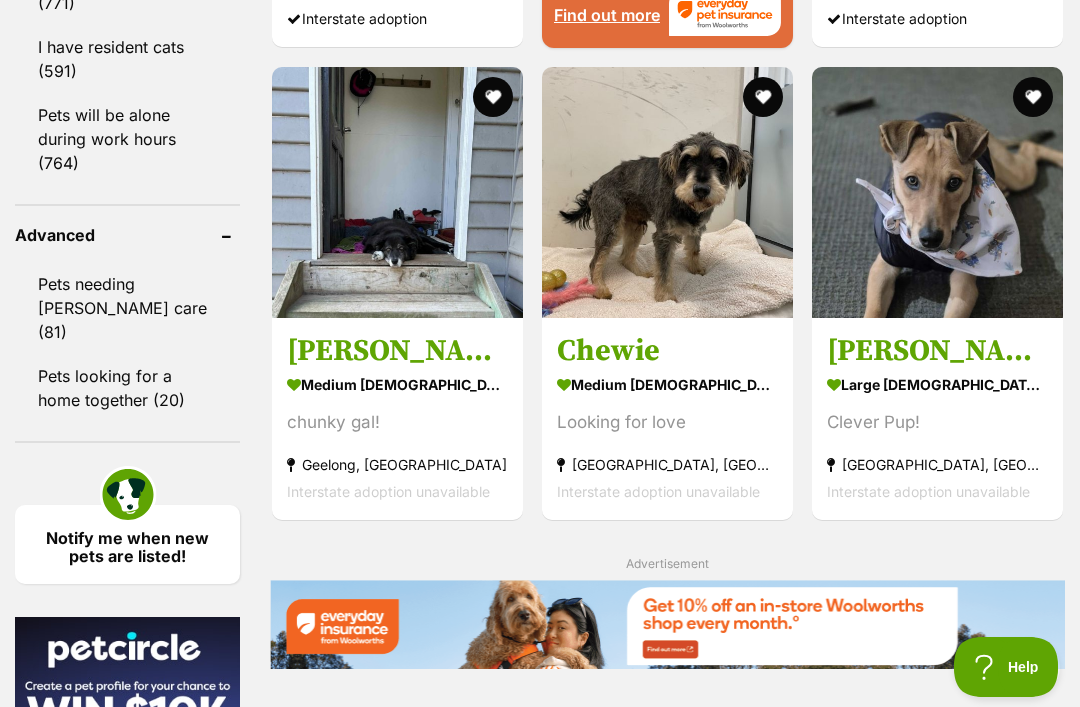 scroll, scrollTop: 0, scrollLeft: 0, axis: both 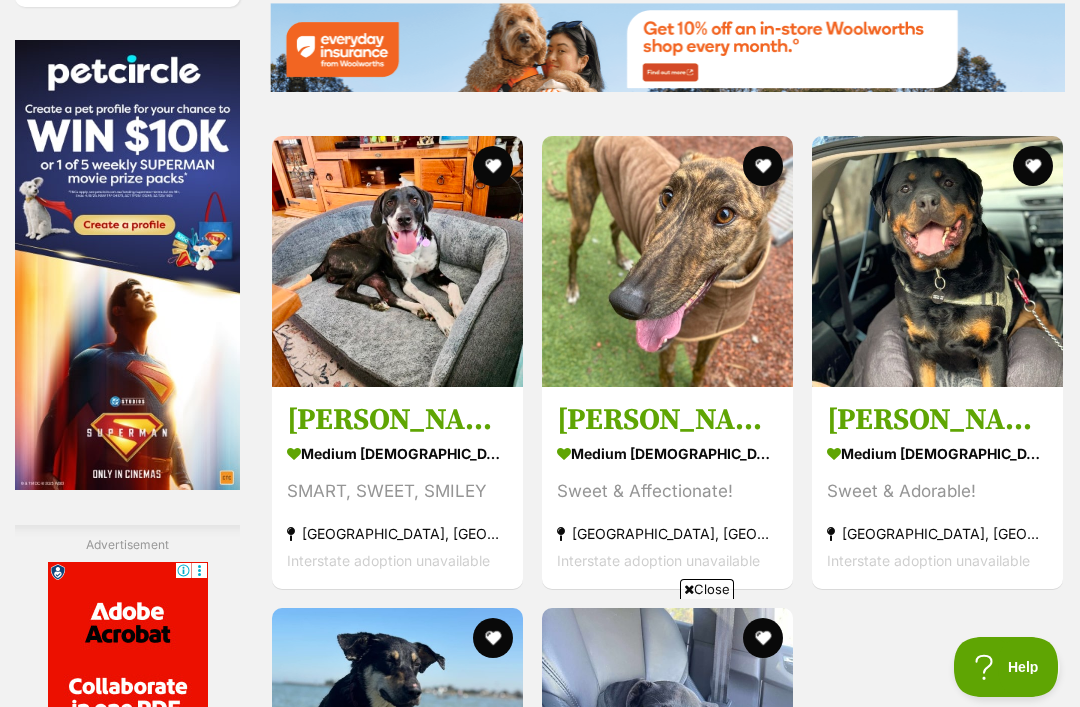 click at bounding box center [397, 261] 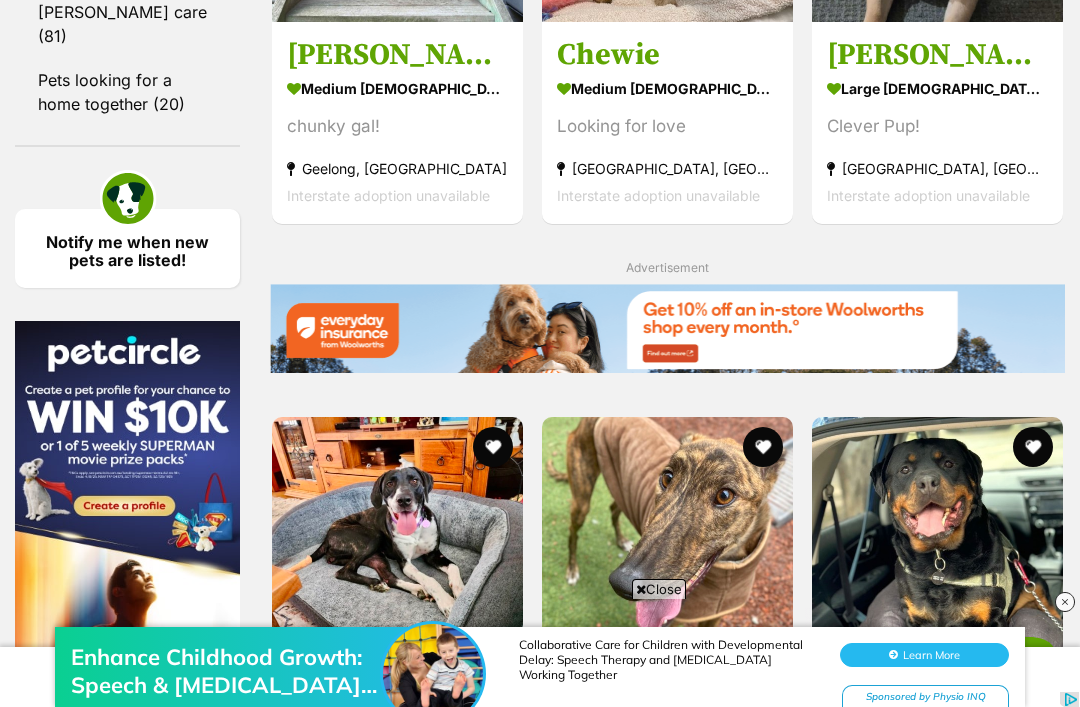 scroll, scrollTop: 3566, scrollLeft: 0, axis: vertical 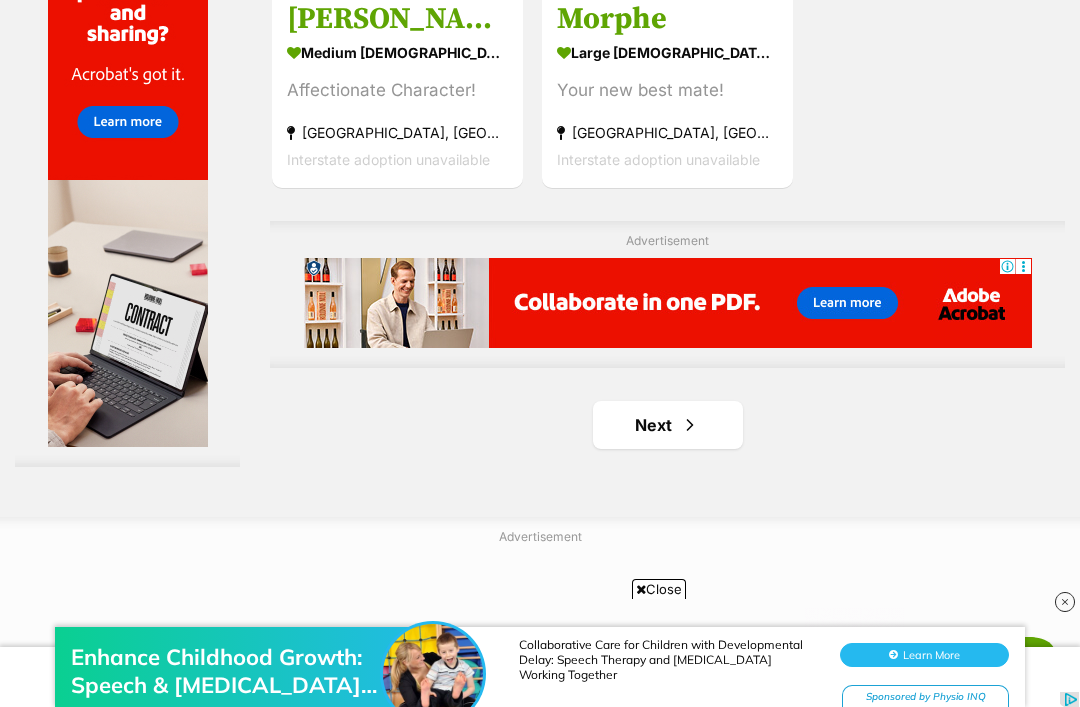 click on "Next" at bounding box center (668, 425) 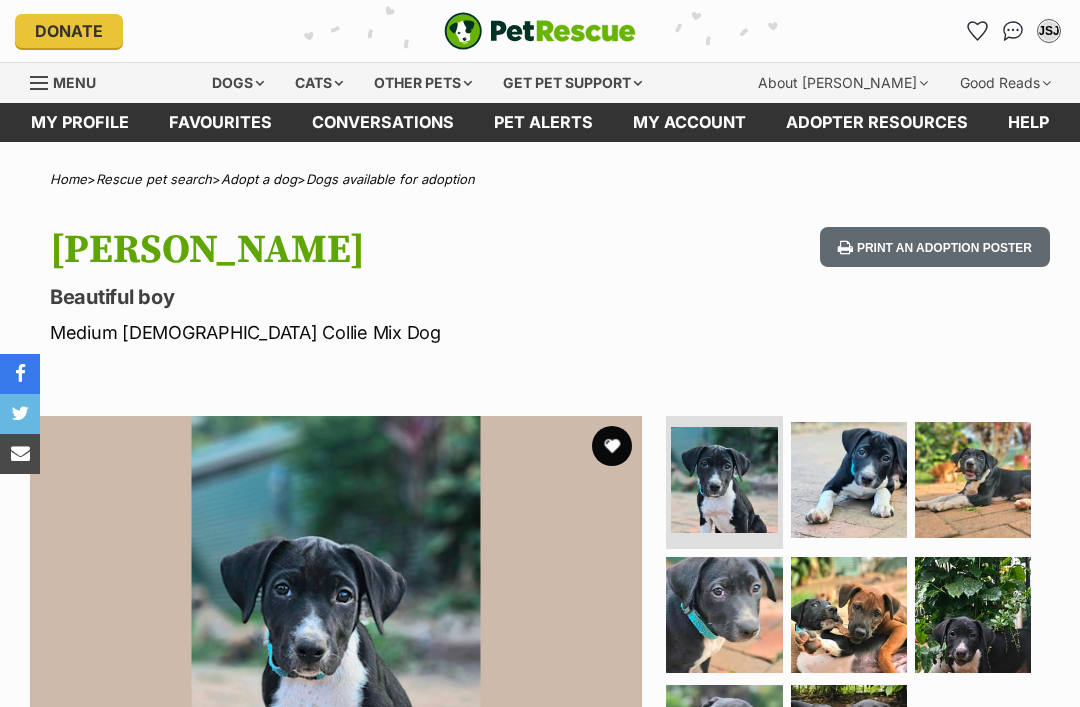 scroll, scrollTop: 0, scrollLeft: 0, axis: both 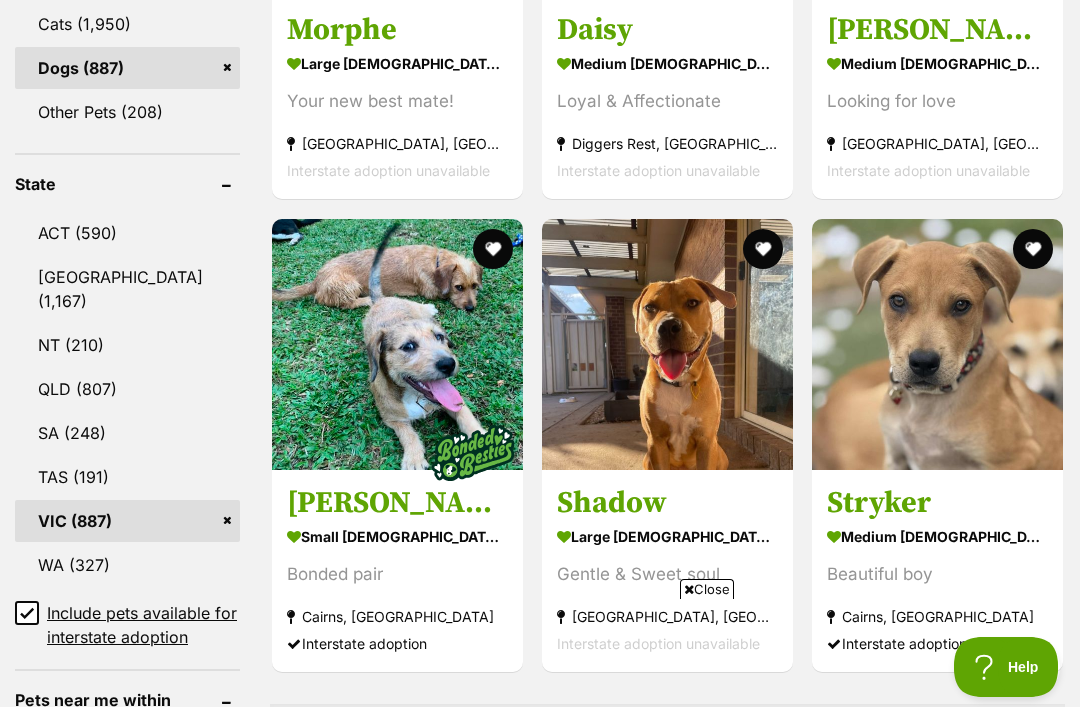 click at bounding box center [397, 344] 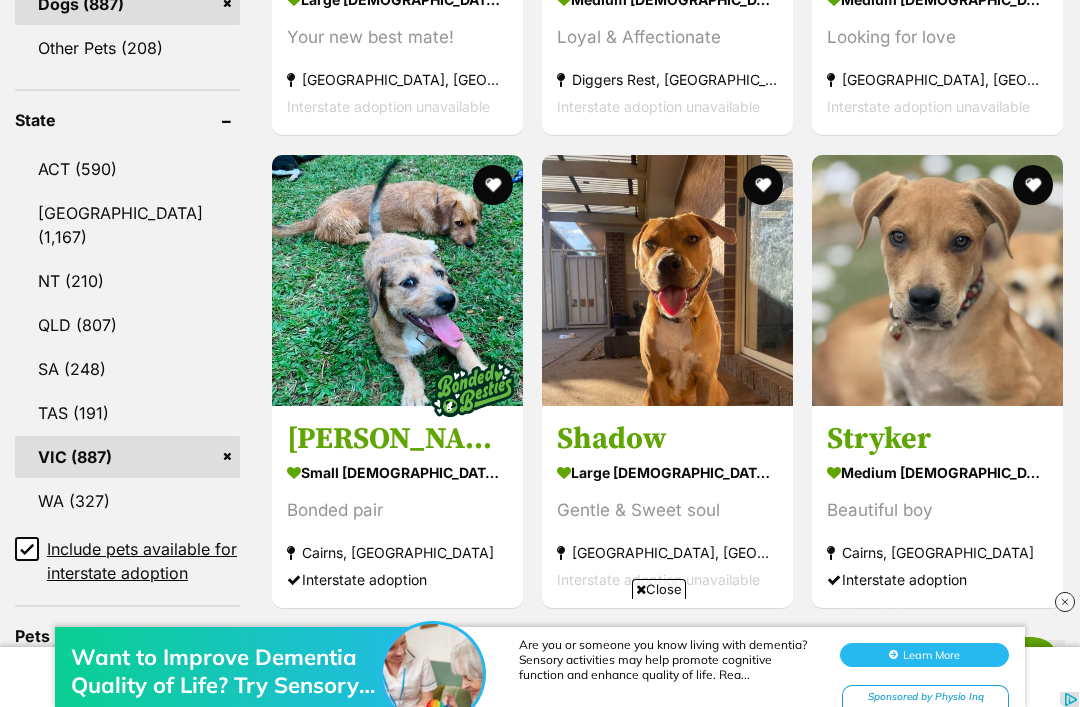 scroll, scrollTop: 0, scrollLeft: 0, axis: both 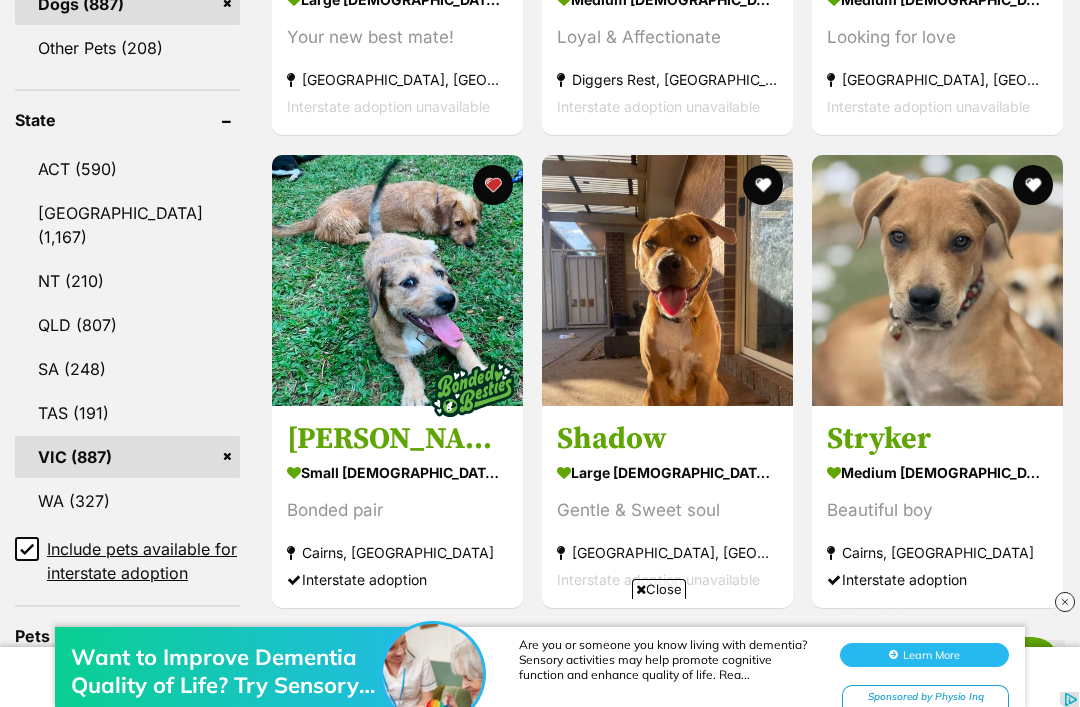 click at bounding box center (937, 280) 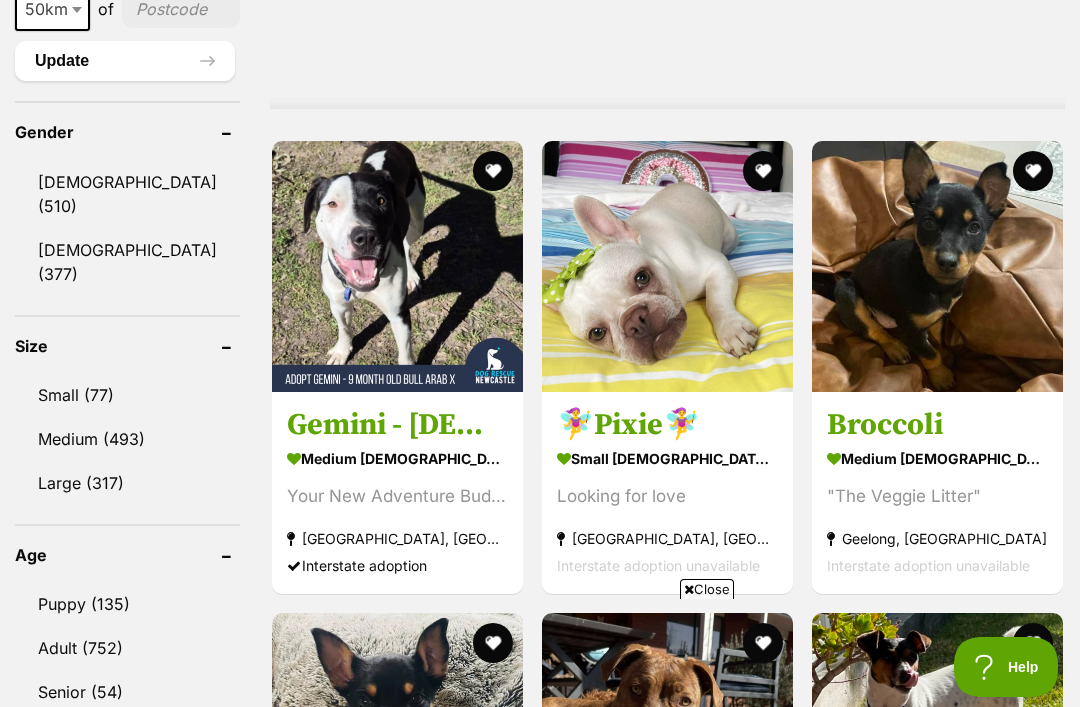 scroll, scrollTop: 1743, scrollLeft: 0, axis: vertical 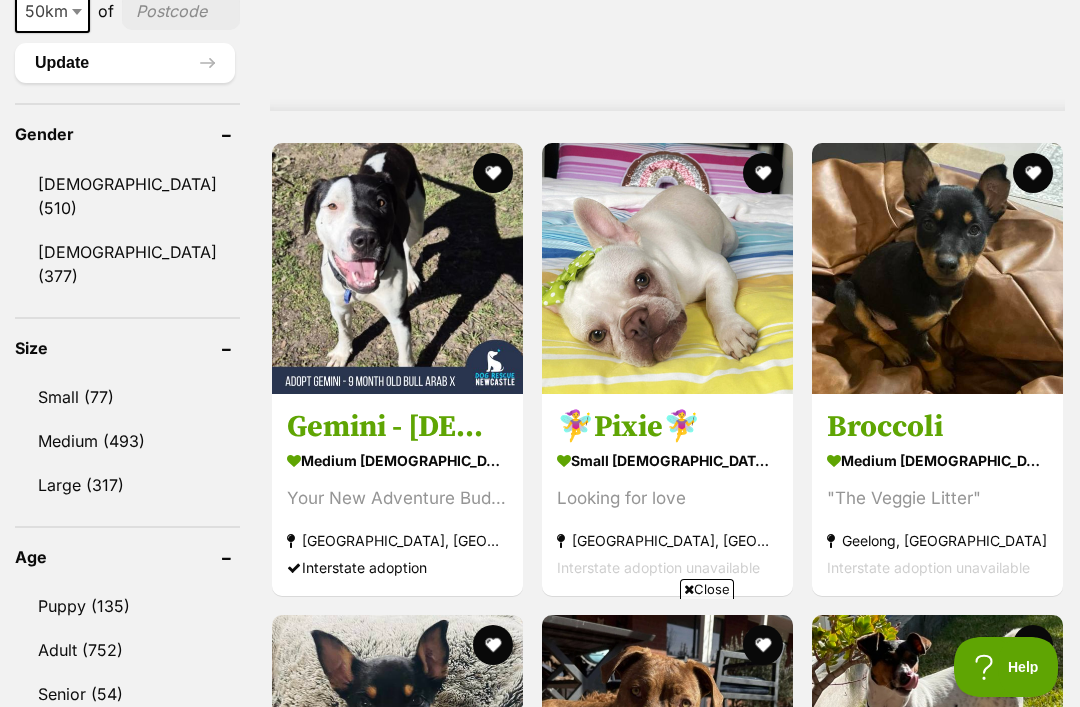 click at bounding box center (397, 268) 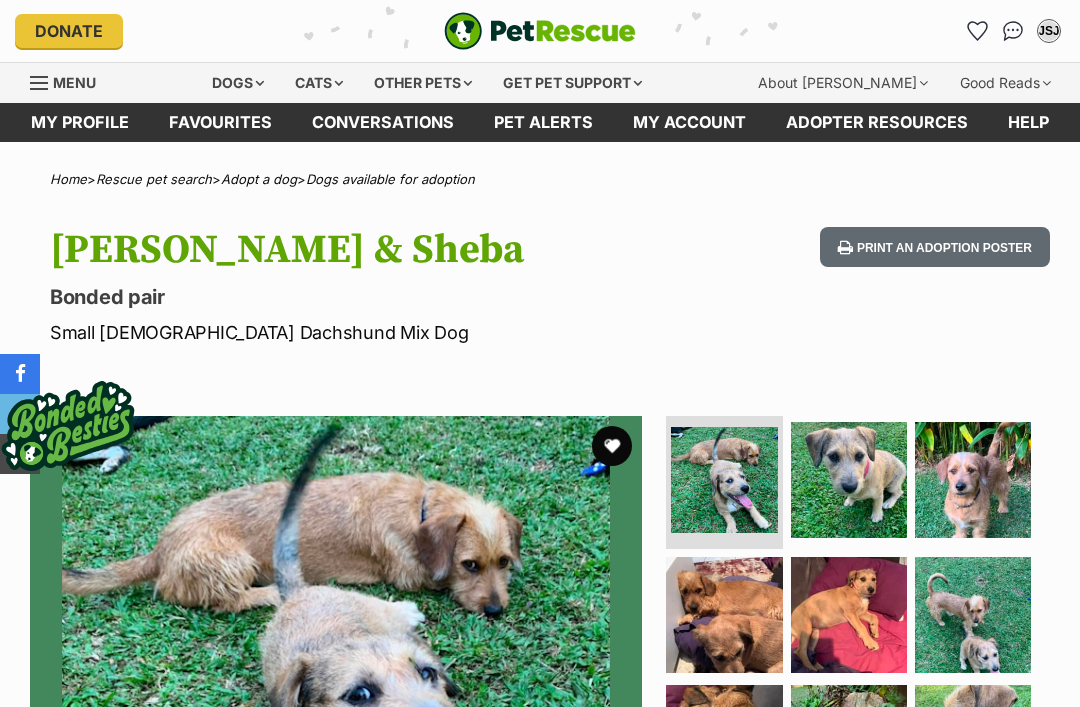 scroll, scrollTop: 126, scrollLeft: 0, axis: vertical 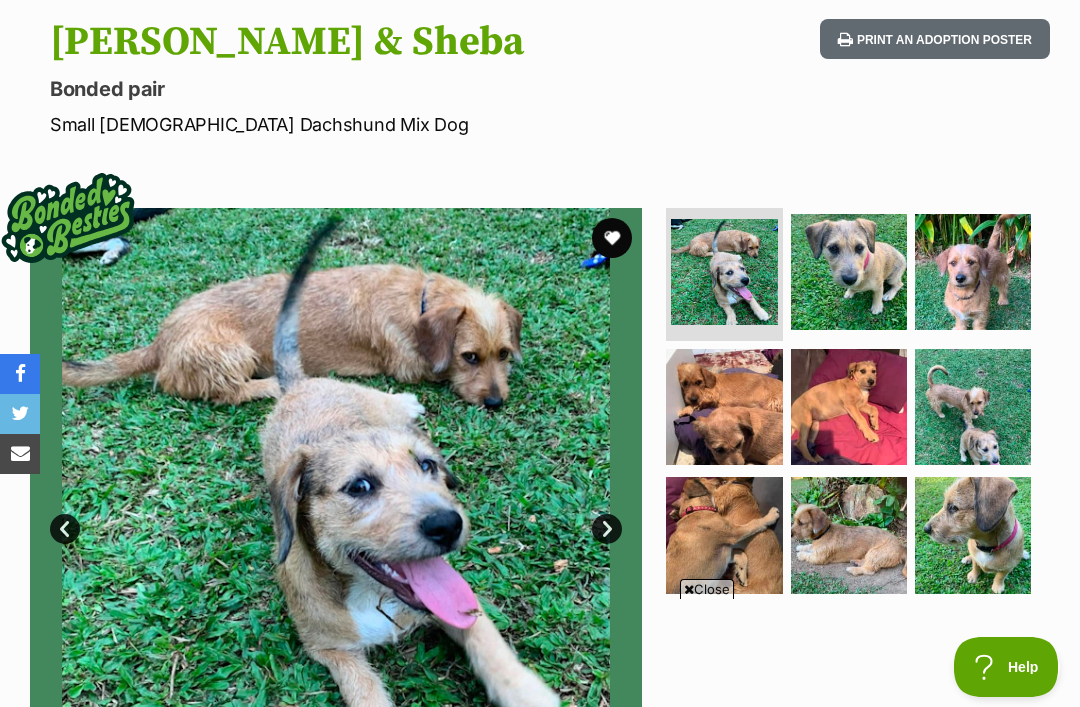 click on "Next" at bounding box center (607, 529) 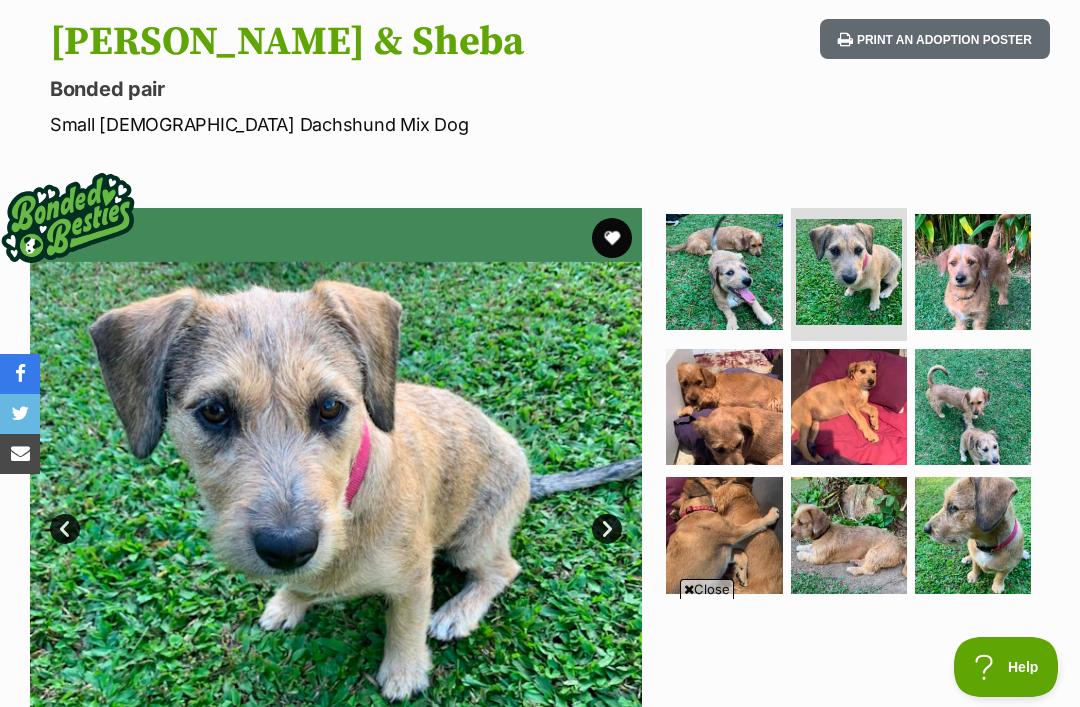 scroll, scrollTop: 221, scrollLeft: 0, axis: vertical 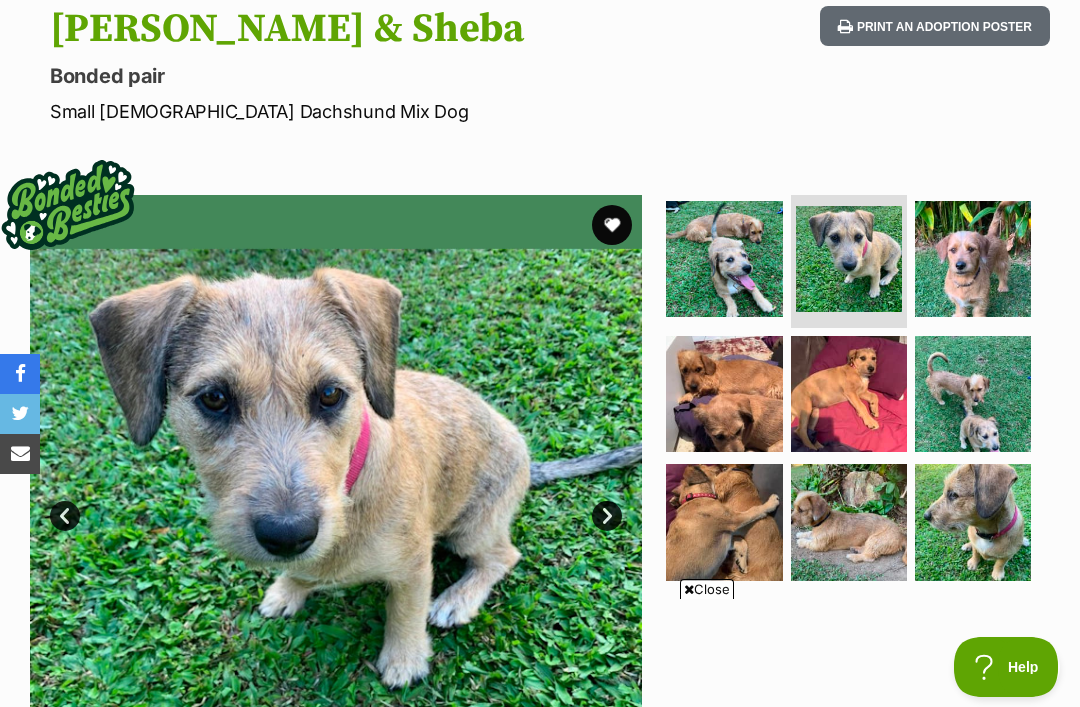 click on "Next" at bounding box center (607, 516) 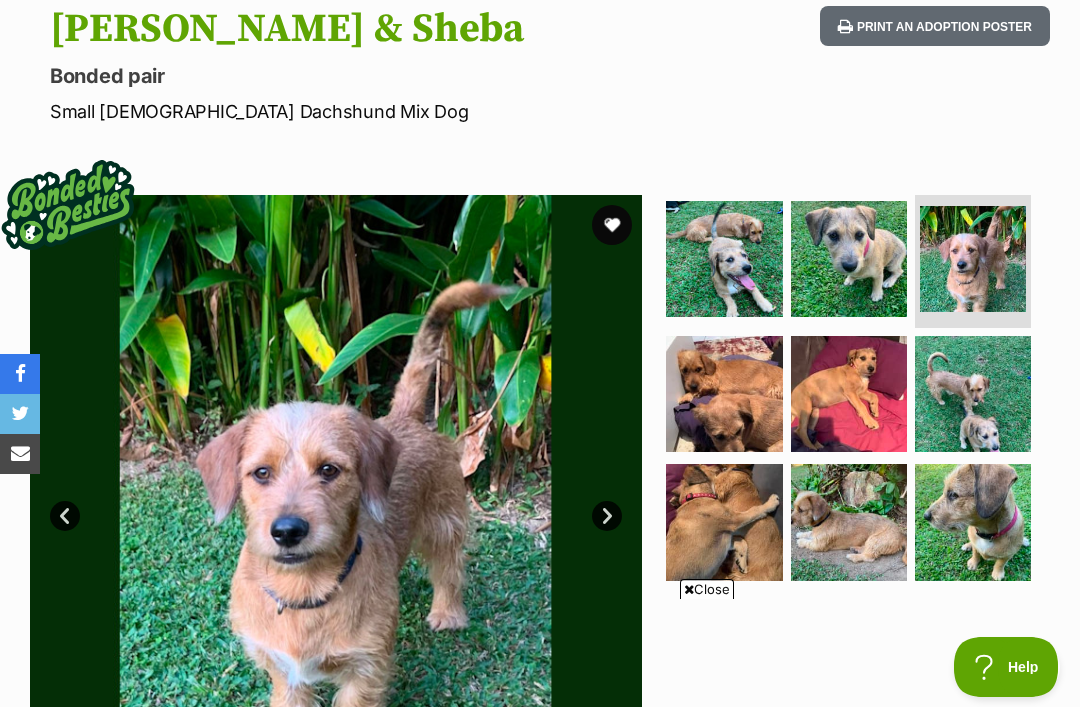 click on "Next" at bounding box center (607, 516) 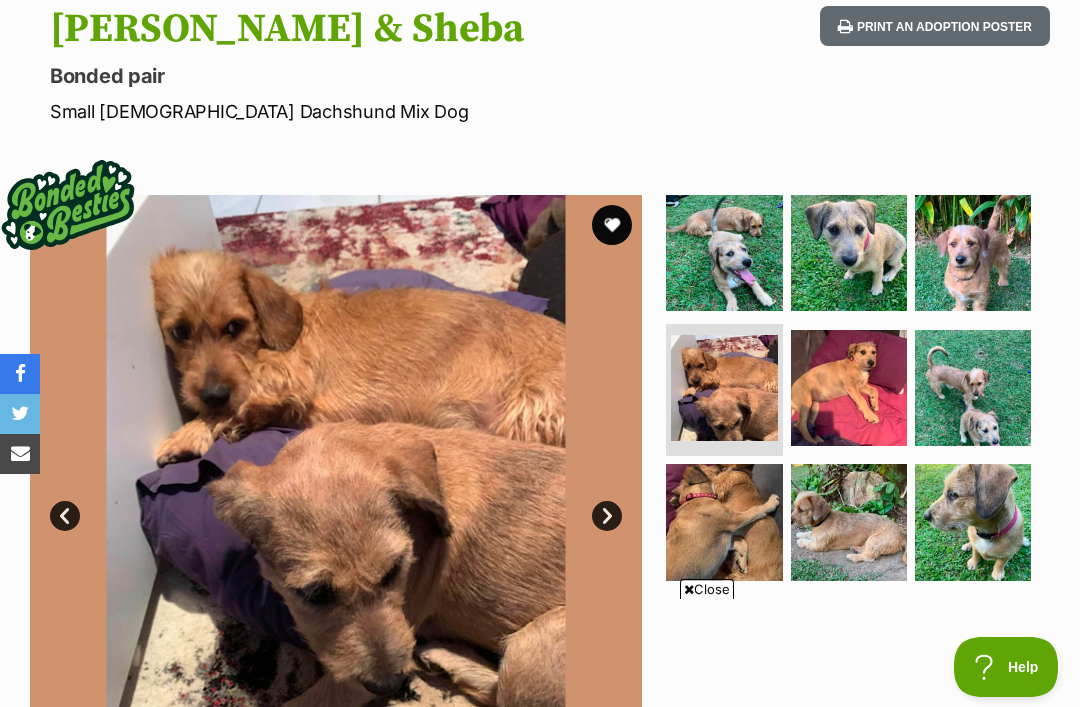 click on "Next" at bounding box center (607, 516) 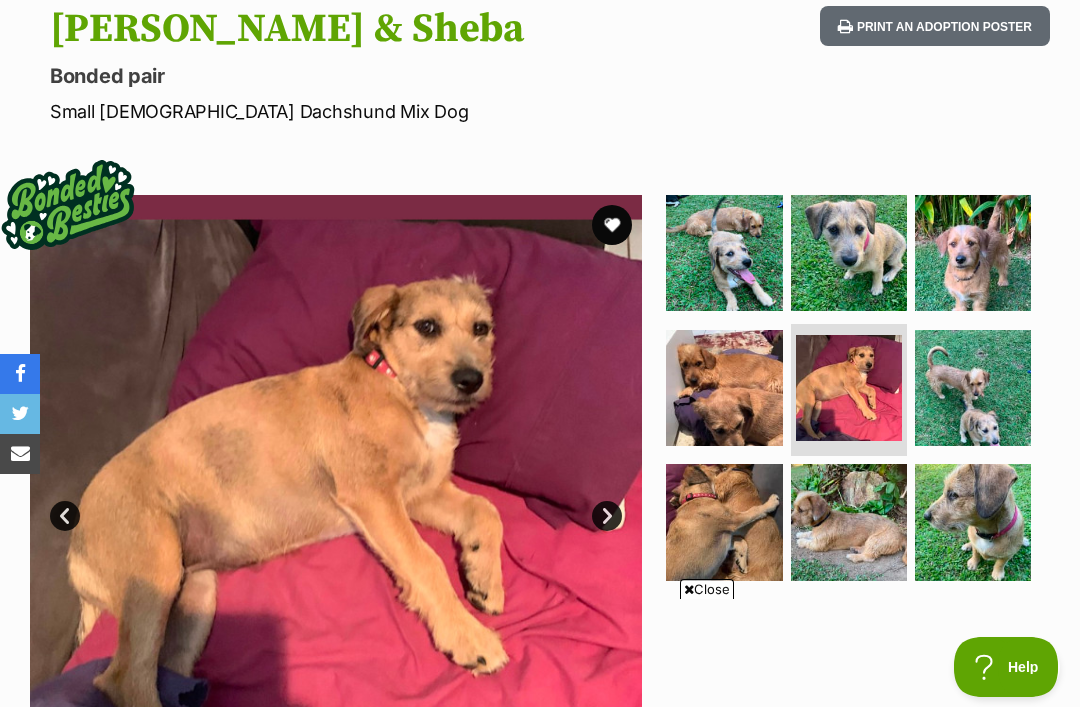 click on "Next" at bounding box center [607, 516] 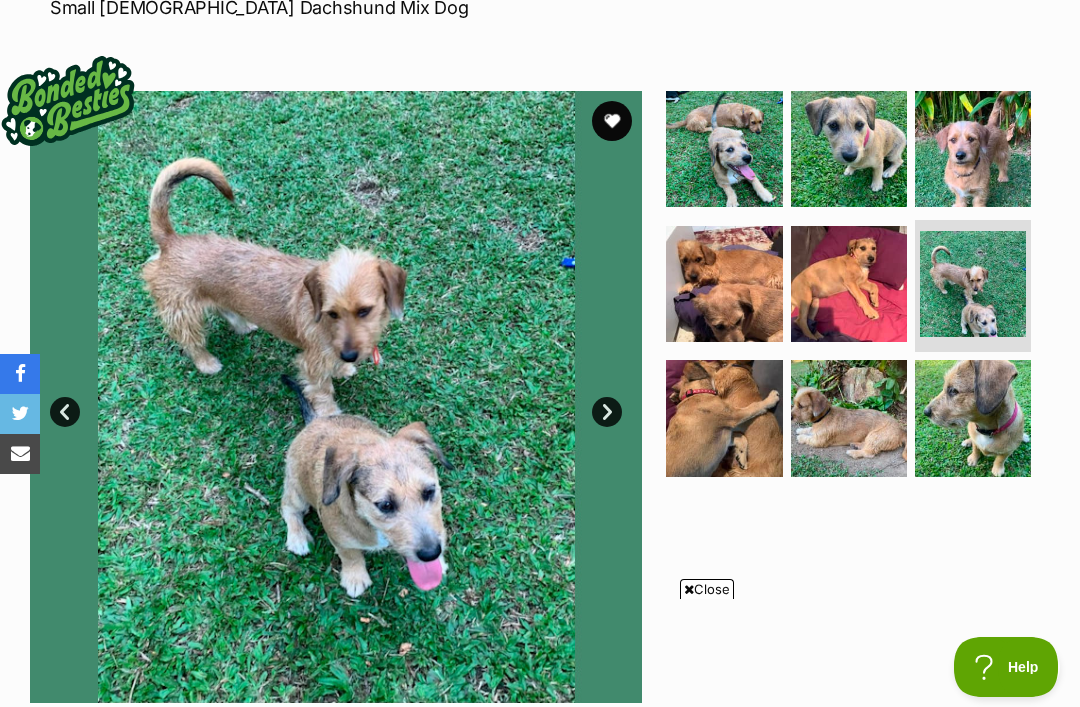 scroll, scrollTop: 322, scrollLeft: 0, axis: vertical 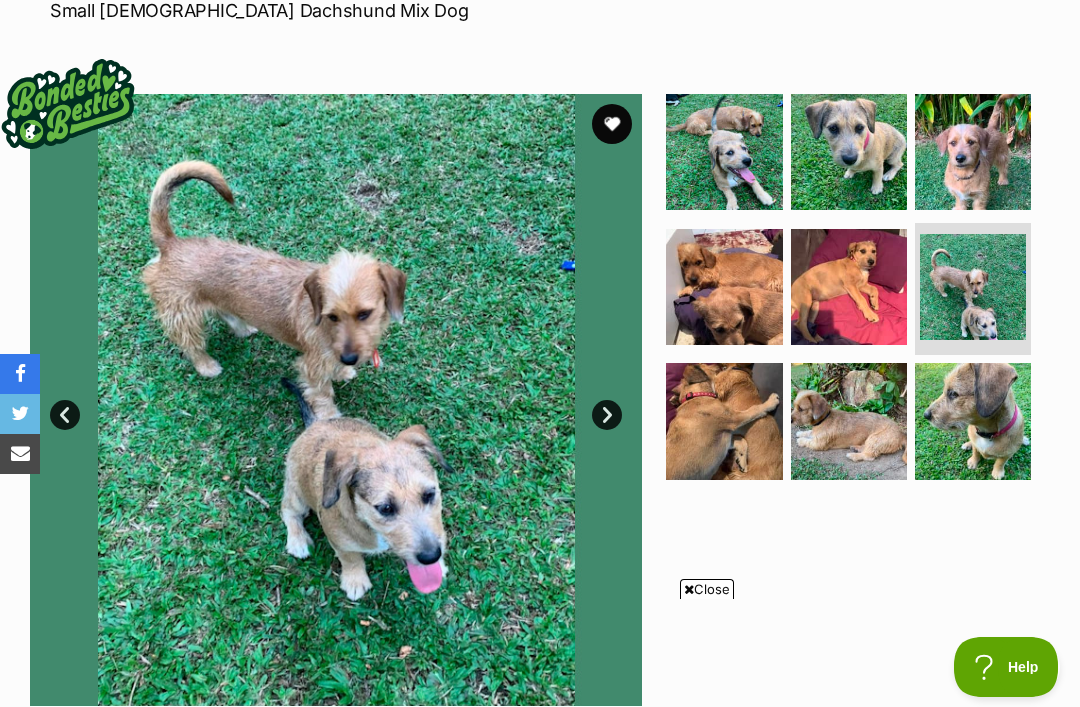 click on "Next" at bounding box center [607, 415] 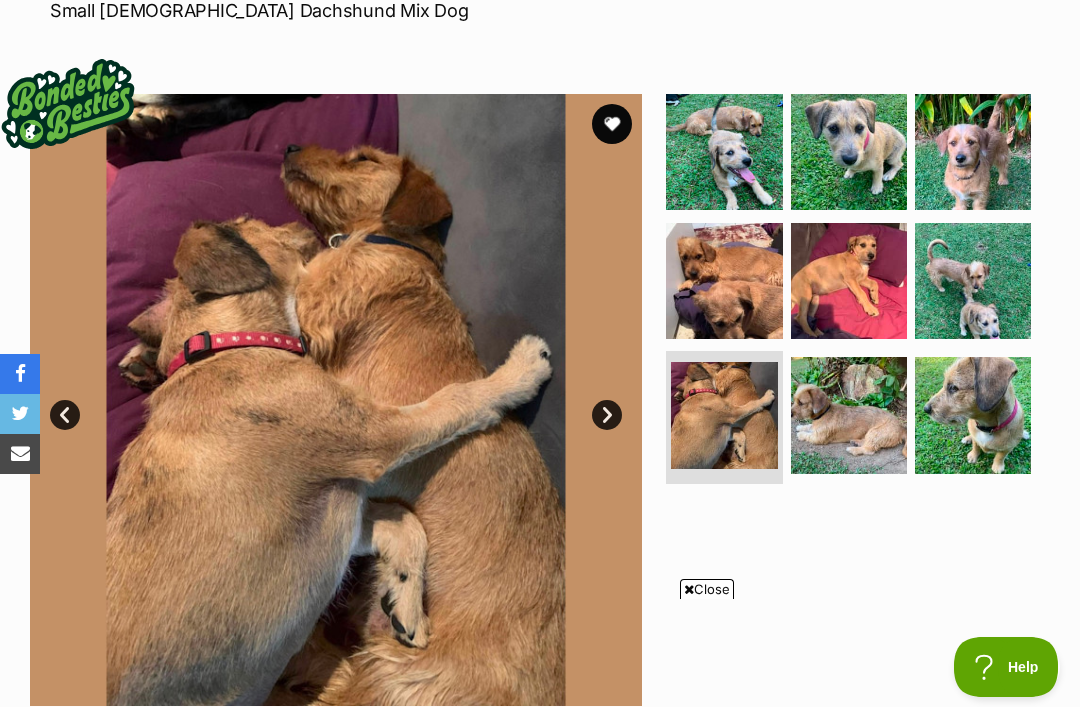 scroll, scrollTop: 0, scrollLeft: 0, axis: both 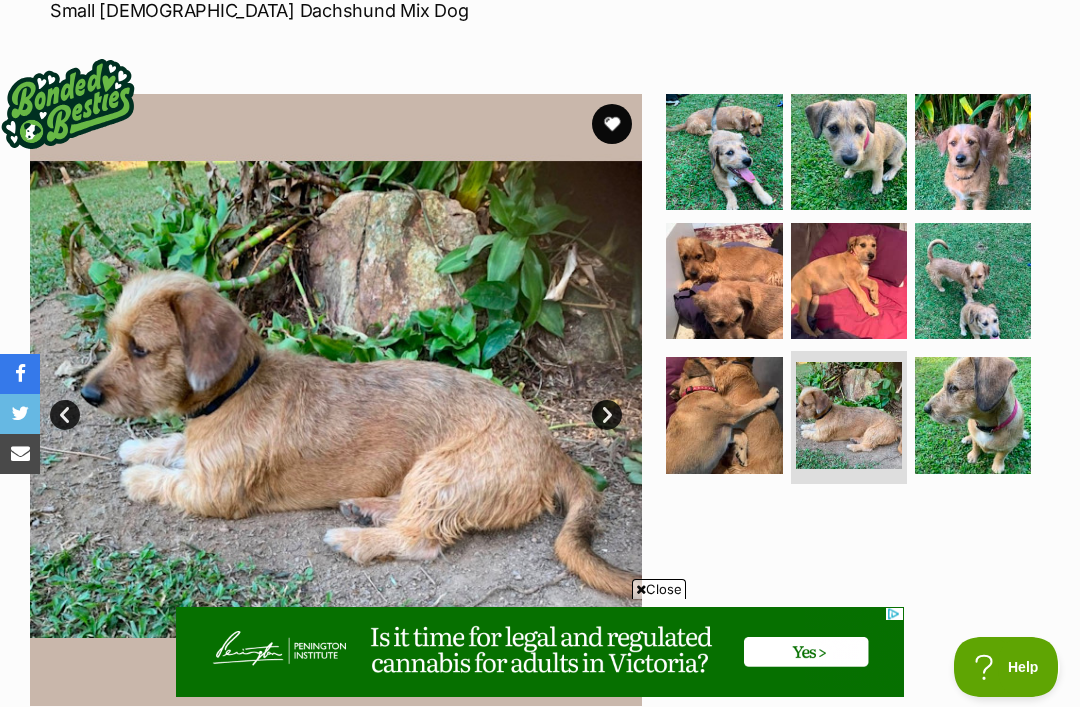 click on "Next" at bounding box center [607, 415] 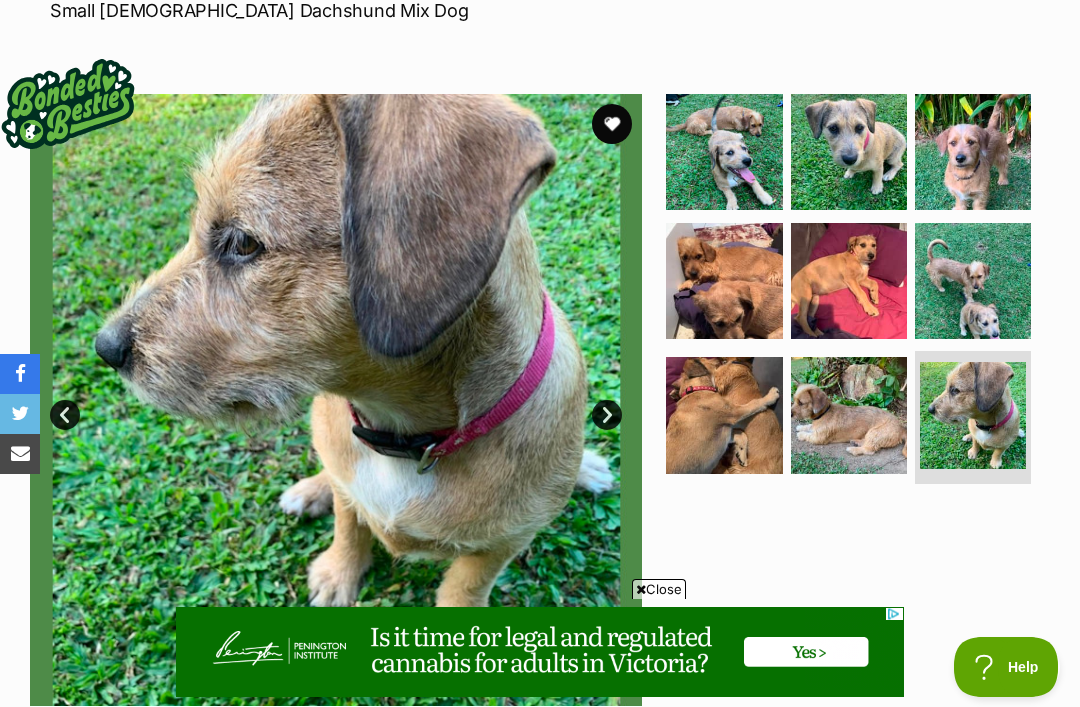 click at bounding box center (612, 124) 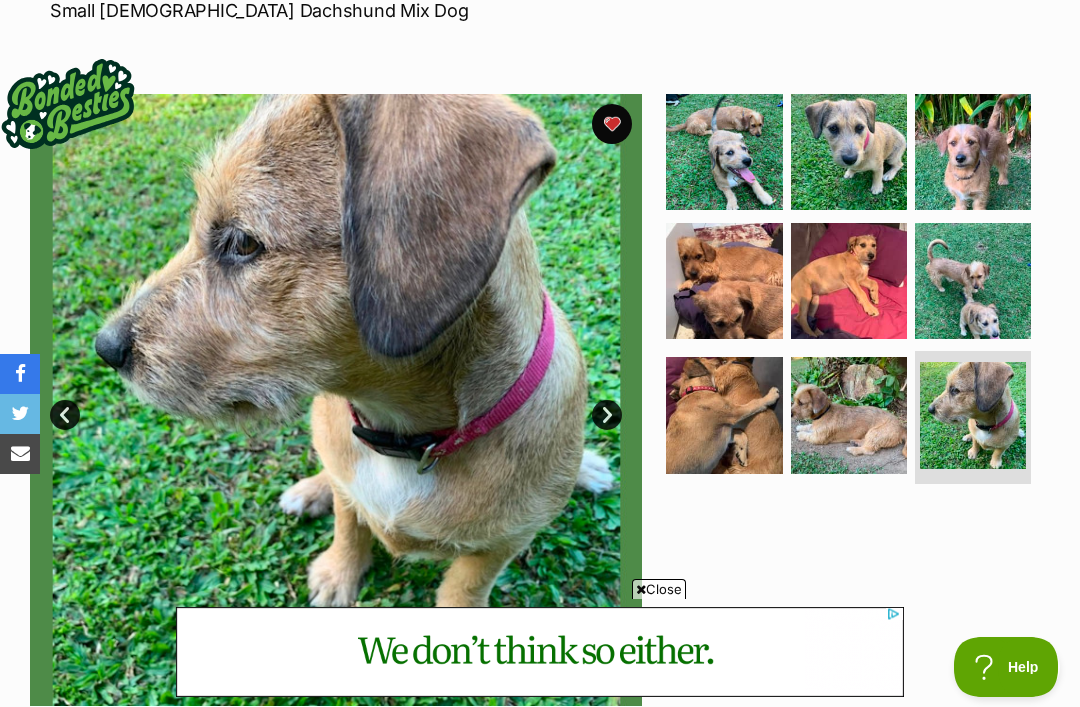 click on "Close" at bounding box center [659, 589] 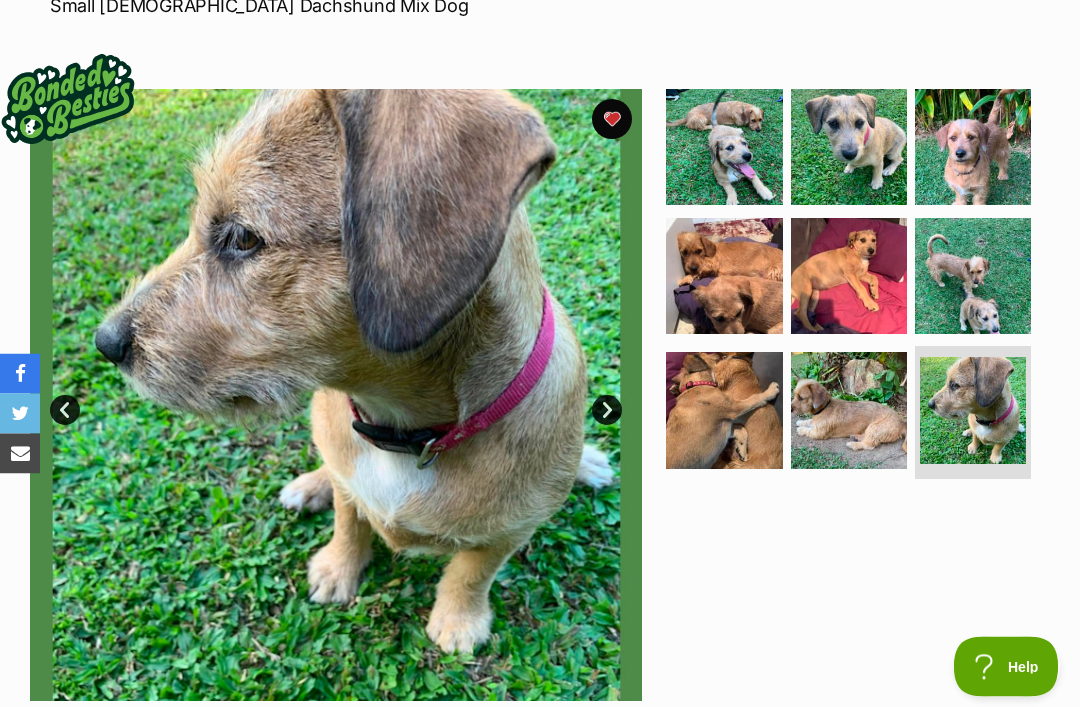 scroll, scrollTop: 325, scrollLeft: 0, axis: vertical 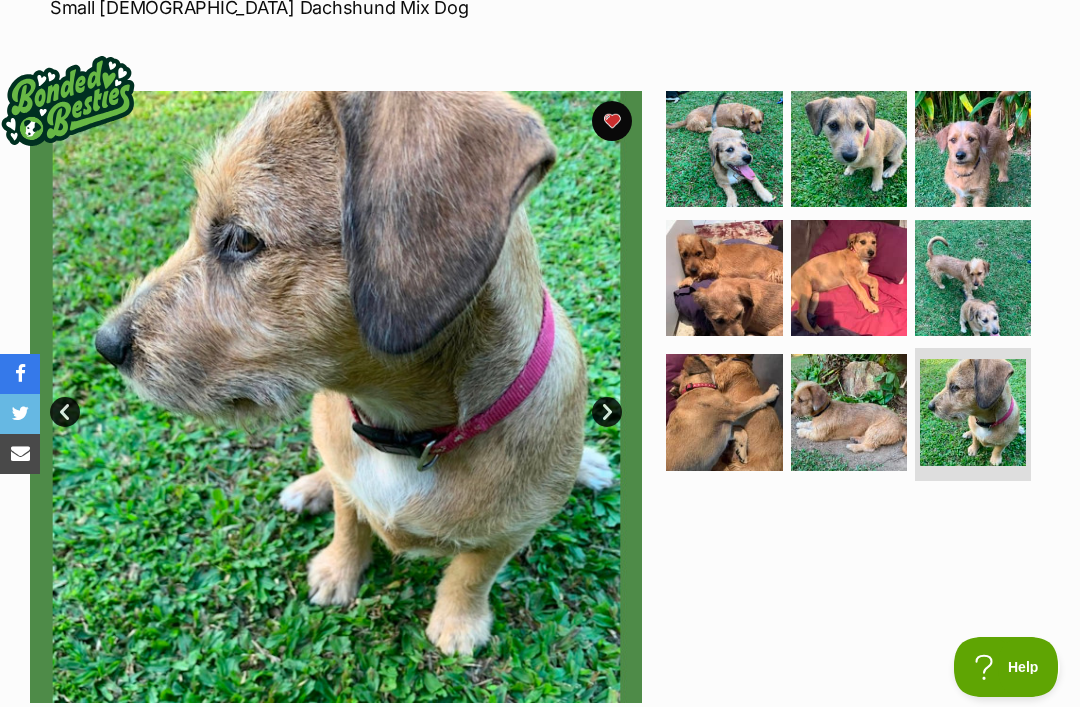 click at bounding box center [336, 397] 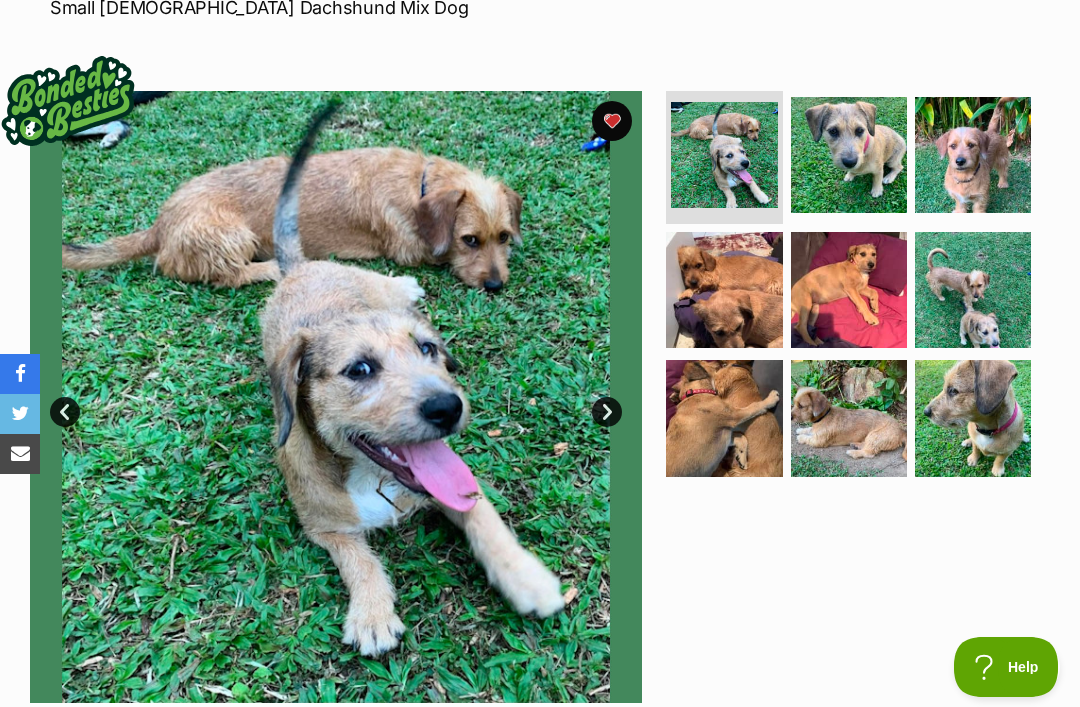 click on "Next" at bounding box center (607, 412) 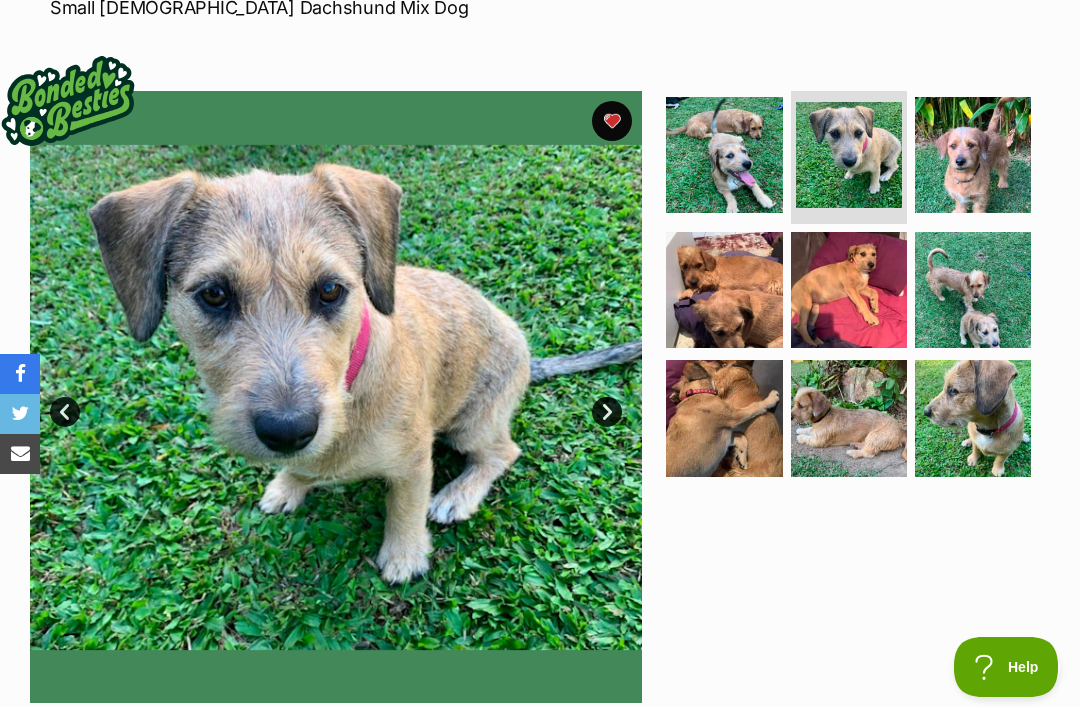click on "Next" at bounding box center [607, 412] 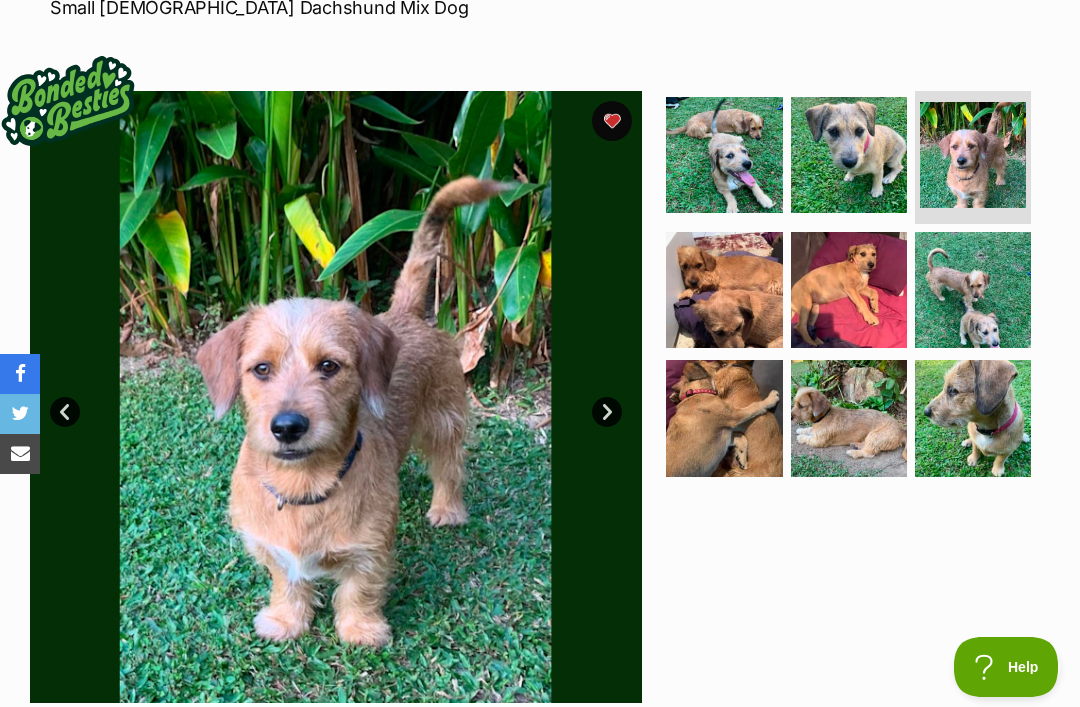 click on "Next" at bounding box center (607, 412) 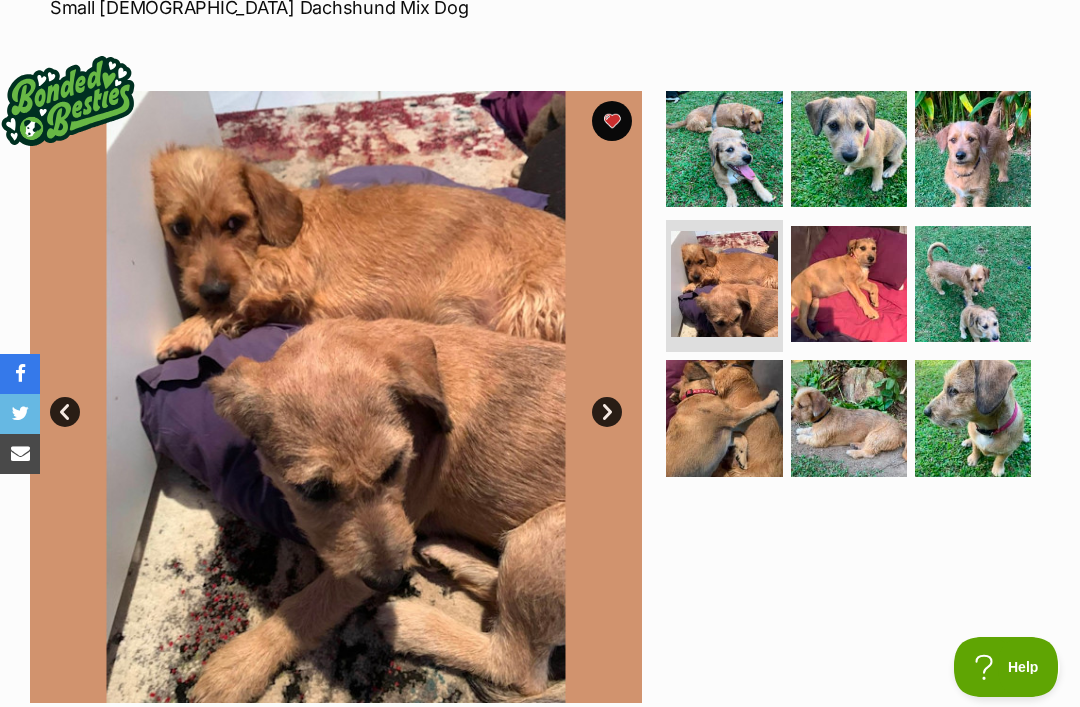 click on "Next" at bounding box center [607, 412] 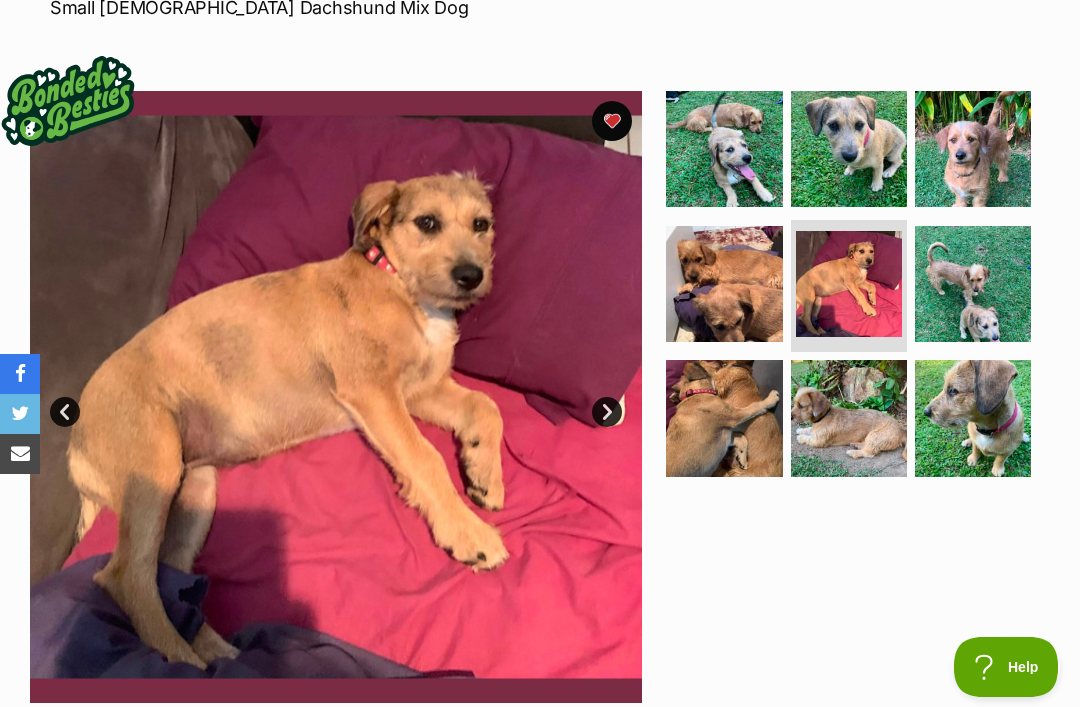 click on "Next" at bounding box center [607, 412] 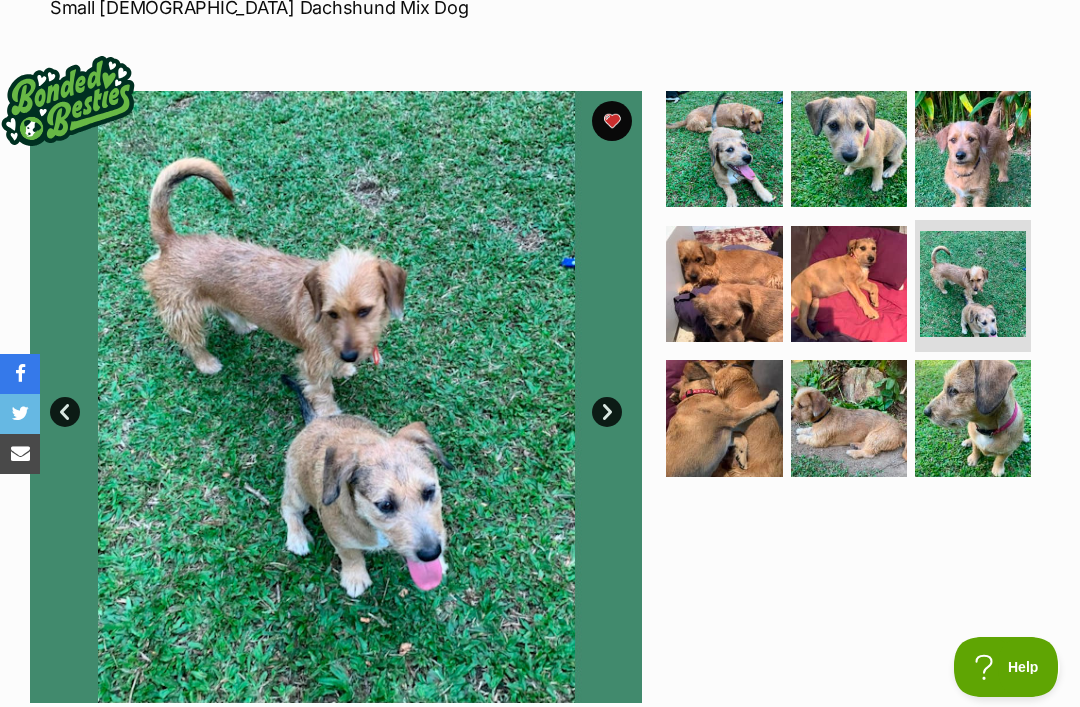 click on "Next" at bounding box center (607, 412) 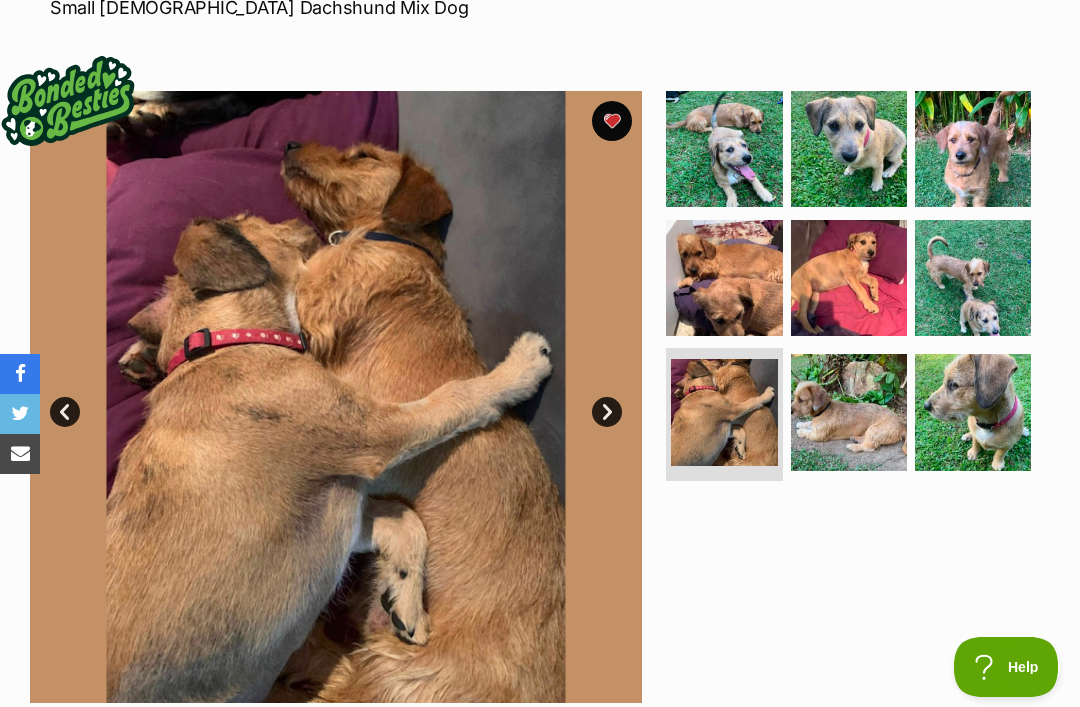 click on "Next" at bounding box center [607, 412] 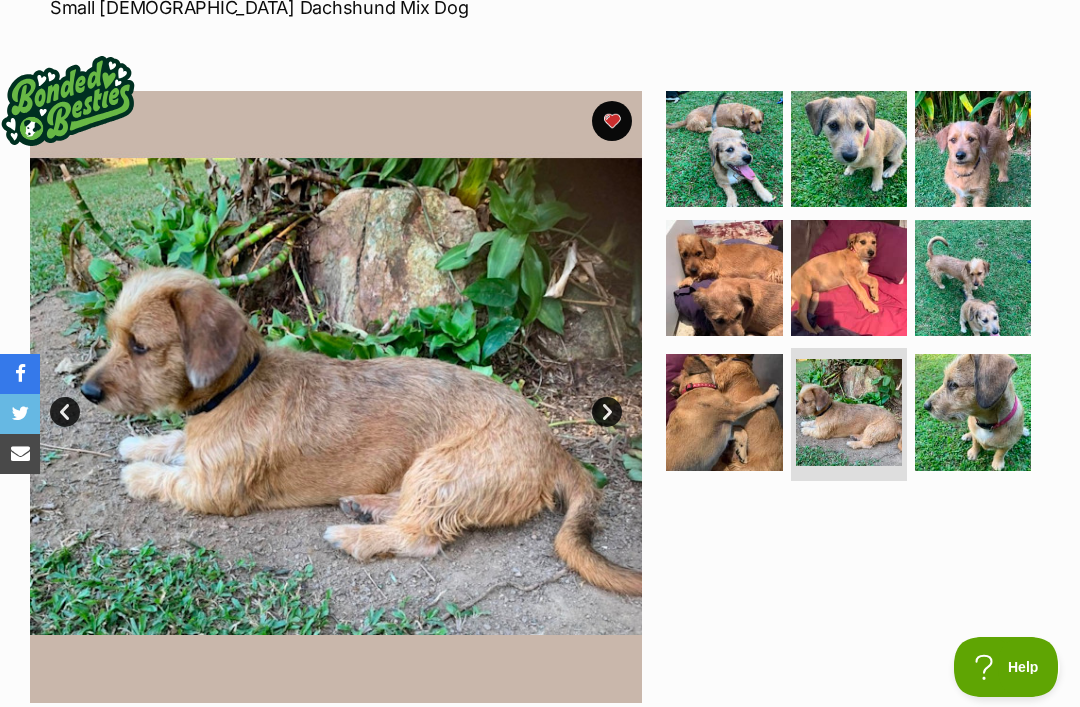 click on "Next" at bounding box center (607, 412) 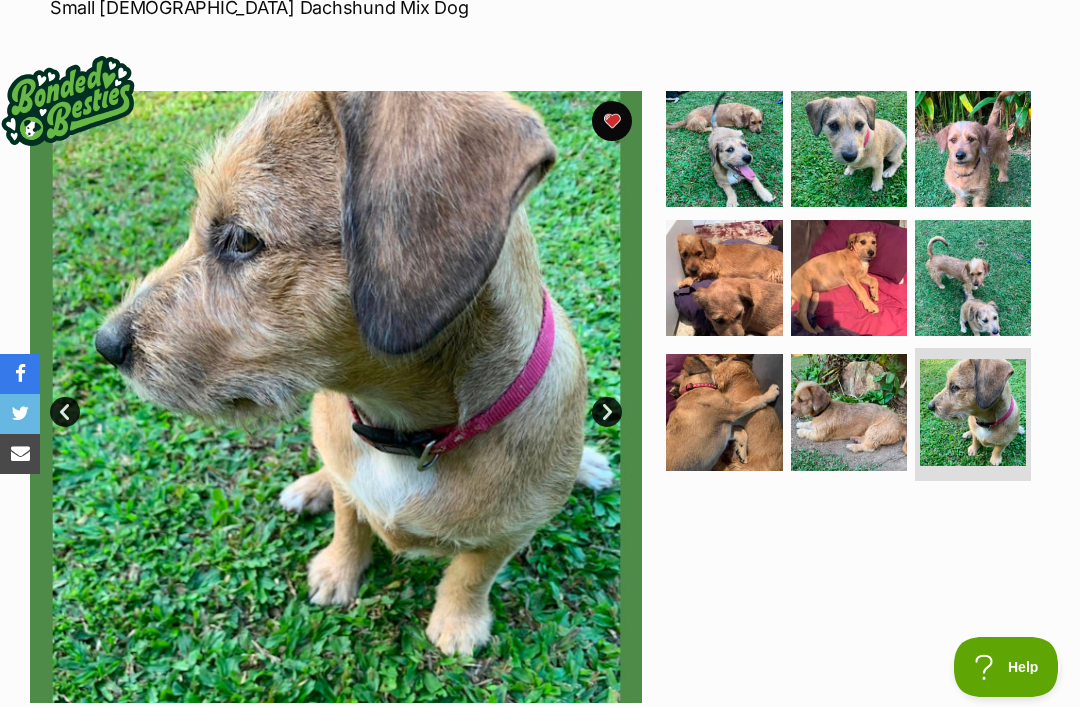 click on "Next" at bounding box center (607, 412) 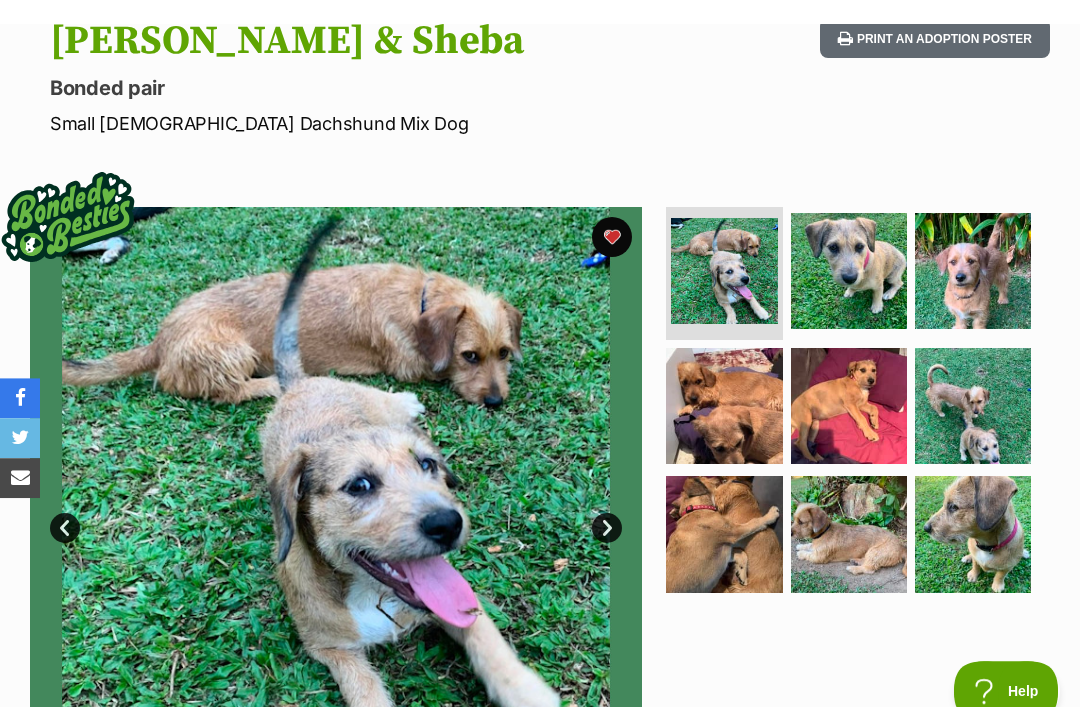 scroll, scrollTop: 0, scrollLeft: 0, axis: both 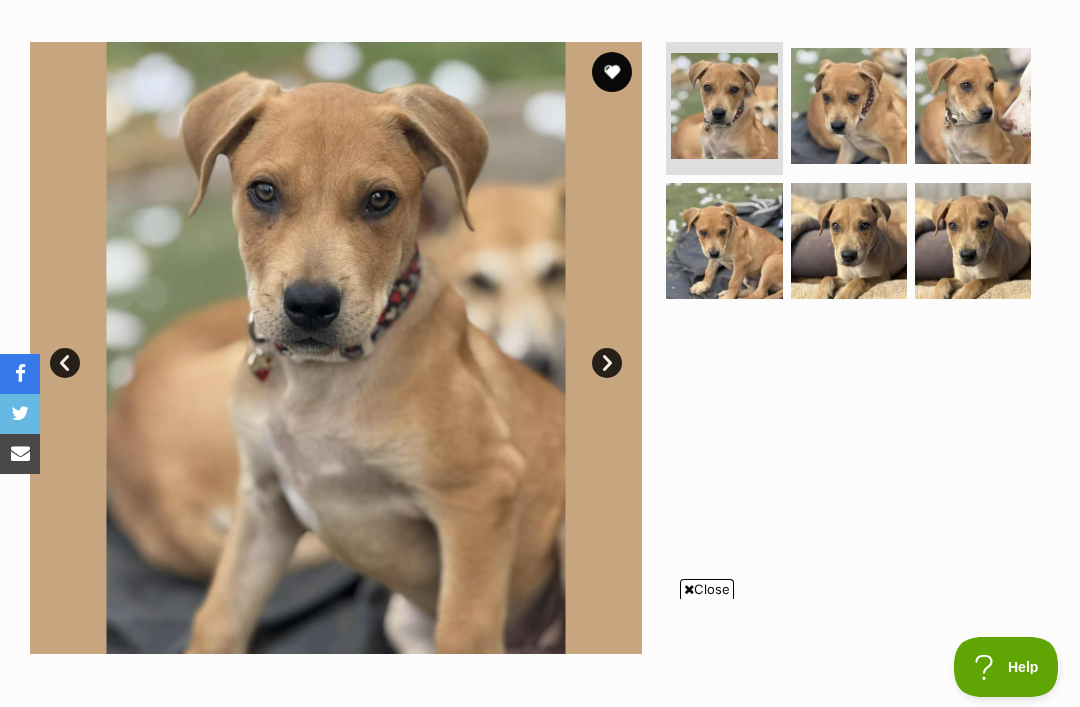 click on "Next" at bounding box center [607, 363] 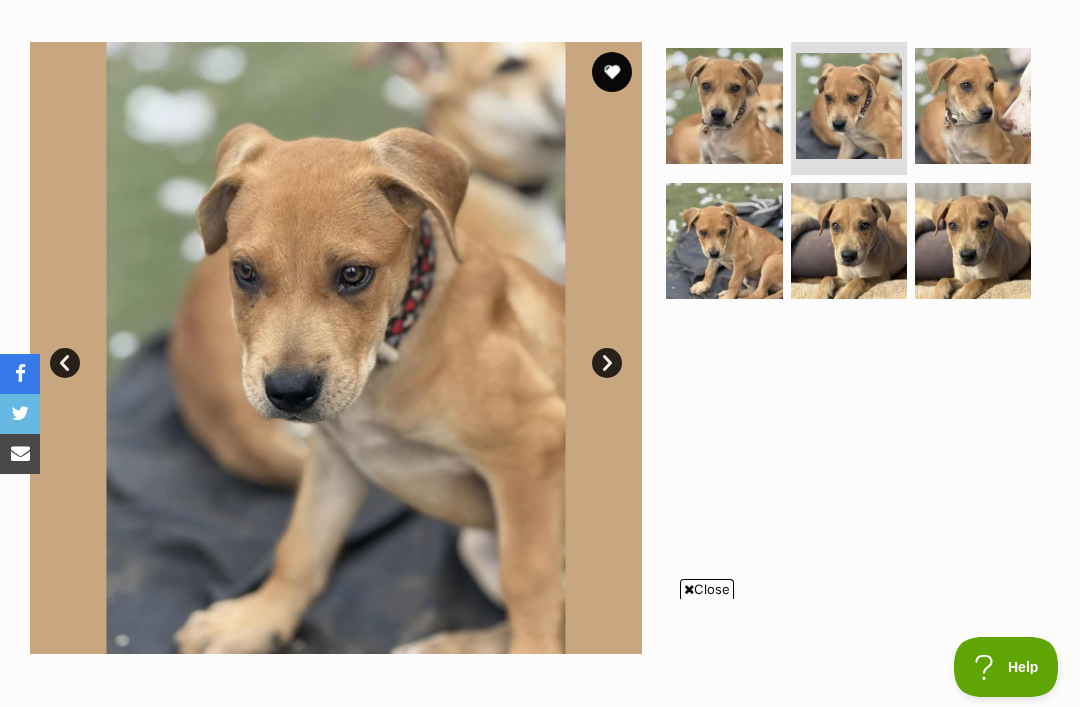 click on "Next" at bounding box center (607, 363) 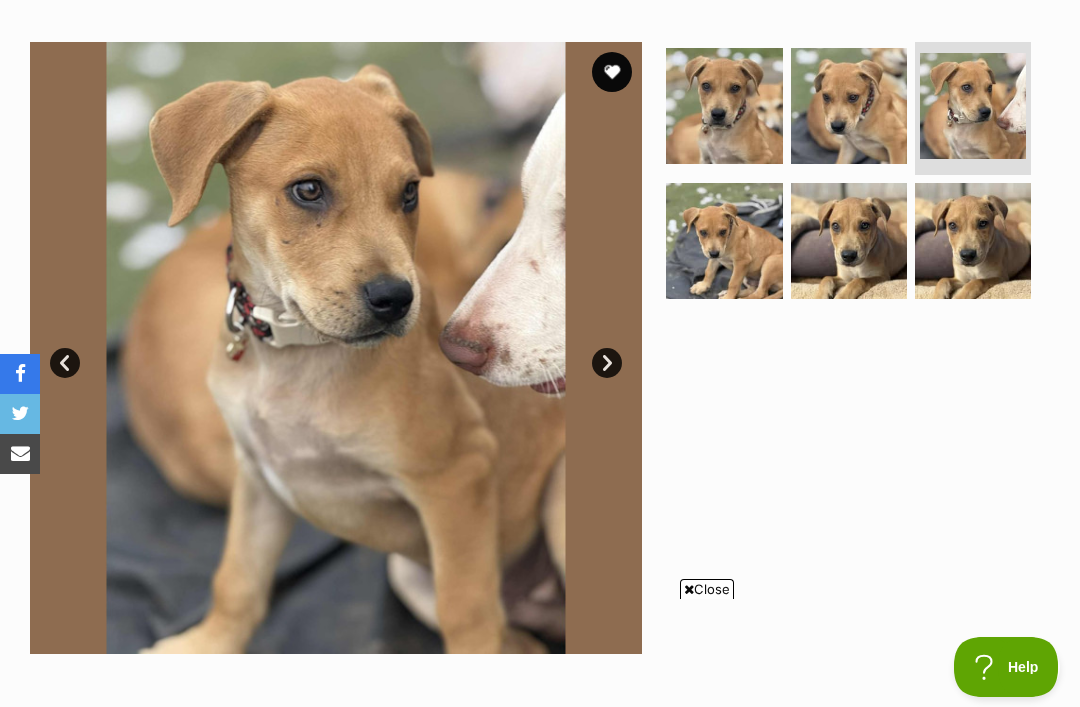 click on "Next" at bounding box center [607, 363] 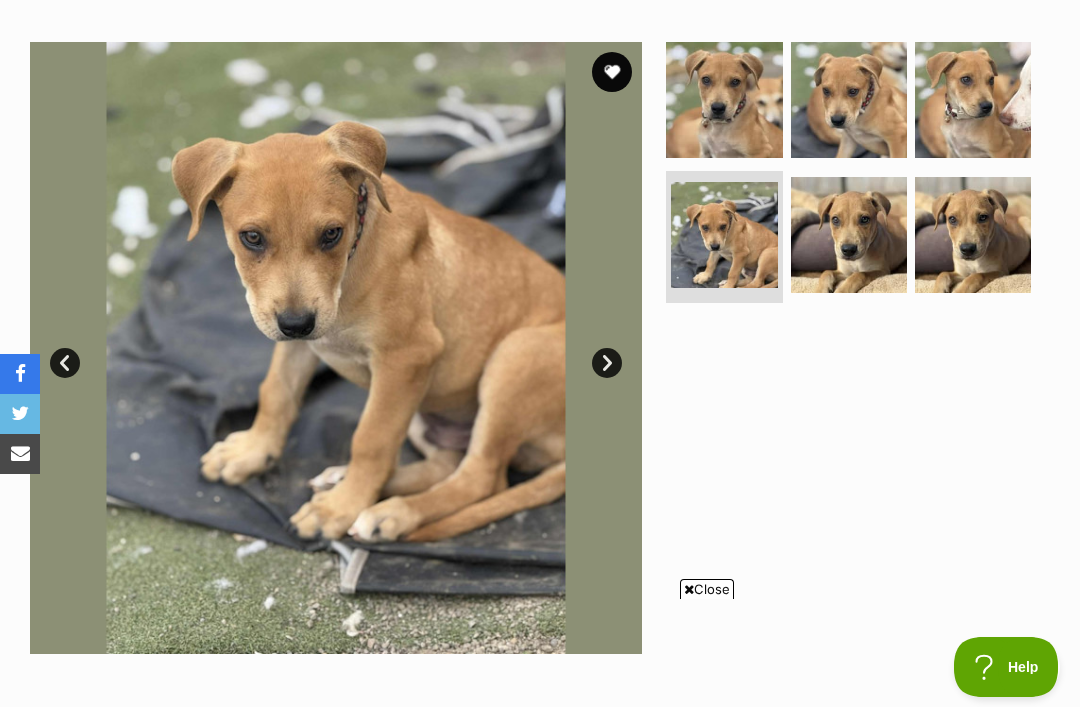 click on "Next" at bounding box center (607, 363) 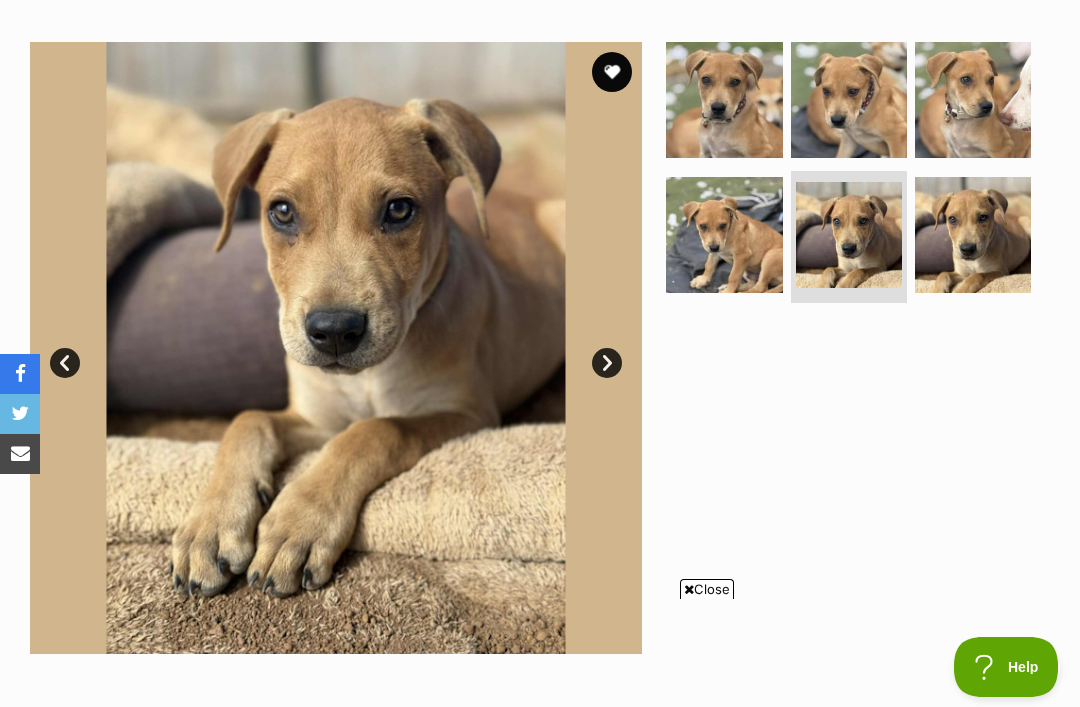 click on "Next" at bounding box center (607, 363) 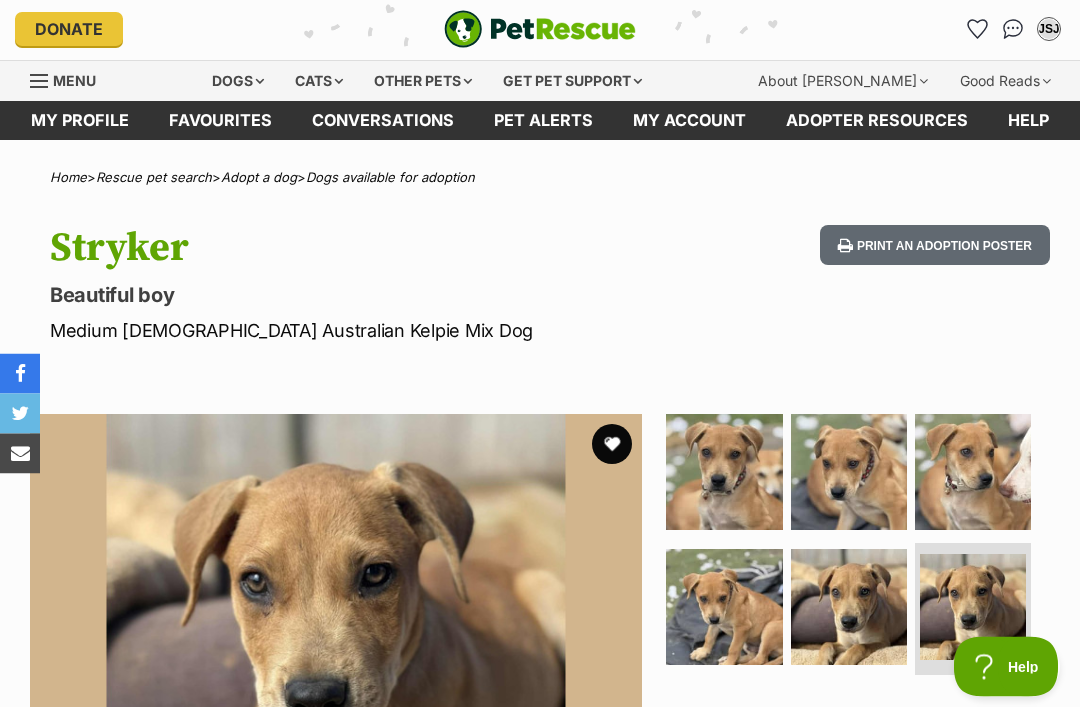 scroll, scrollTop: 0, scrollLeft: 0, axis: both 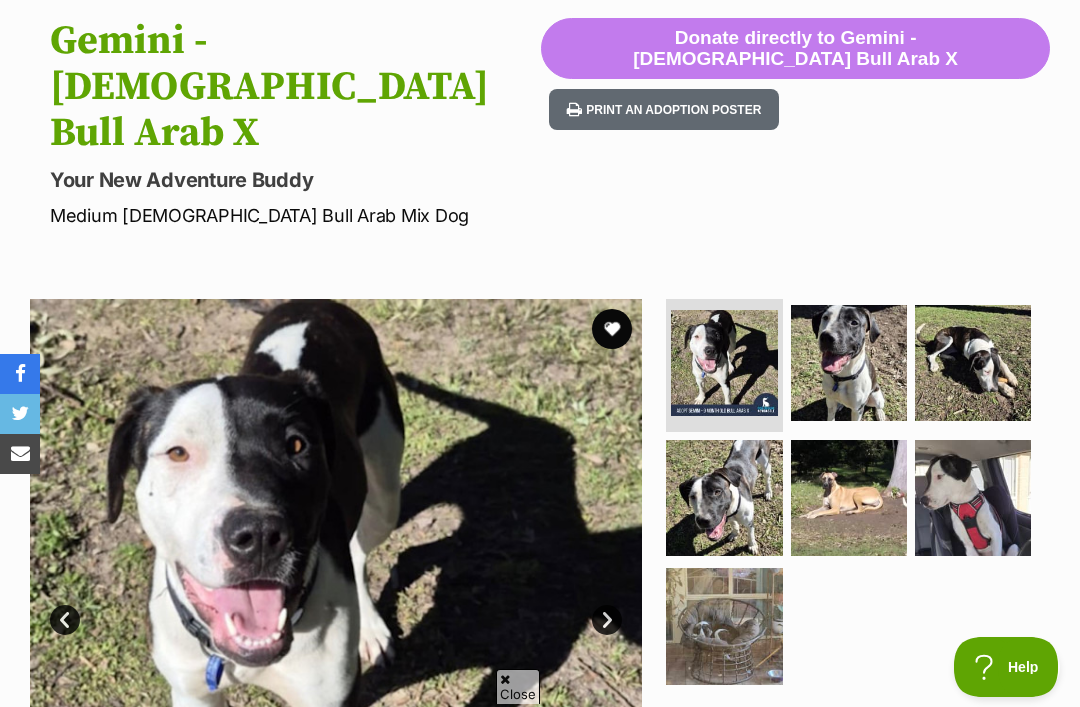 click on "Next" at bounding box center [607, 620] 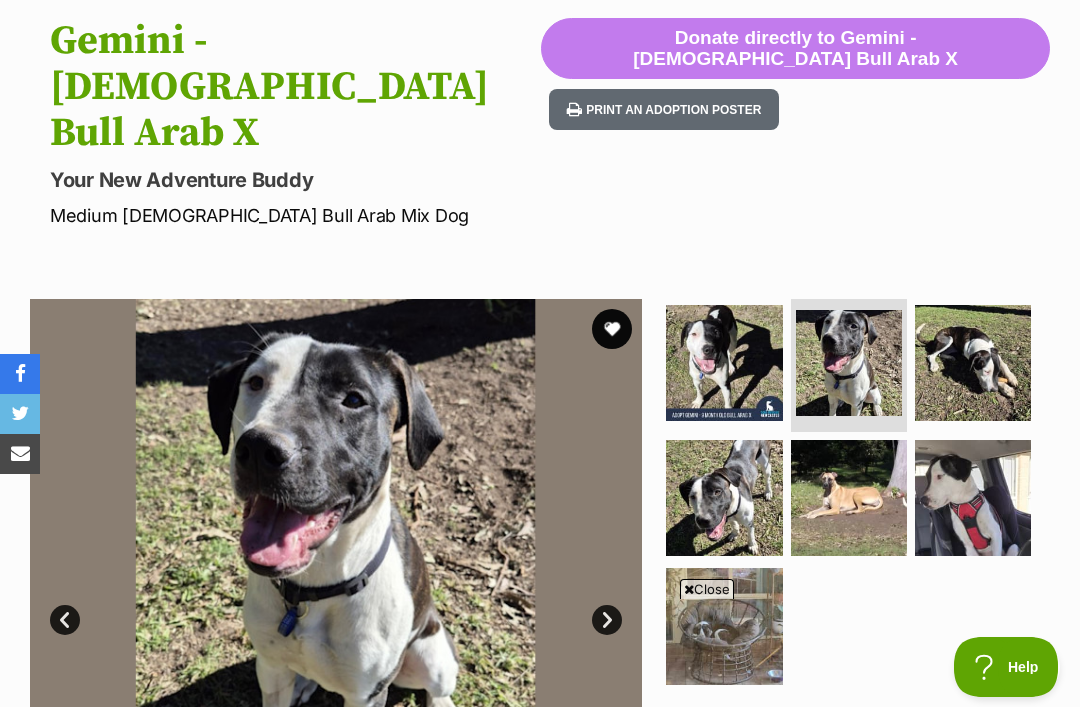 scroll, scrollTop: 0, scrollLeft: 0, axis: both 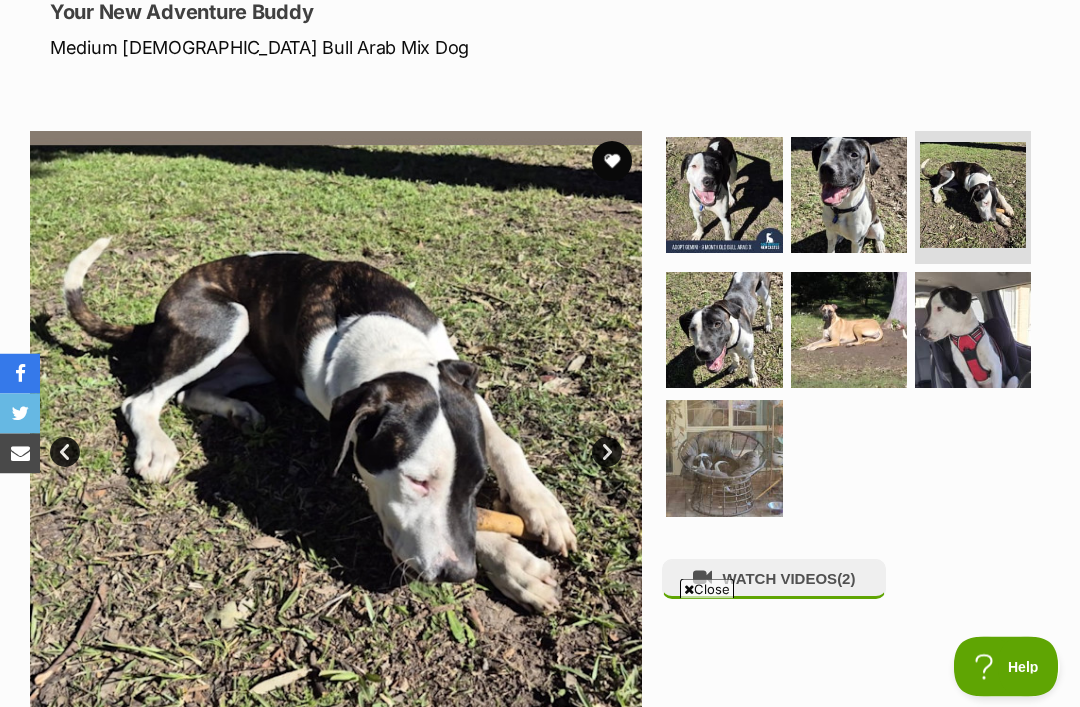click on "Next" at bounding box center (607, 453) 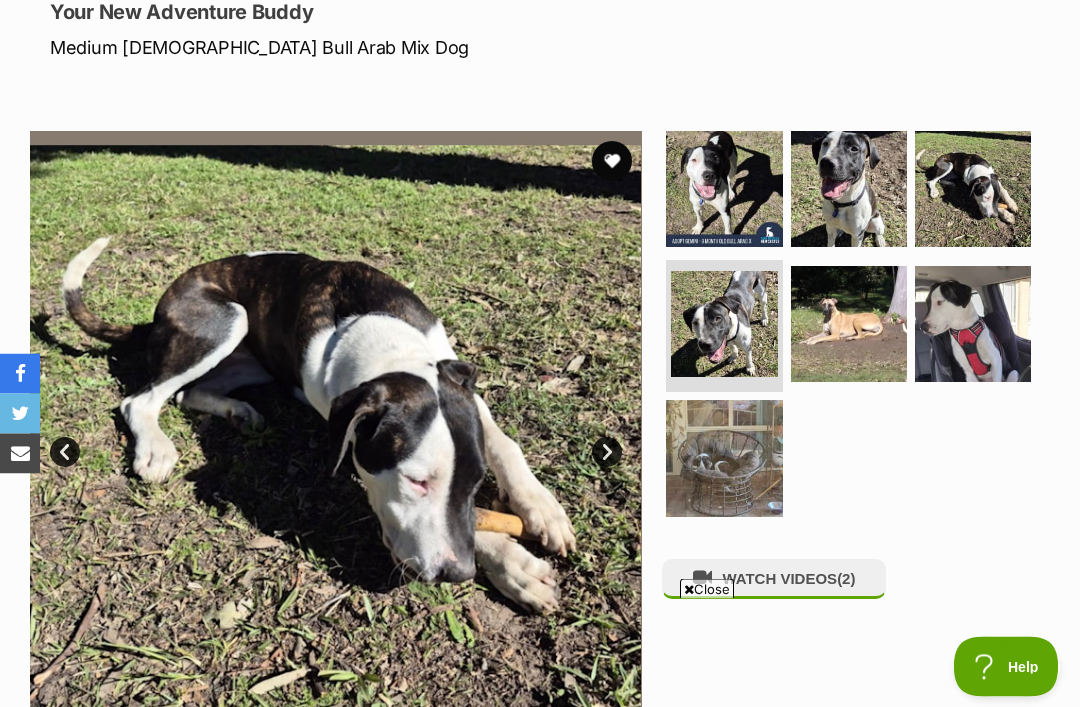 scroll, scrollTop: 377, scrollLeft: 0, axis: vertical 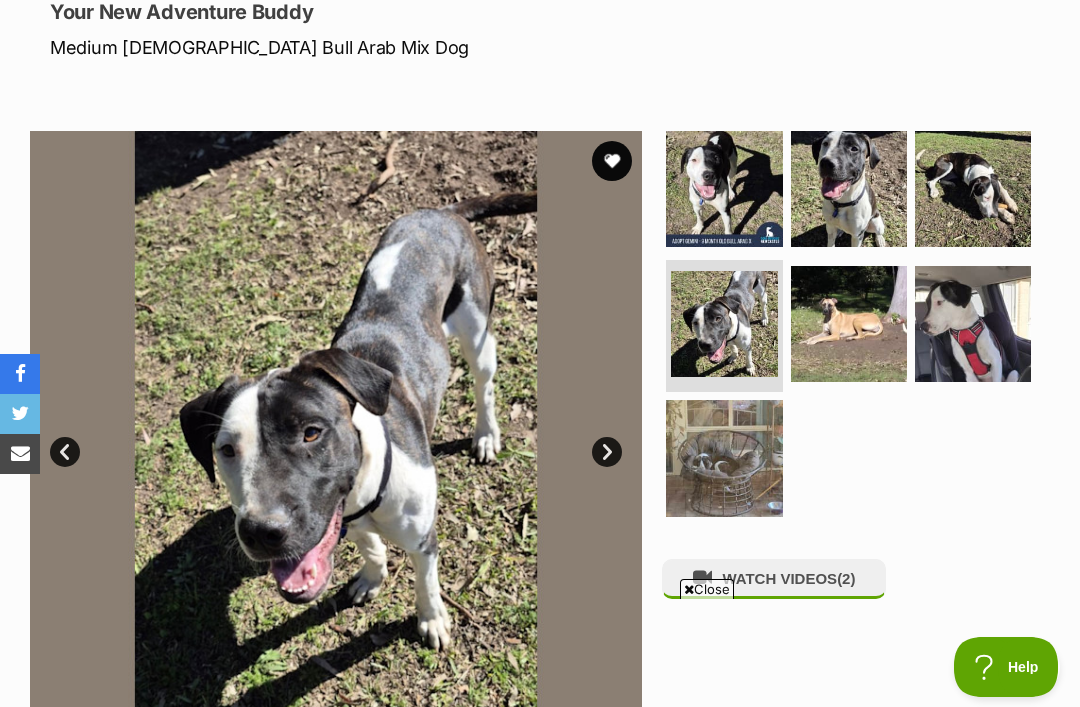 click on "Next" at bounding box center [607, 452] 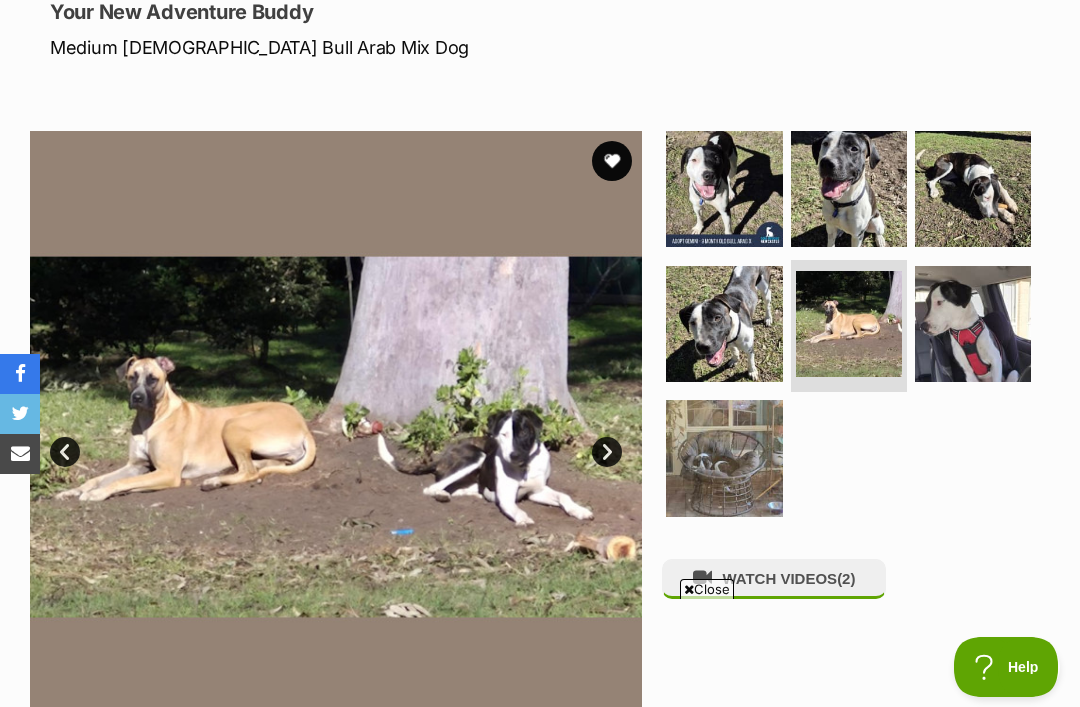 click on "Next" at bounding box center [607, 452] 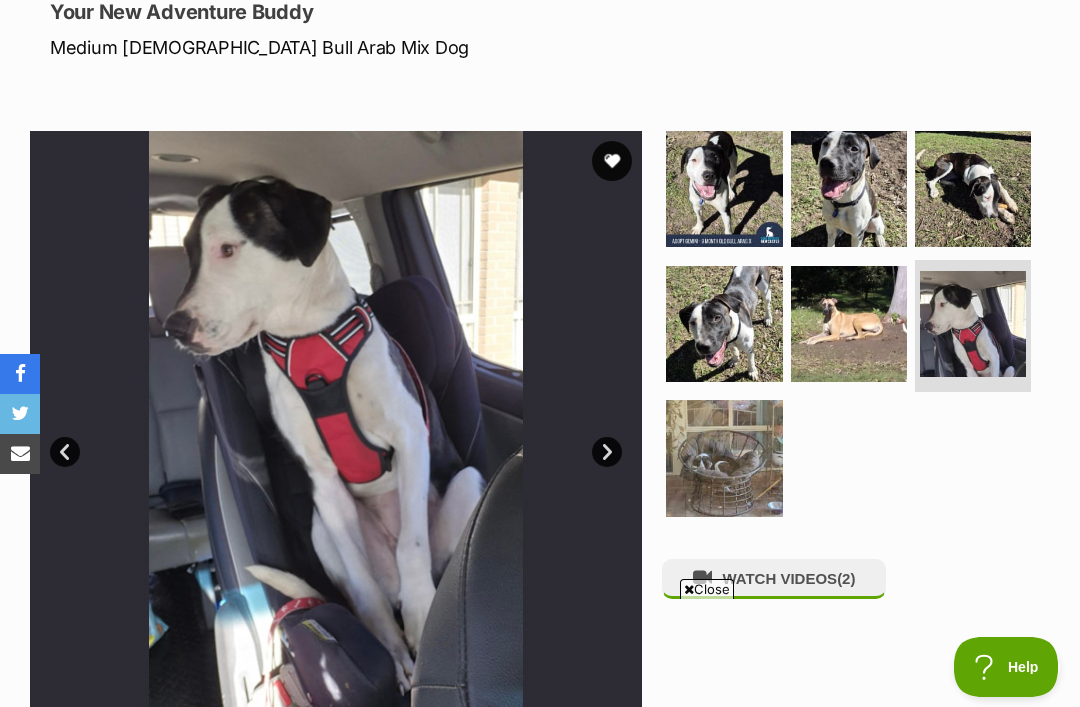 click on "Next" at bounding box center (607, 452) 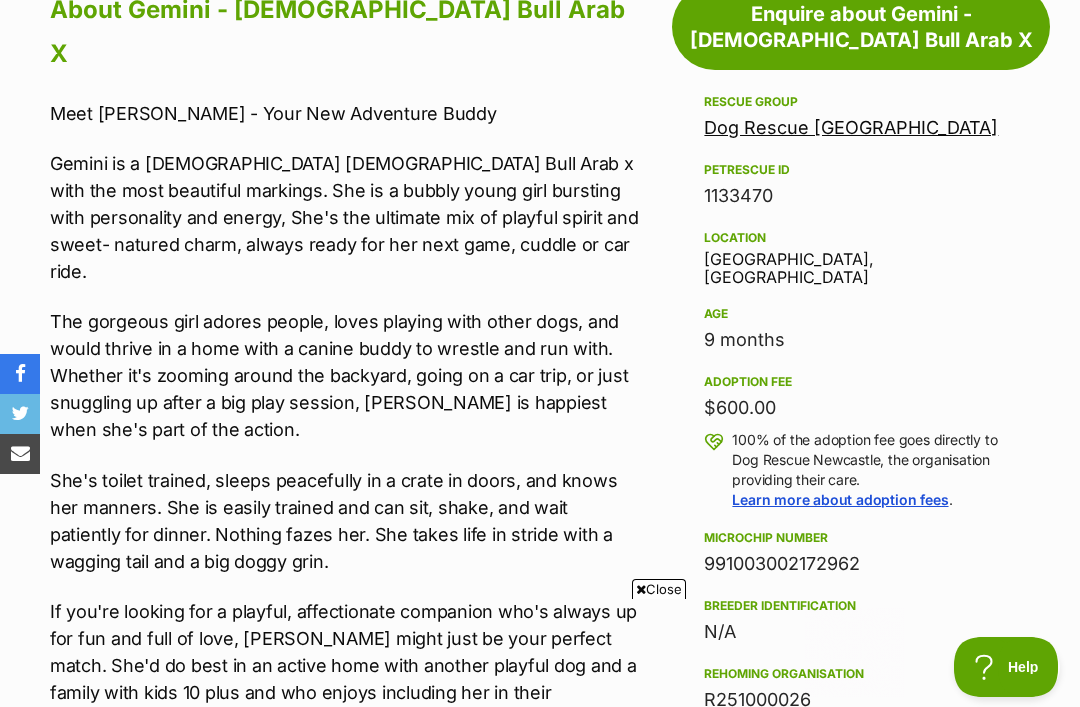 scroll, scrollTop: 0, scrollLeft: 0, axis: both 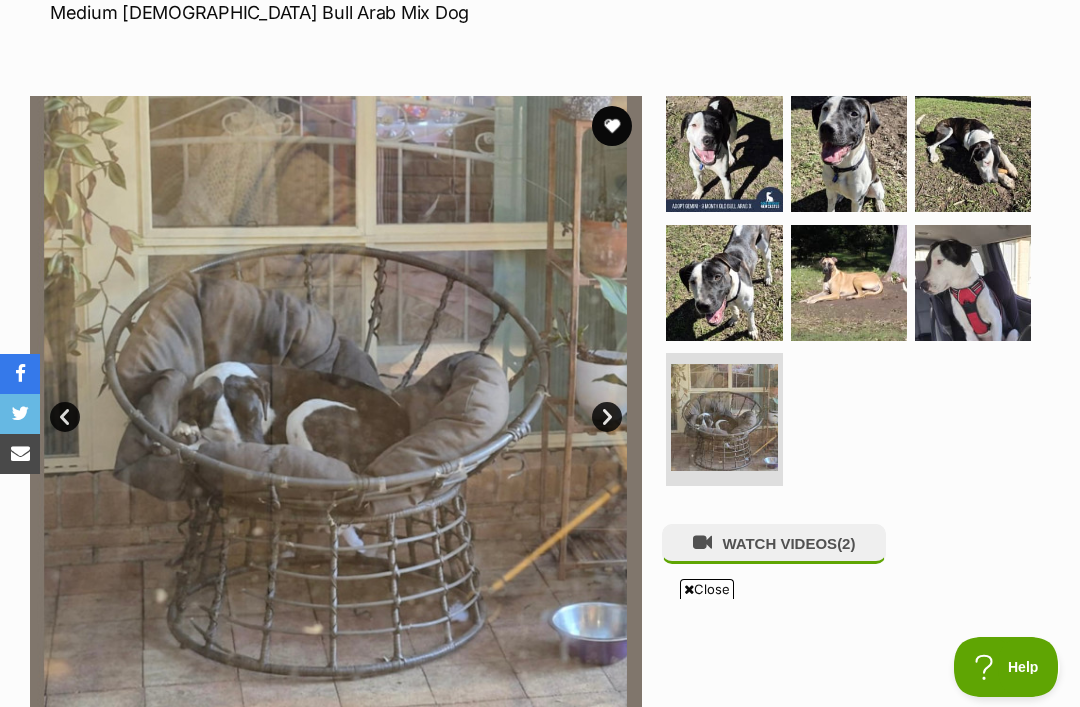 click at bounding box center [612, 126] 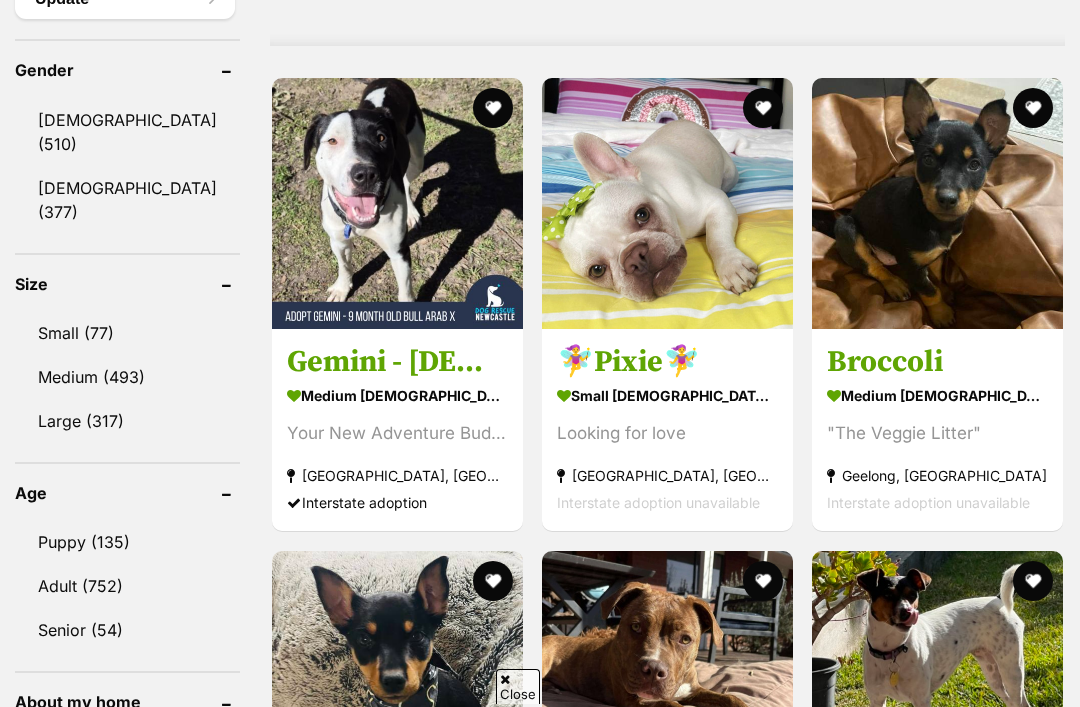 scroll, scrollTop: 1807, scrollLeft: 0, axis: vertical 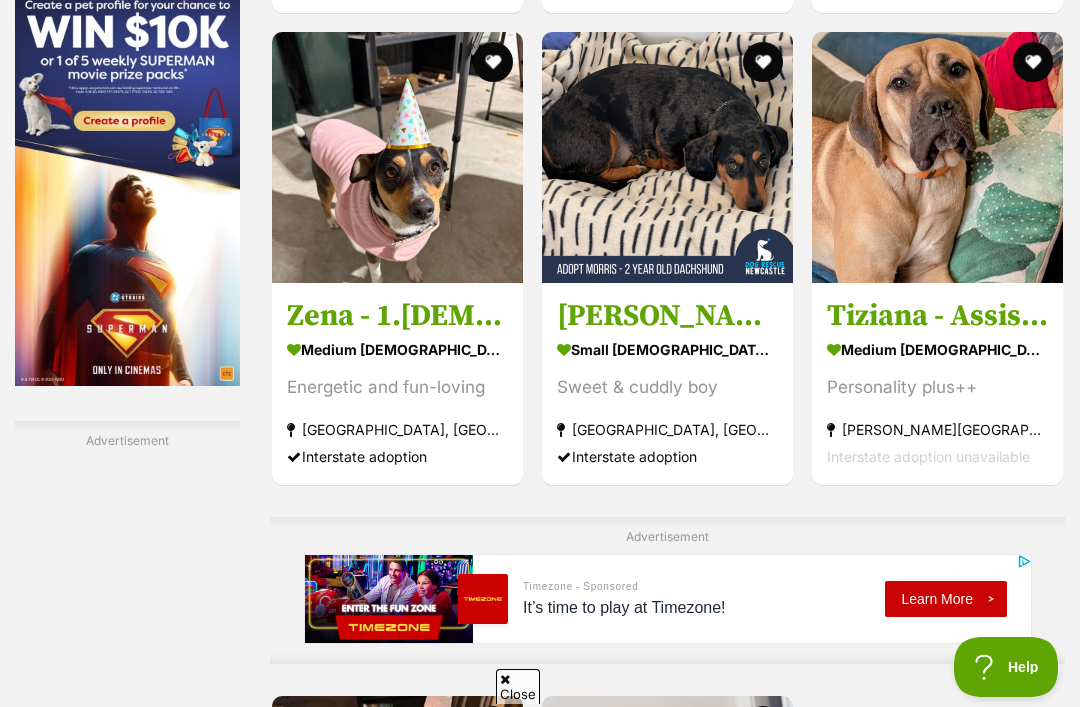 click at bounding box center [937, 157] 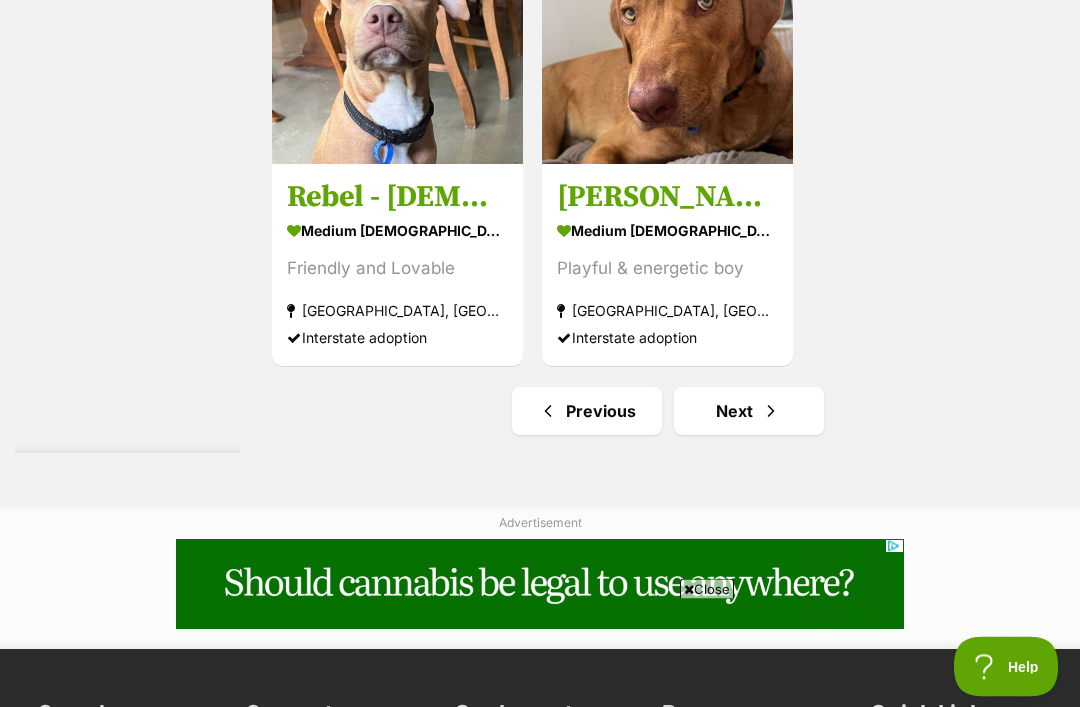 scroll, scrollTop: 4229, scrollLeft: 0, axis: vertical 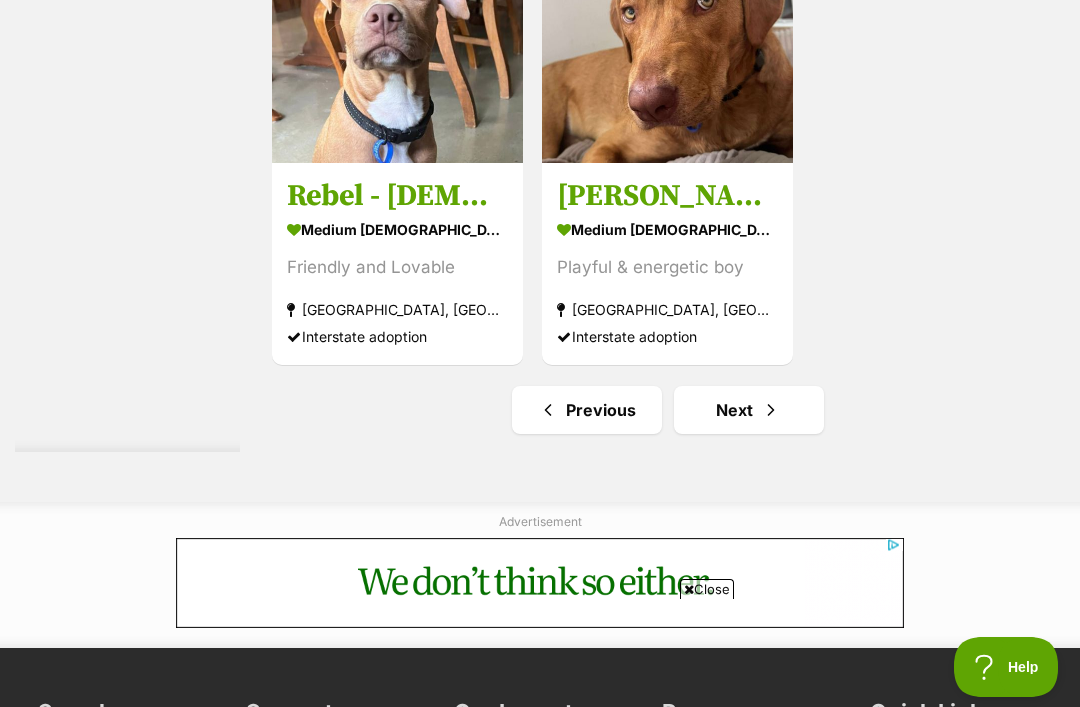 click on "Next" at bounding box center (749, 410) 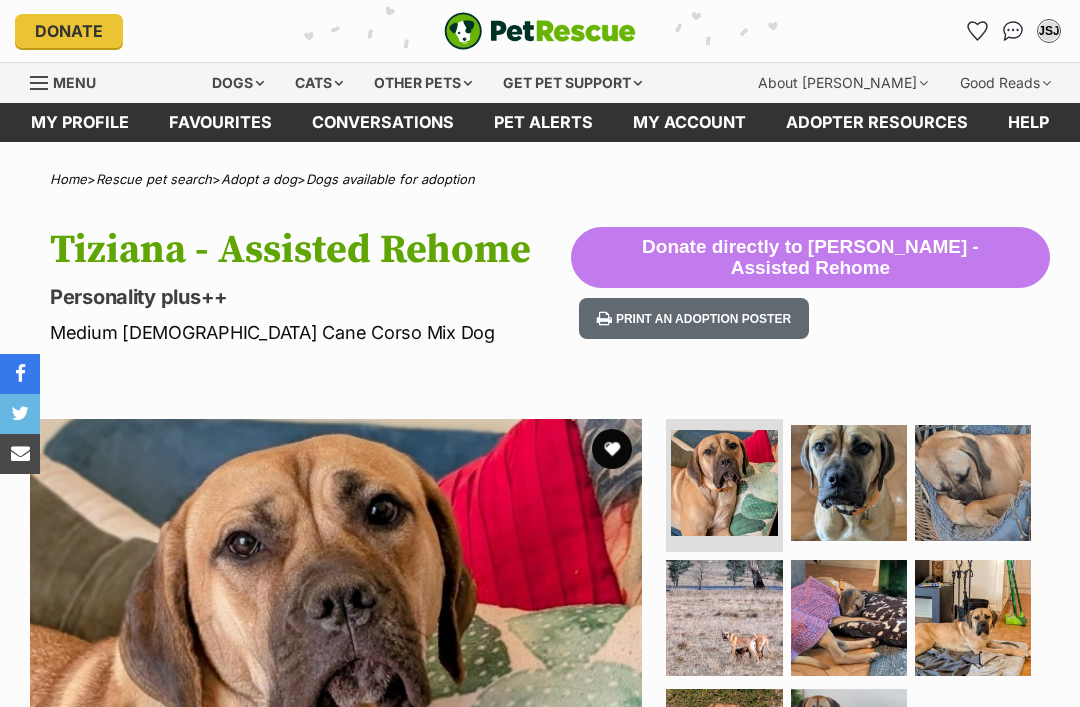 scroll, scrollTop: 0, scrollLeft: 0, axis: both 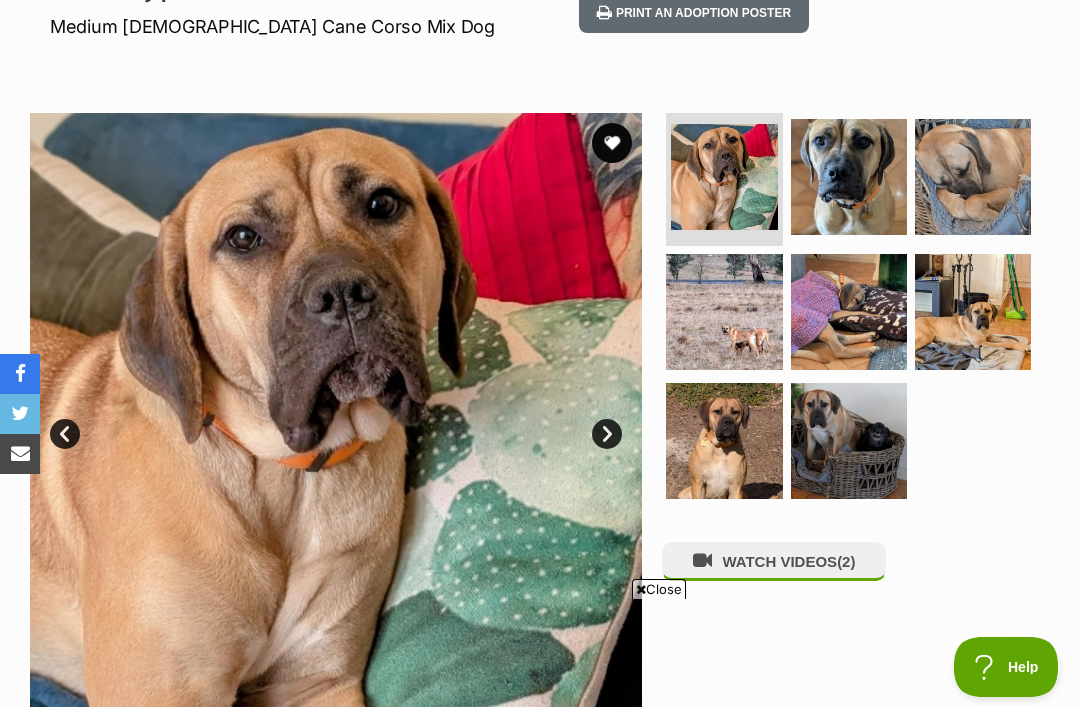 click on "Next" at bounding box center (607, 434) 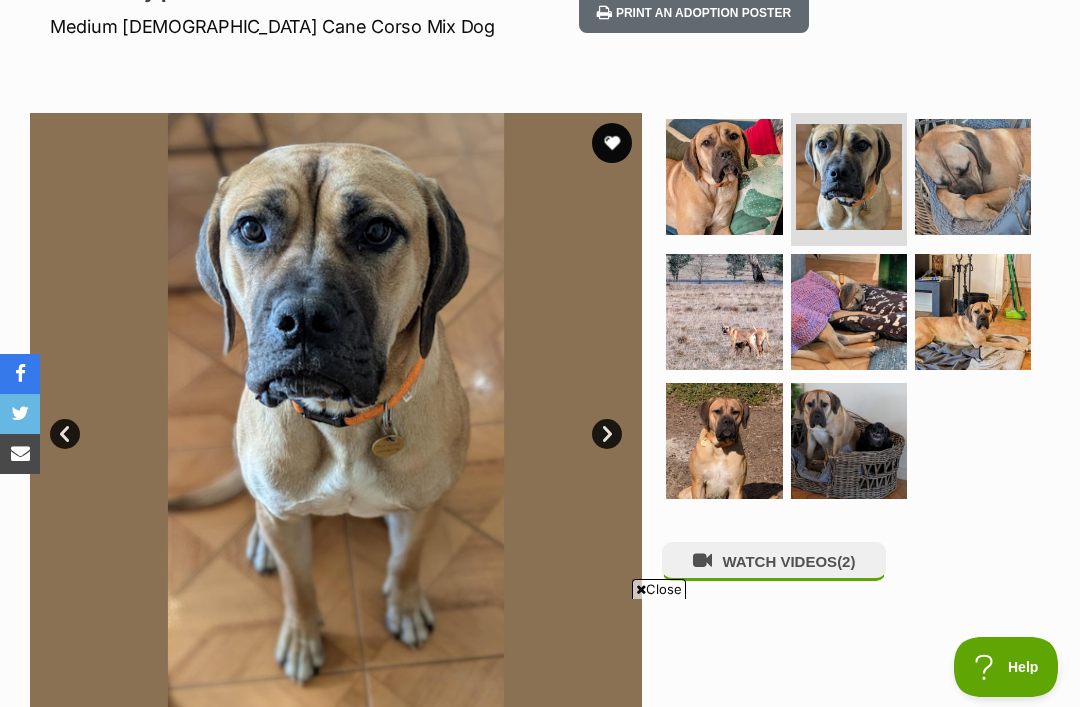 scroll, scrollTop: 0, scrollLeft: 0, axis: both 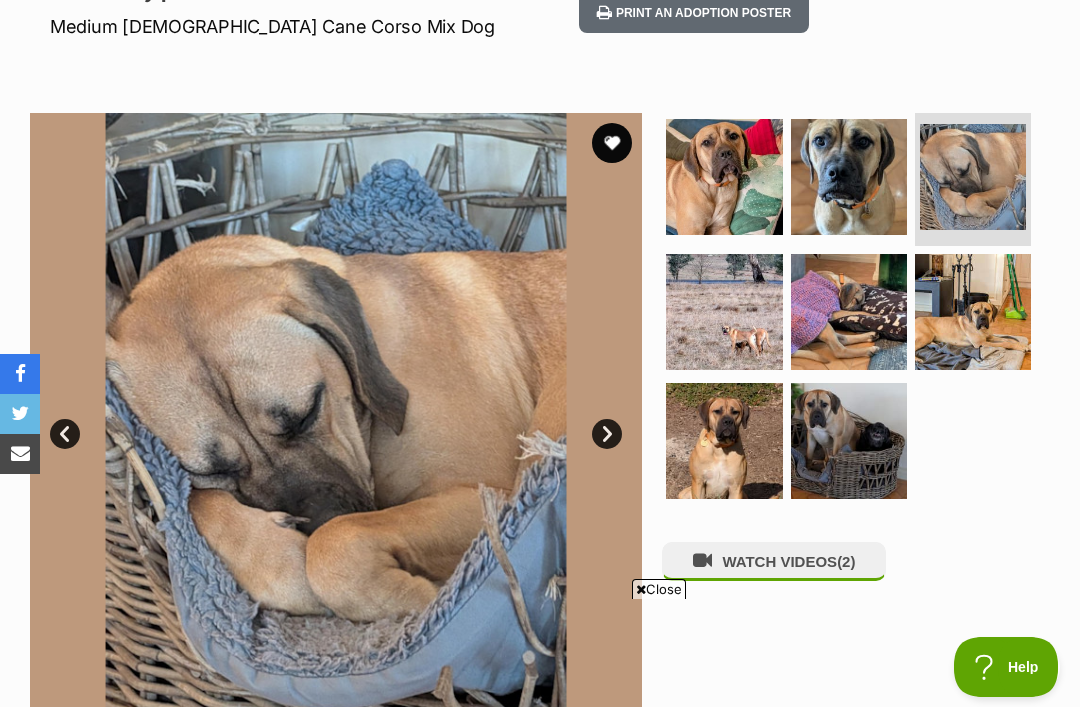 click on "Next" at bounding box center (607, 434) 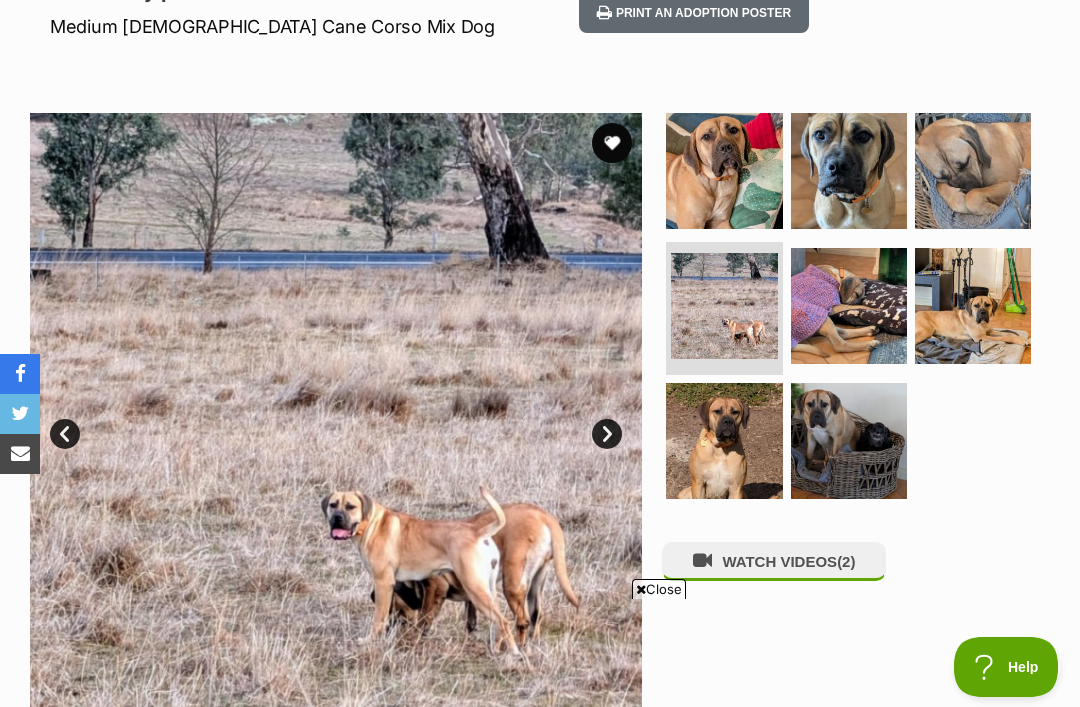 click on "Next" at bounding box center [607, 434] 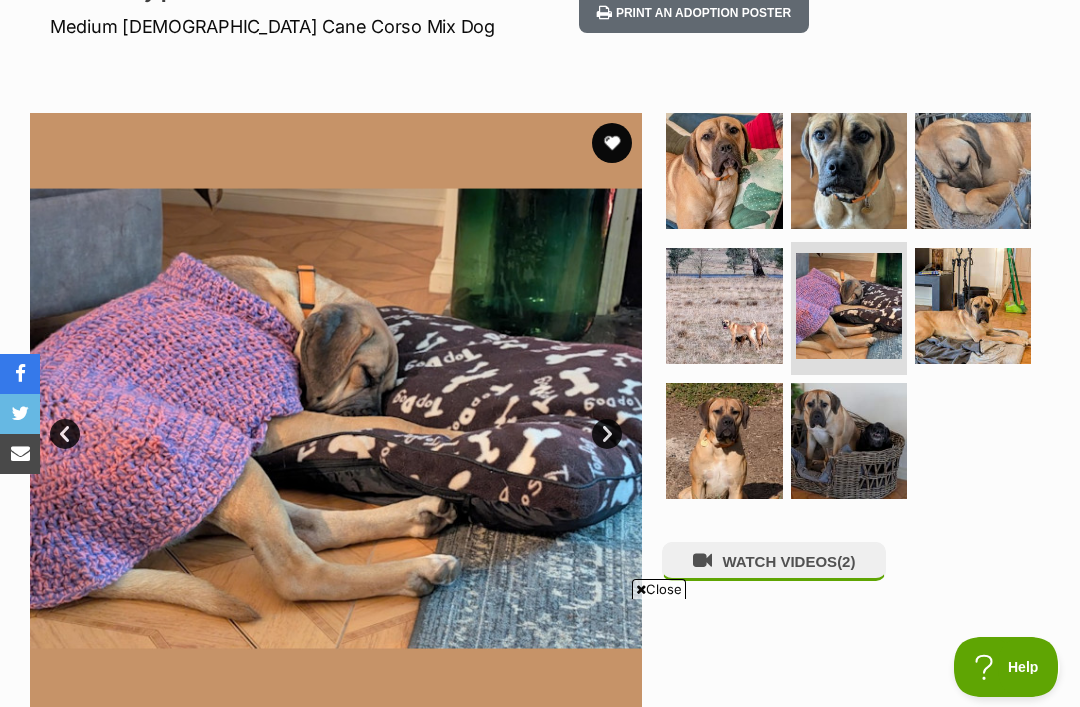 click on "Next" at bounding box center [607, 434] 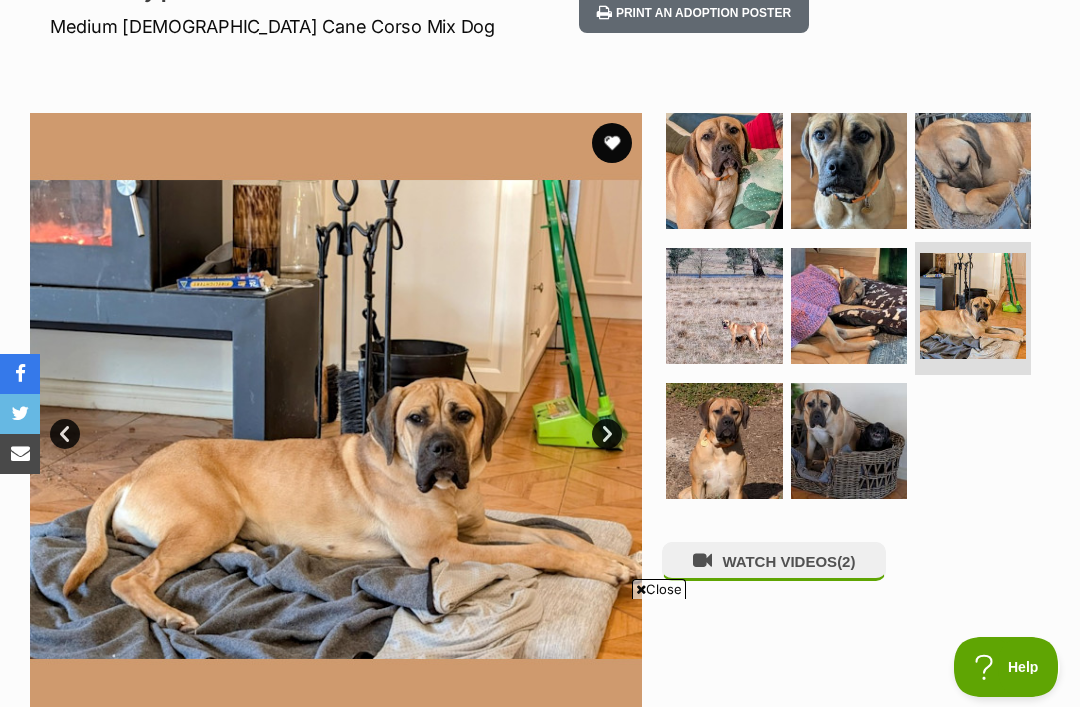 click on "Next" at bounding box center (607, 434) 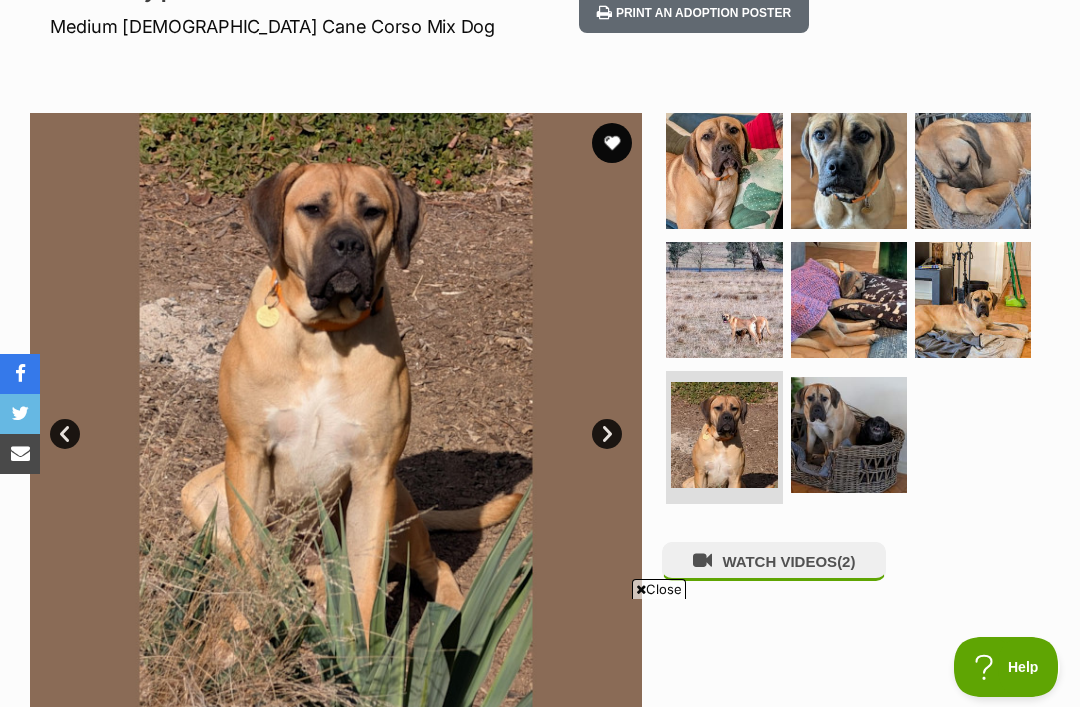 click on "Next" at bounding box center (607, 434) 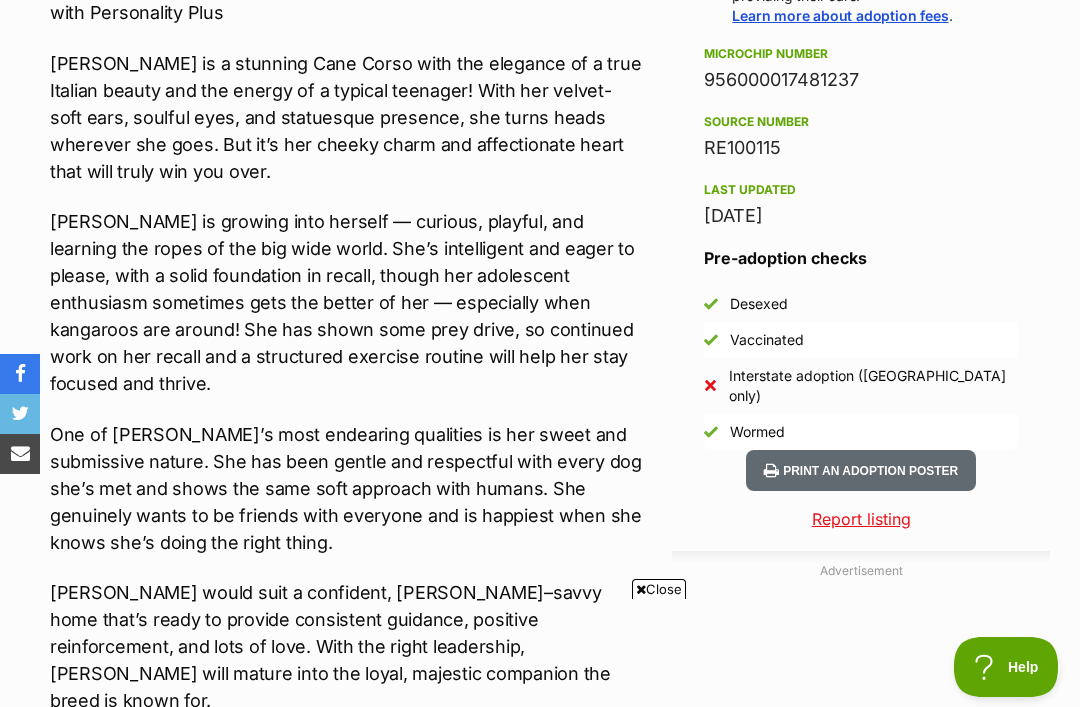 scroll, scrollTop: 0, scrollLeft: 0, axis: both 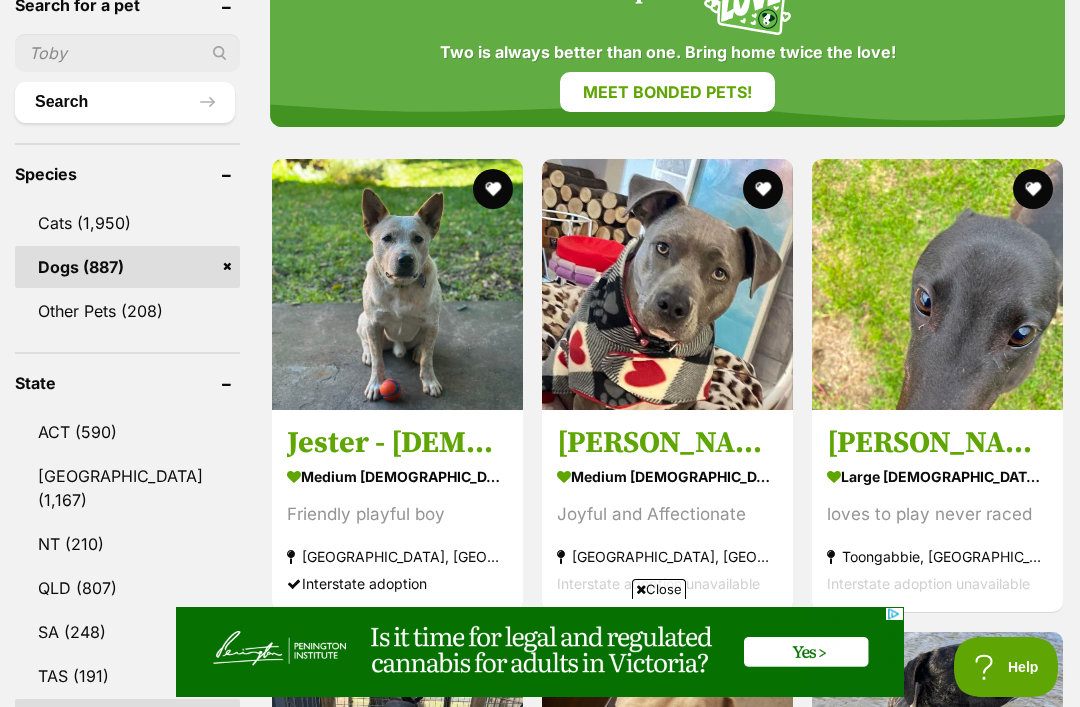 click at bounding box center [667, 284] 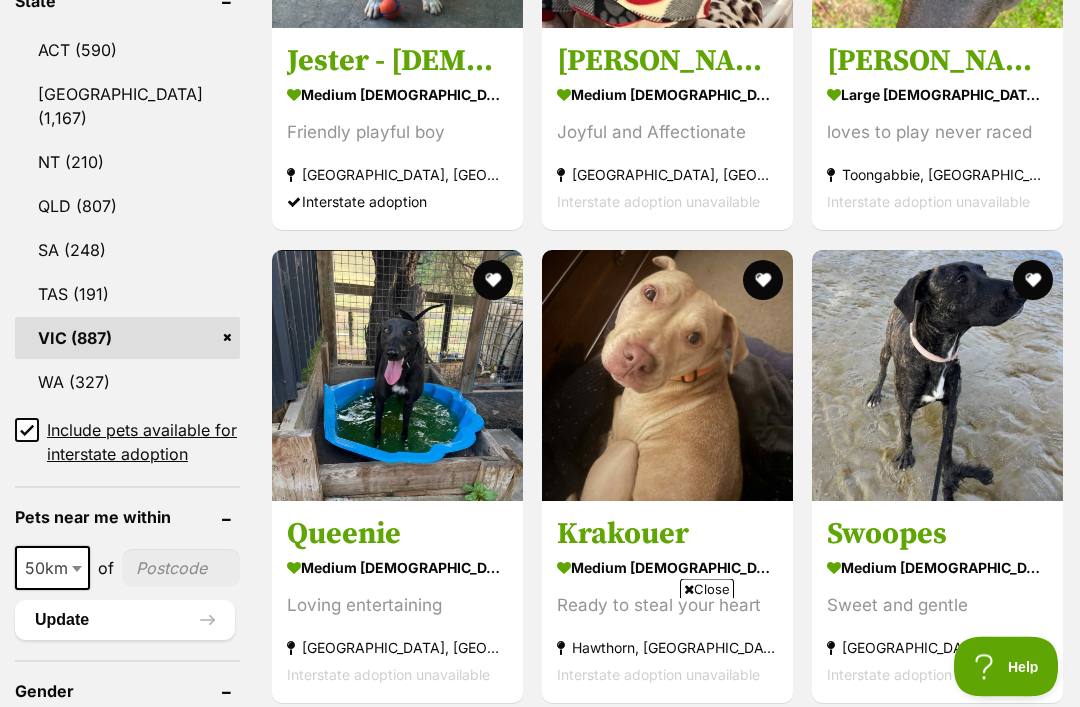 scroll, scrollTop: 0, scrollLeft: 0, axis: both 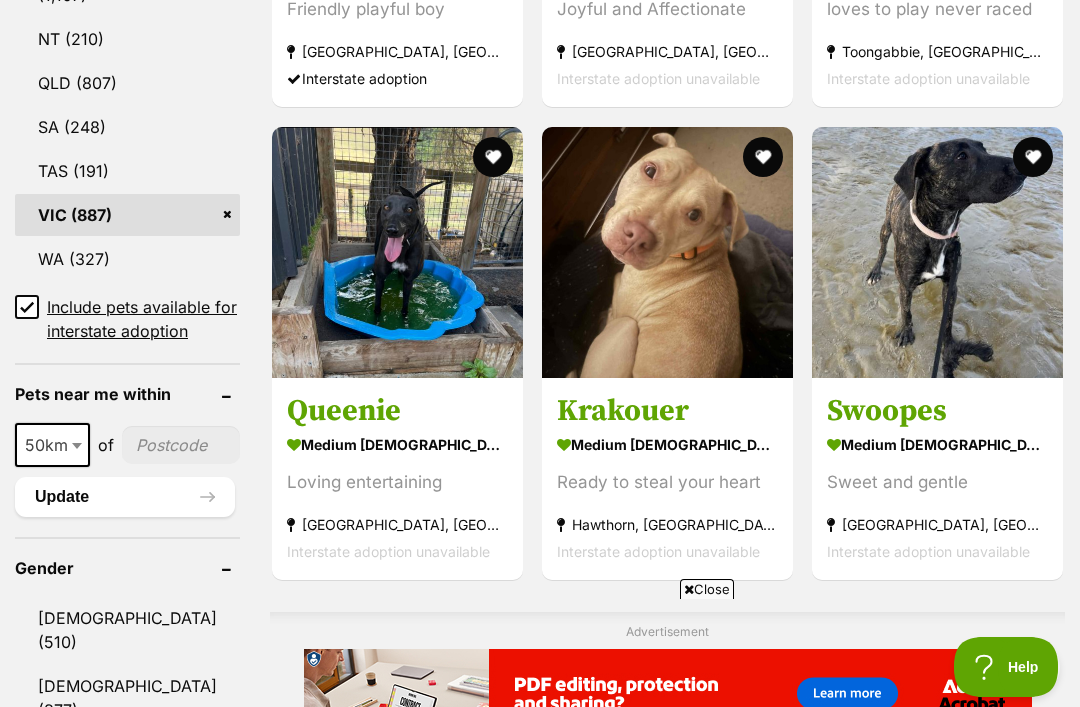 click at bounding box center (397, 252) 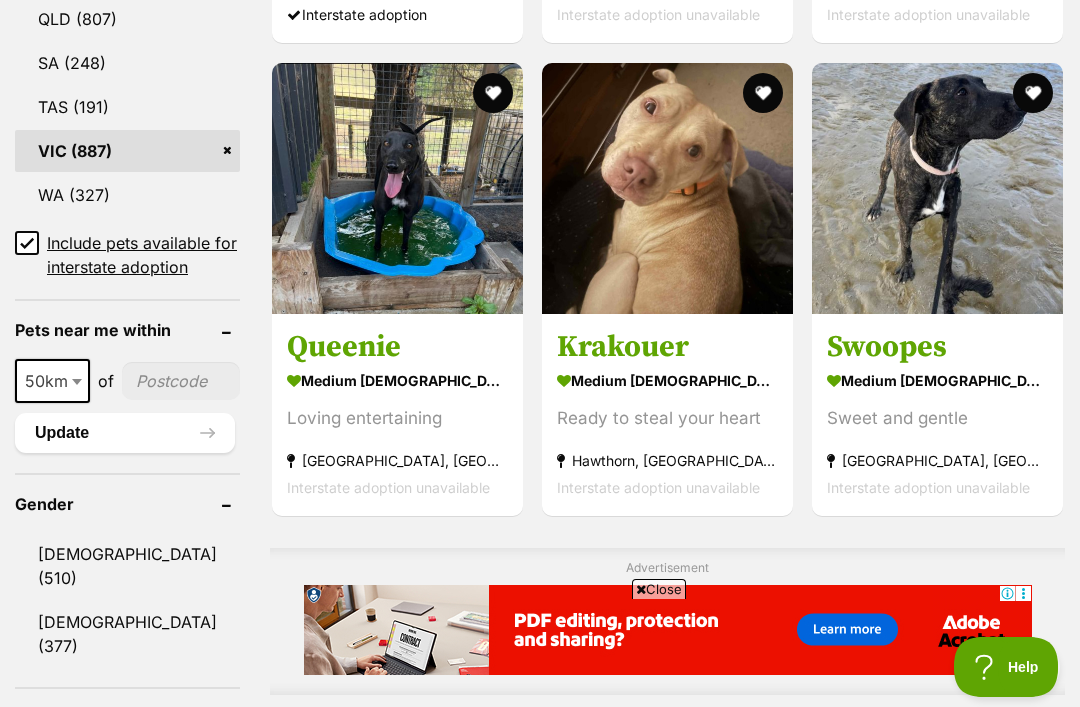 scroll, scrollTop: 0, scrollLeft: 0, axis: both 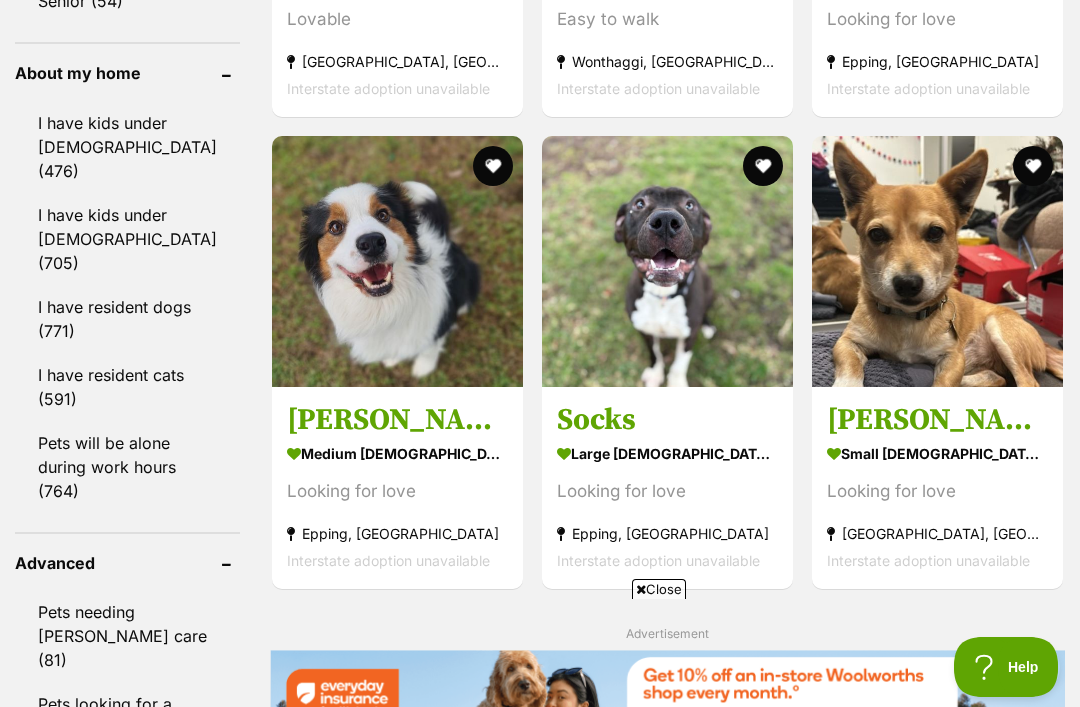 click at bounding box center [397, 261] 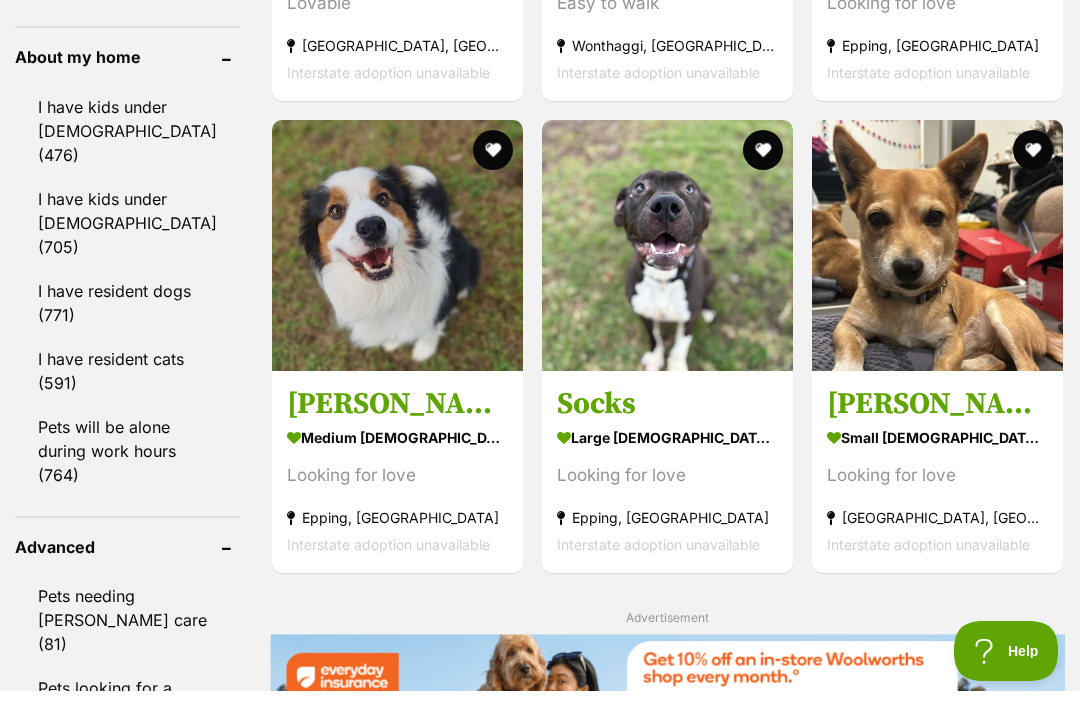 scroll, scrollTop: 2500, scrollLeft: 0, axis: vertical 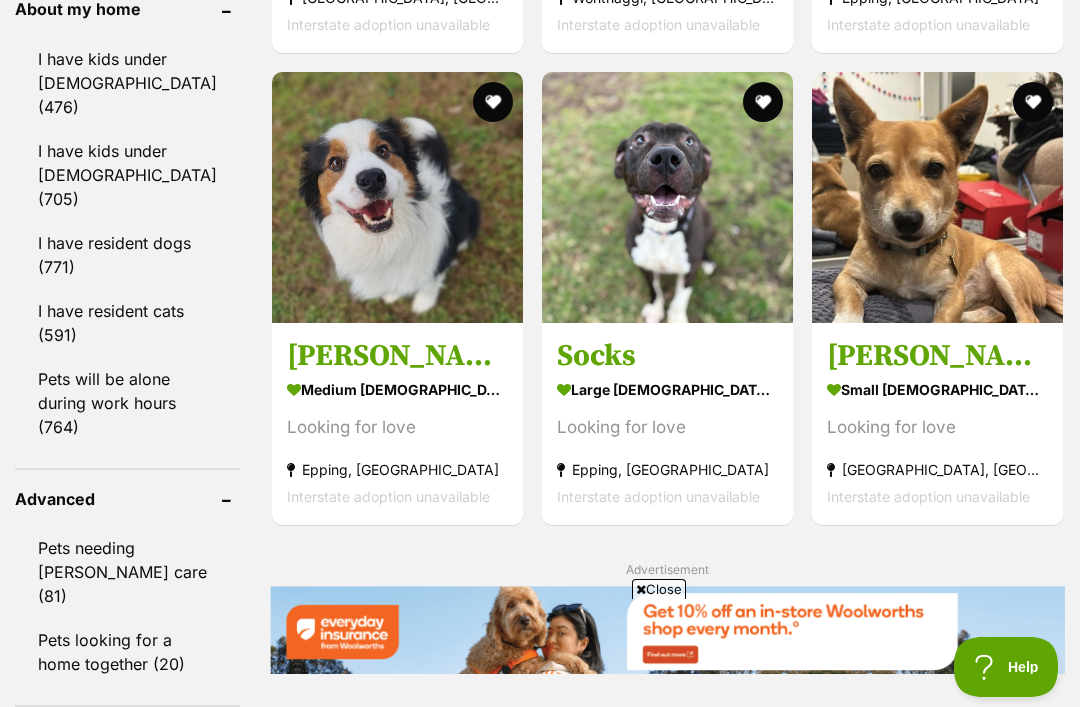 click at bounding box center [937, 197] 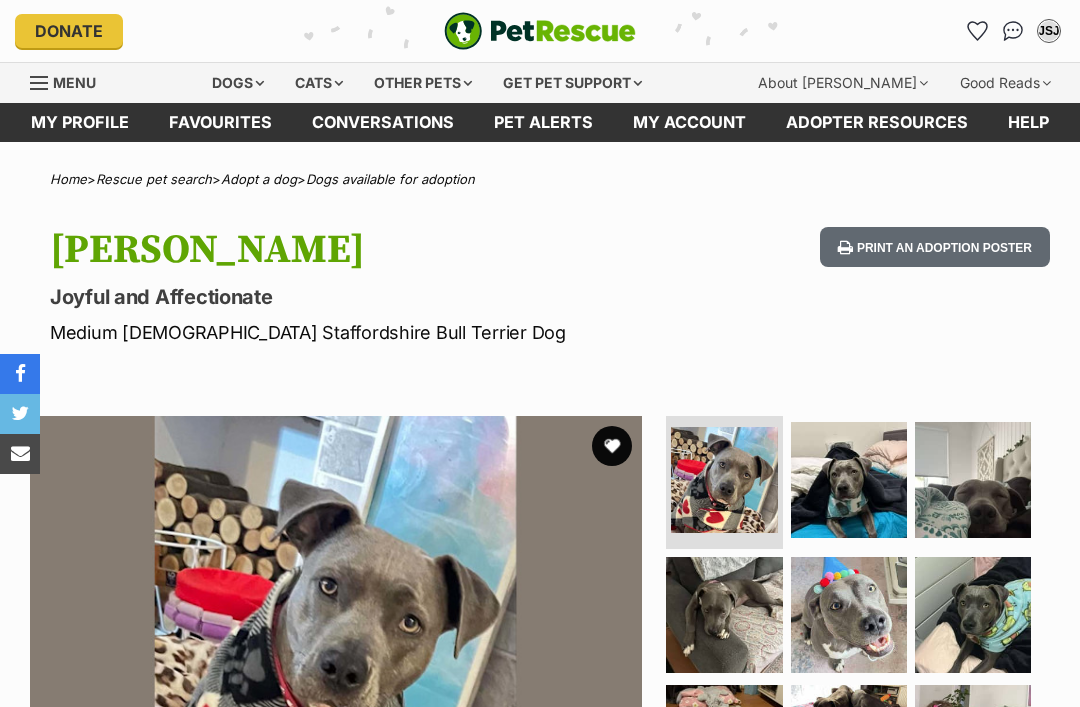 scroll, scrollTop: 0, scrollLeft: 0, axis: both 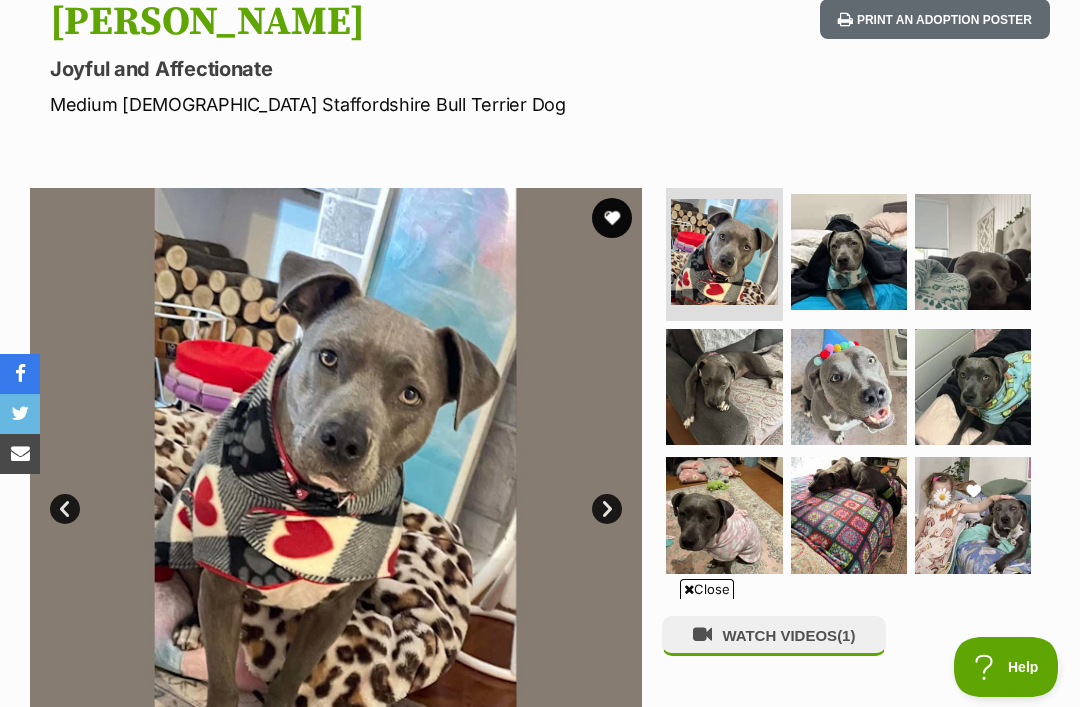 click on "Next" at bounding box center (607, 509) 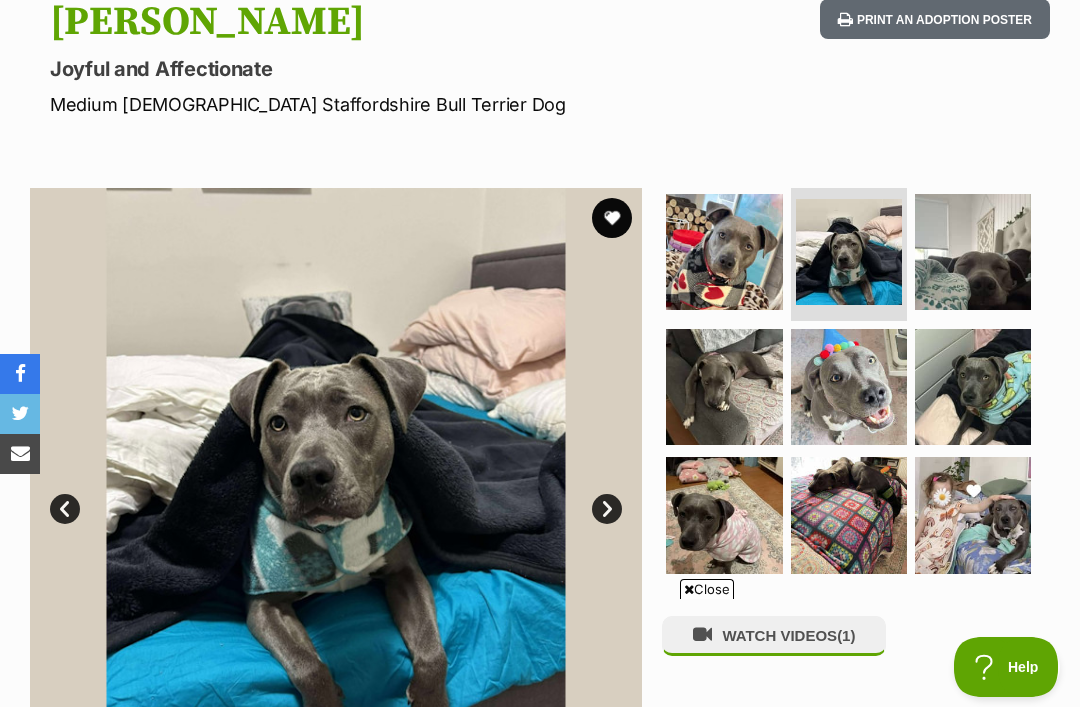 click on "Next" at bounding box center [607, 509] 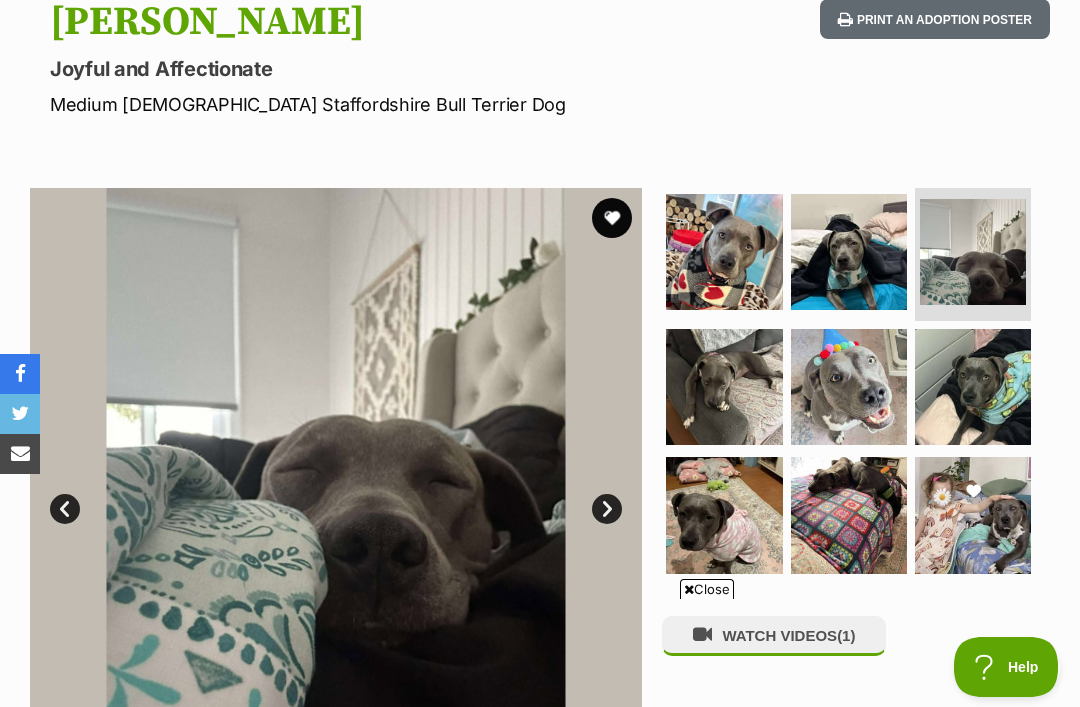 click on "Next" at bounding box center (607, 509) 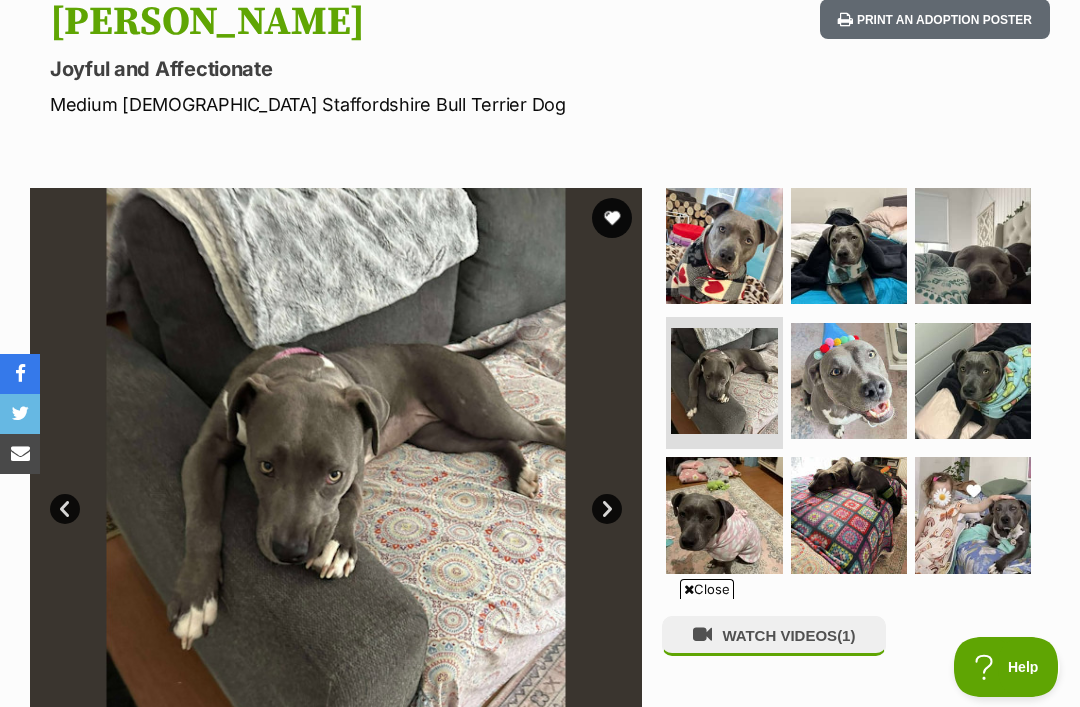 click on "Next" at bounding box center [607, 509] 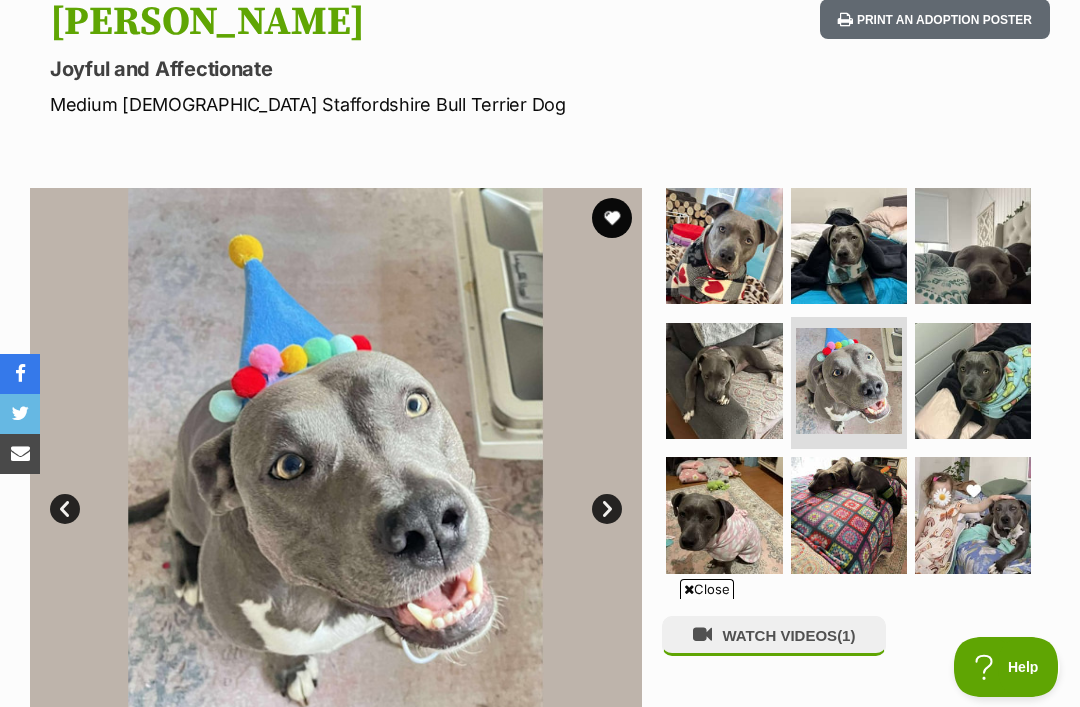 click on "Next" at bounding box center [607, 509] 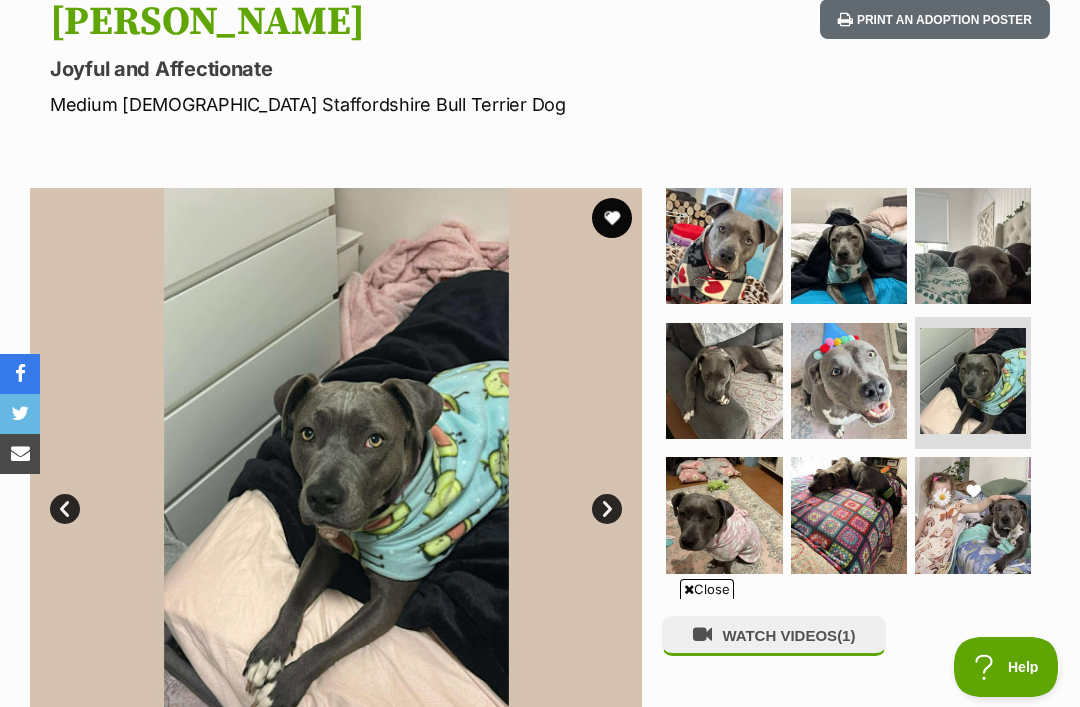 click on "Next" at bounding box center [607, 509] 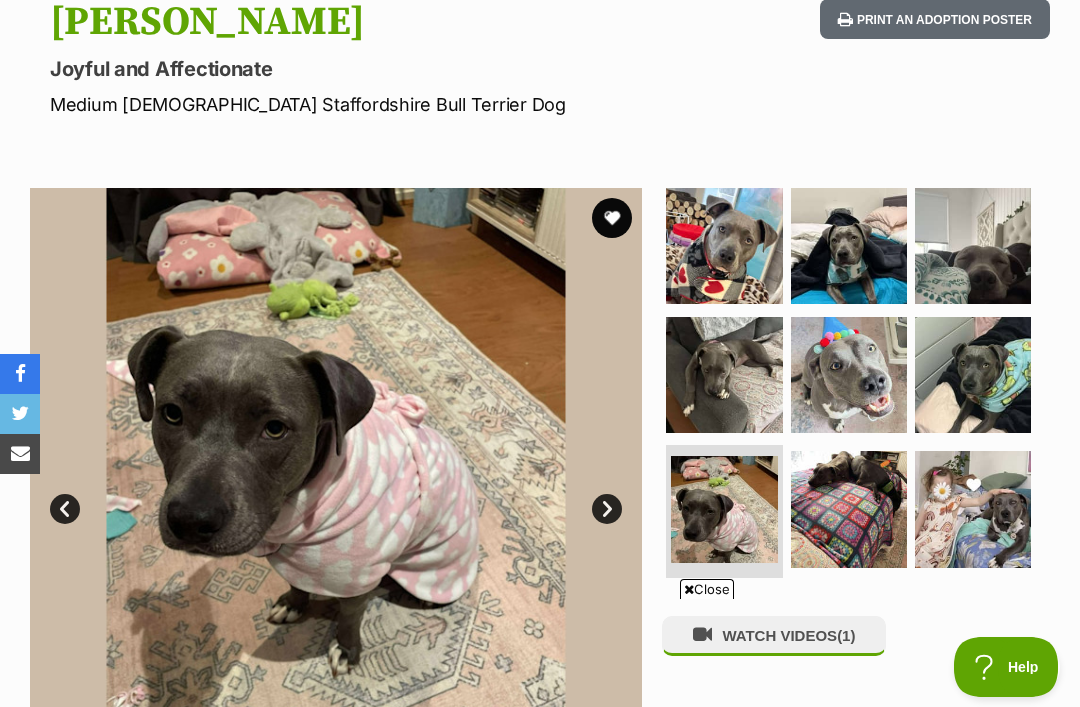 click on "Next" at bounding box center (607, 509) 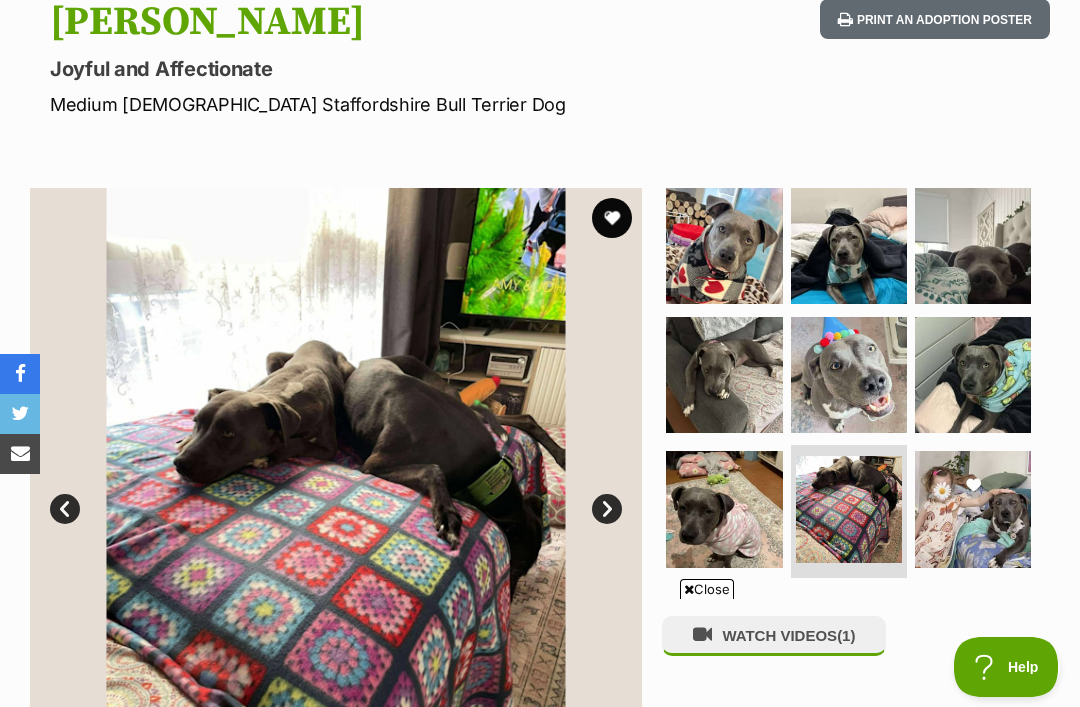 click on "Next" at bounding box center [607, 509] 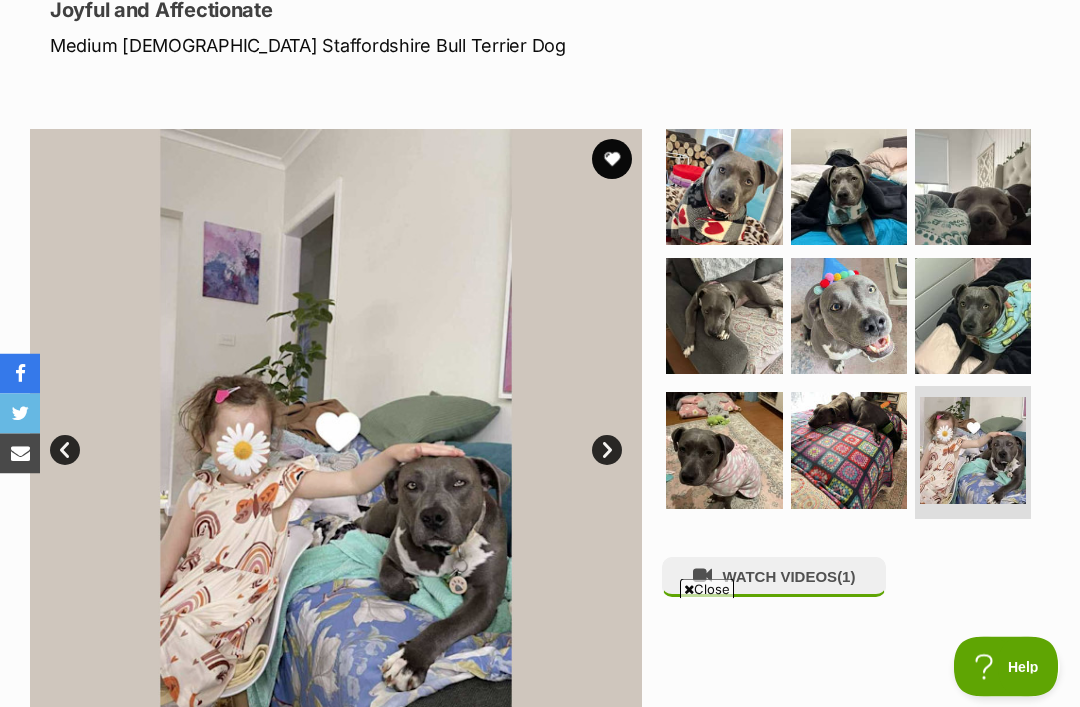 scroll, scrollTop: 287, scrollLeft: 0, axis: vertical 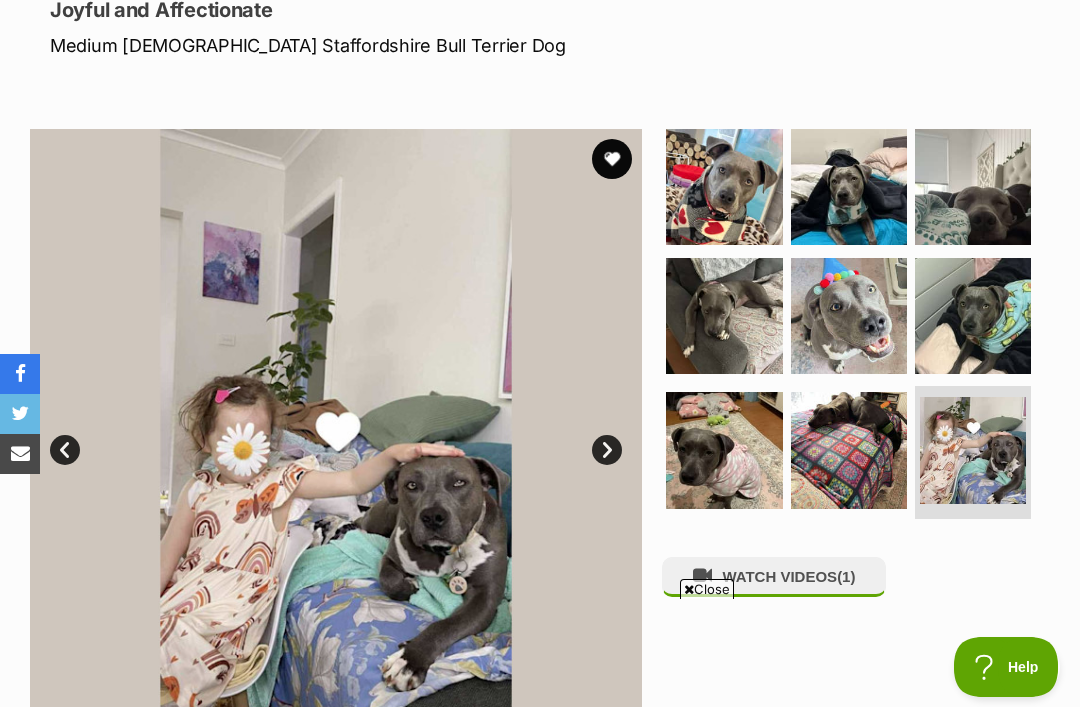 click at bounding box center [612, 159] 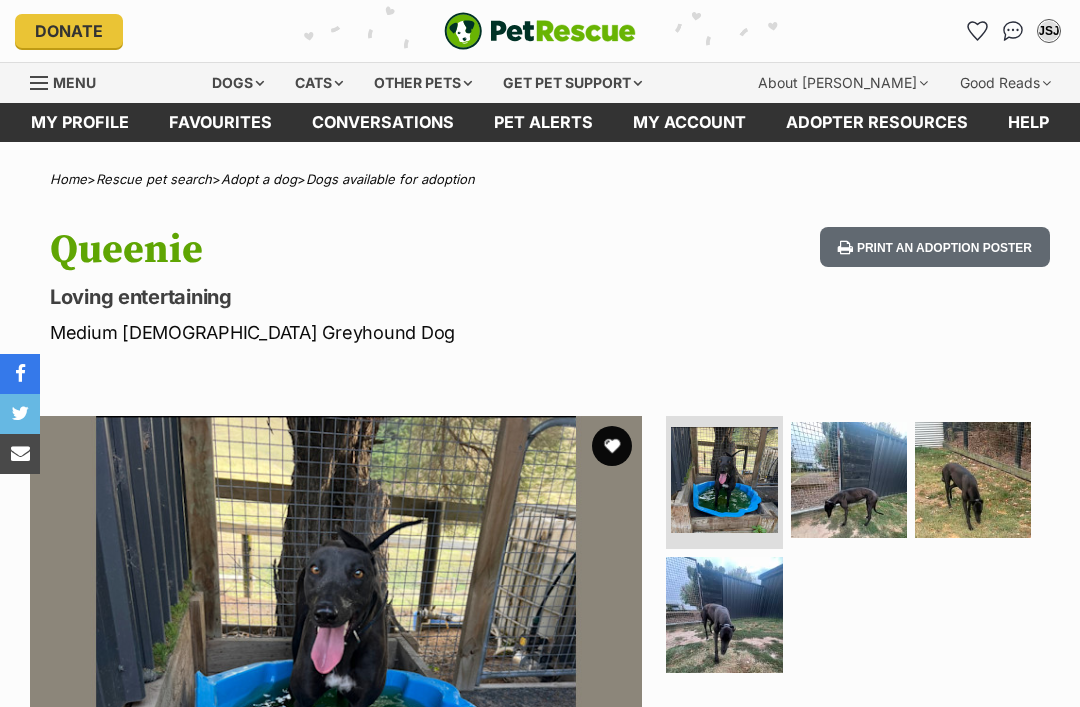 scroll, scrollTop: 0, scrollLeft: 0, axis: both 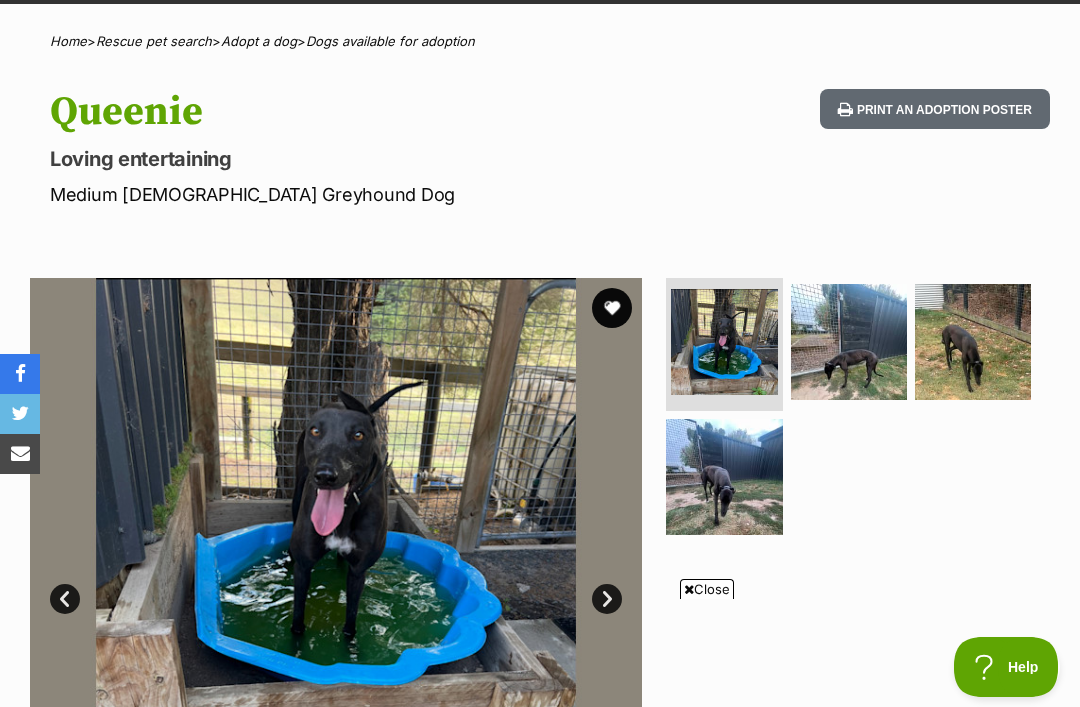 click on "Next" at bounding box center (607, 599) 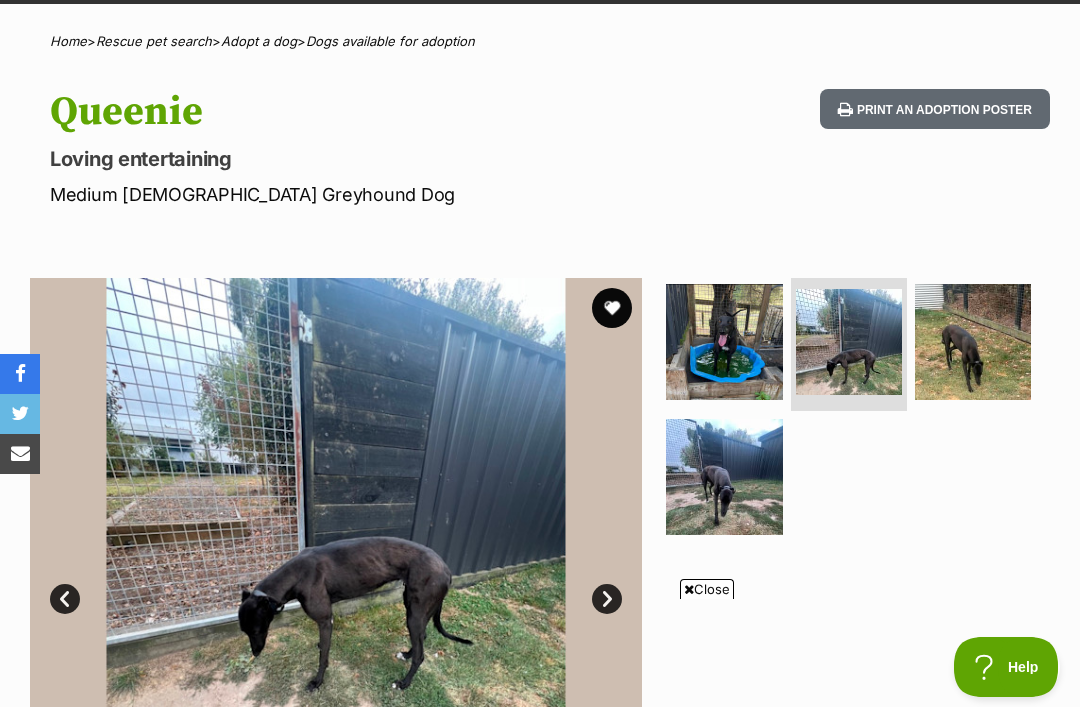 click on "Close" at bounding box center [707, 589] 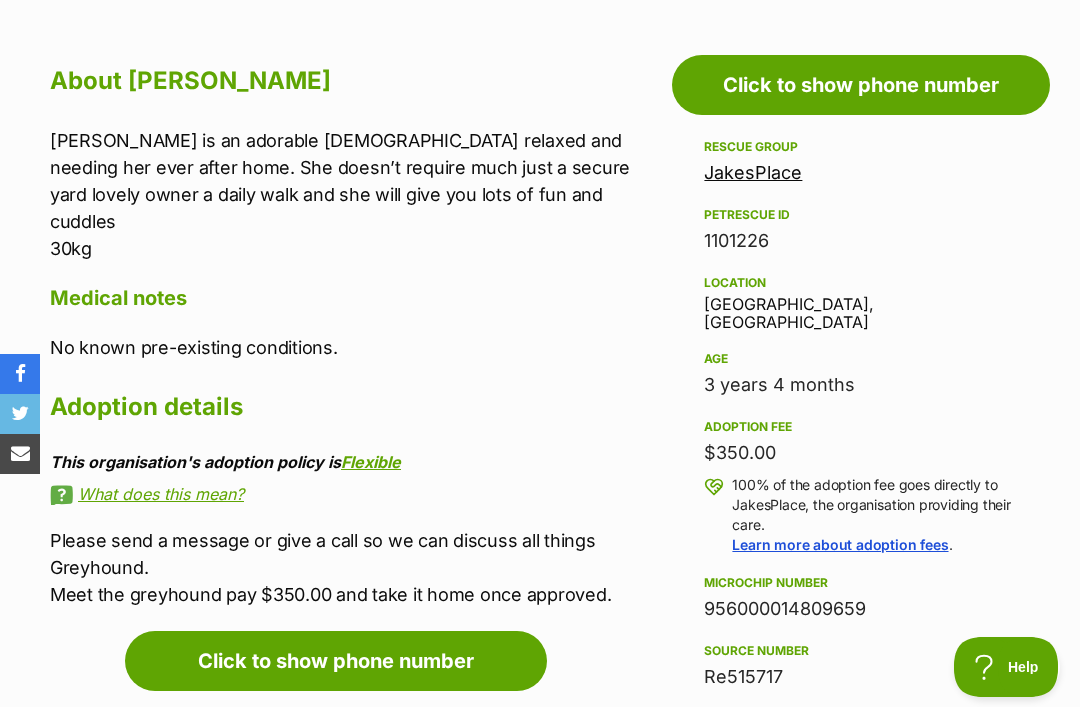 scroll, scrollTop: 0, scrollLeft: 0, axis: both 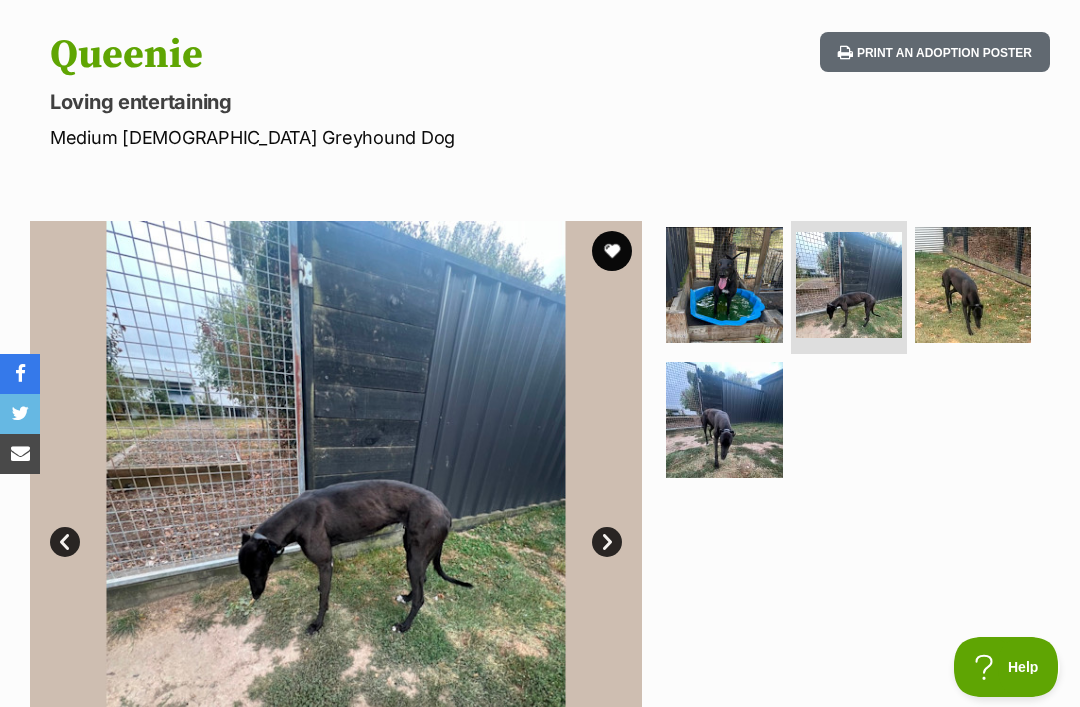 click at bounding box center (612, 251) 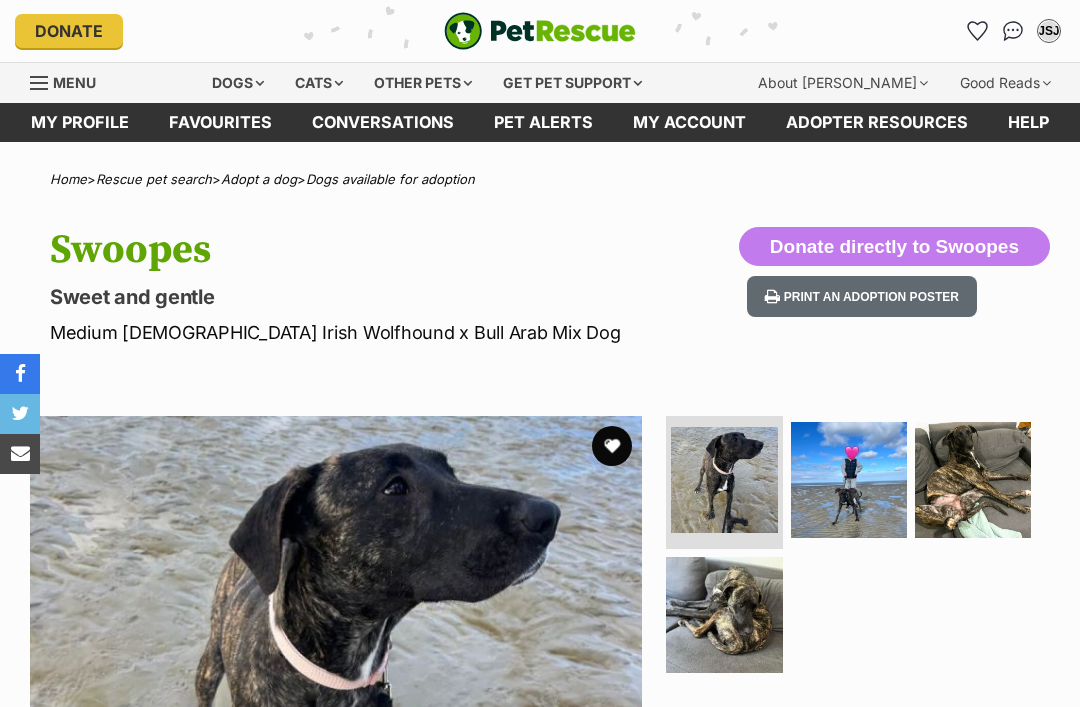 scroll, scrollTop: 0, scrollLeft: 0, axis: both 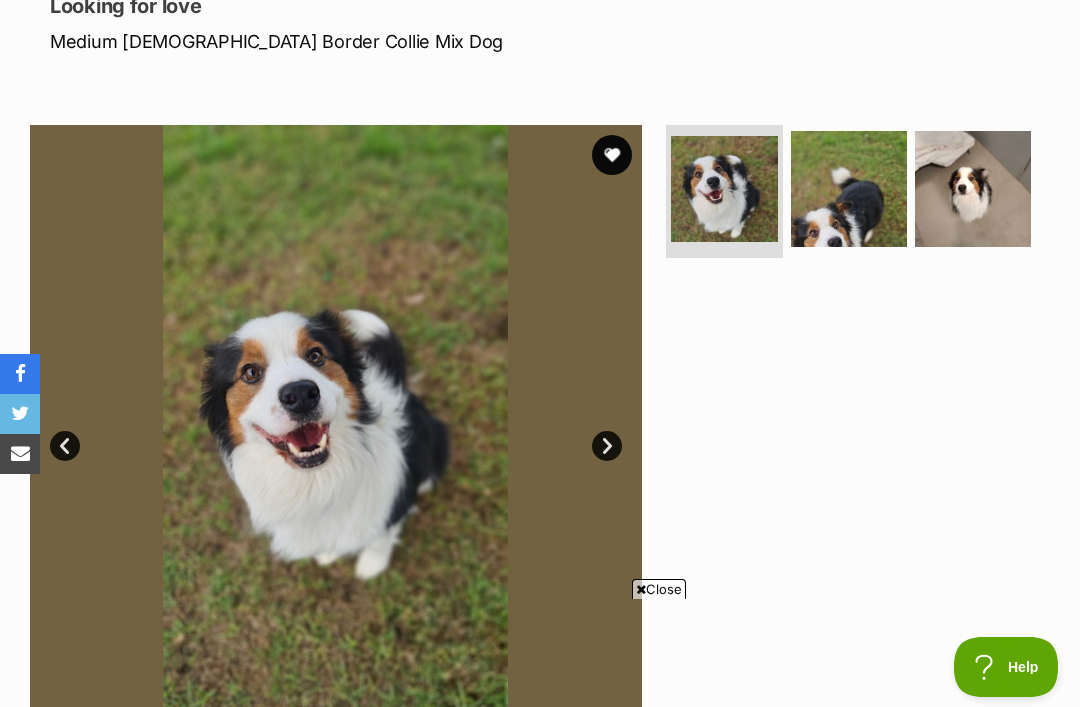 click on "Next" at bounding box center [607, 446] 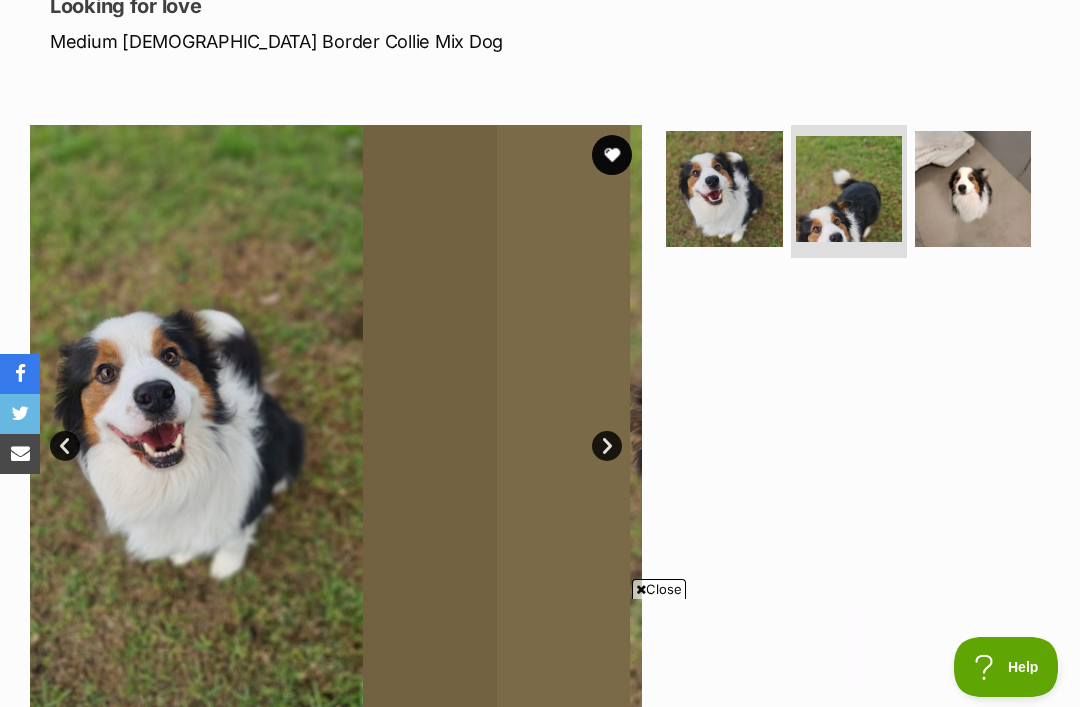 scroll, scrollTop: 0, scrollLeft: 0, axis: both 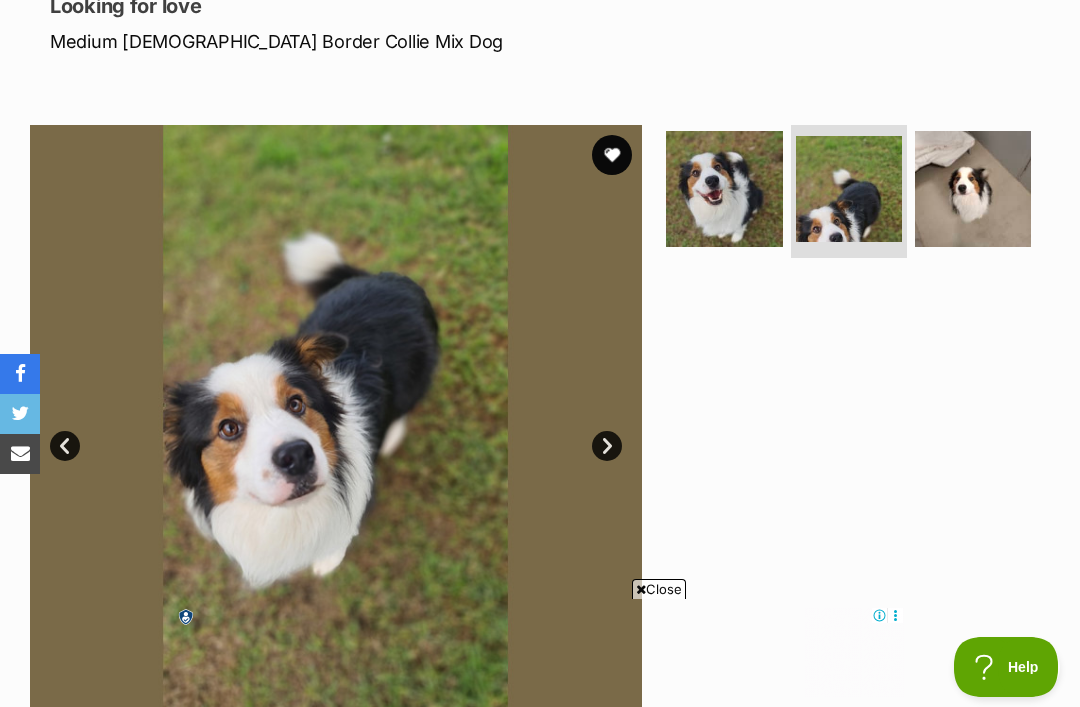 click on "Next" at bounding box center (607, 446) 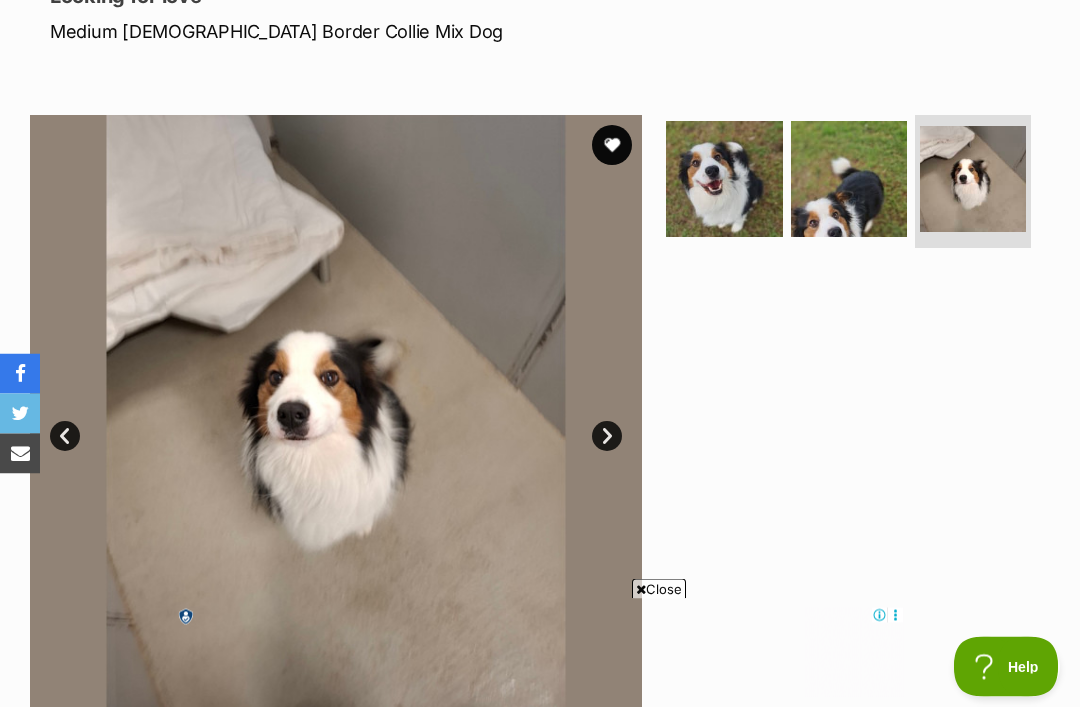 scroll, scrollTop: 302, scrollLeft: 0, axis: vertical 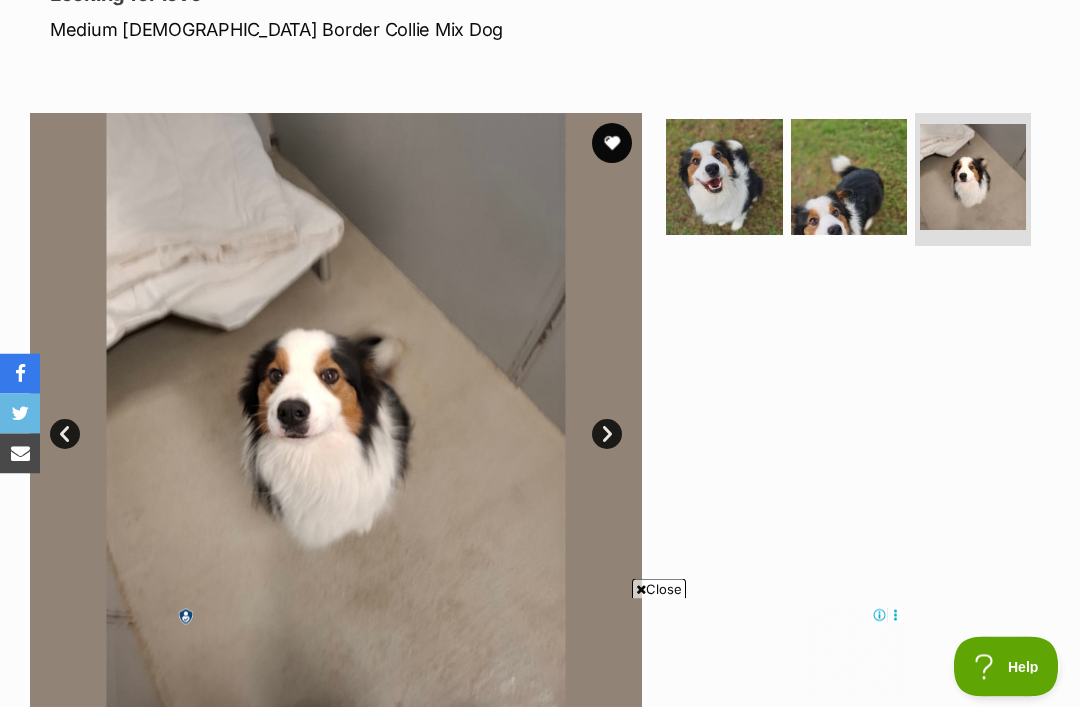 click on "Close" at bounding box center (659, 589) 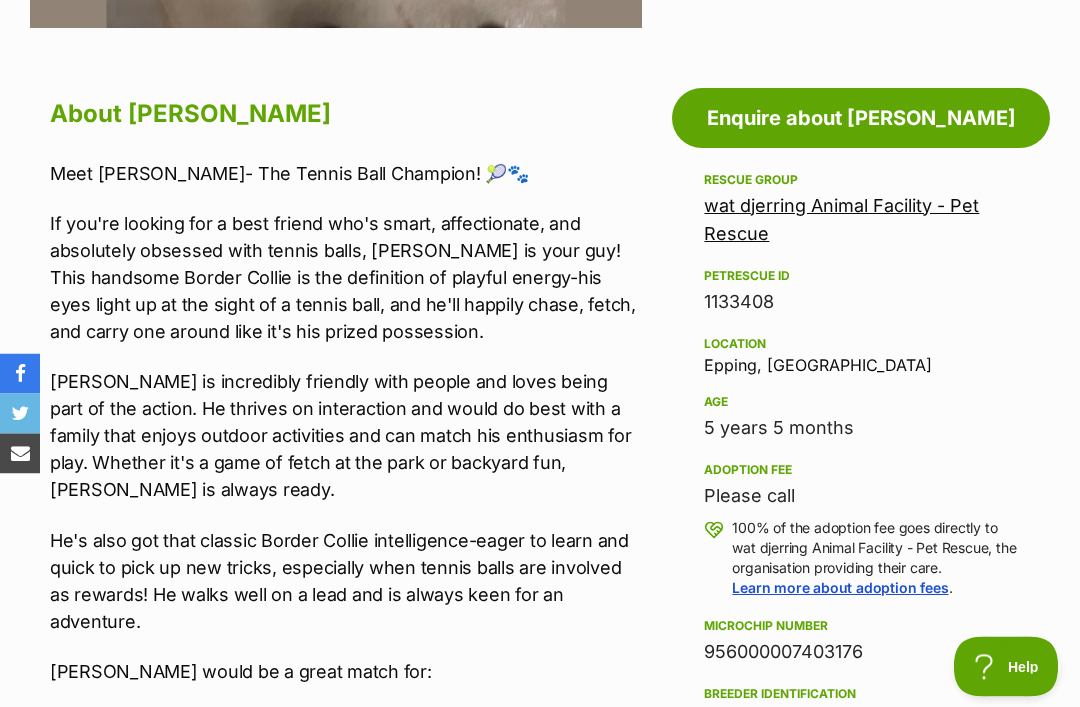 scroll, scrollTop: 1001, scrollLeft: 0, axis: vertical 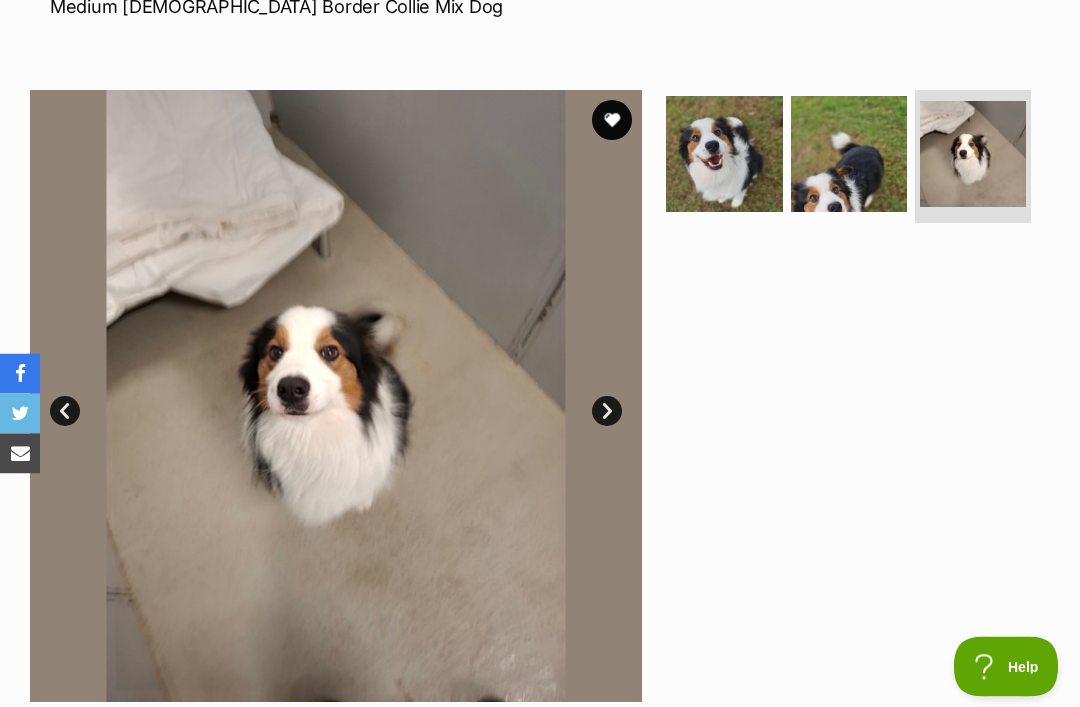 click at bounding box center (612, 121) 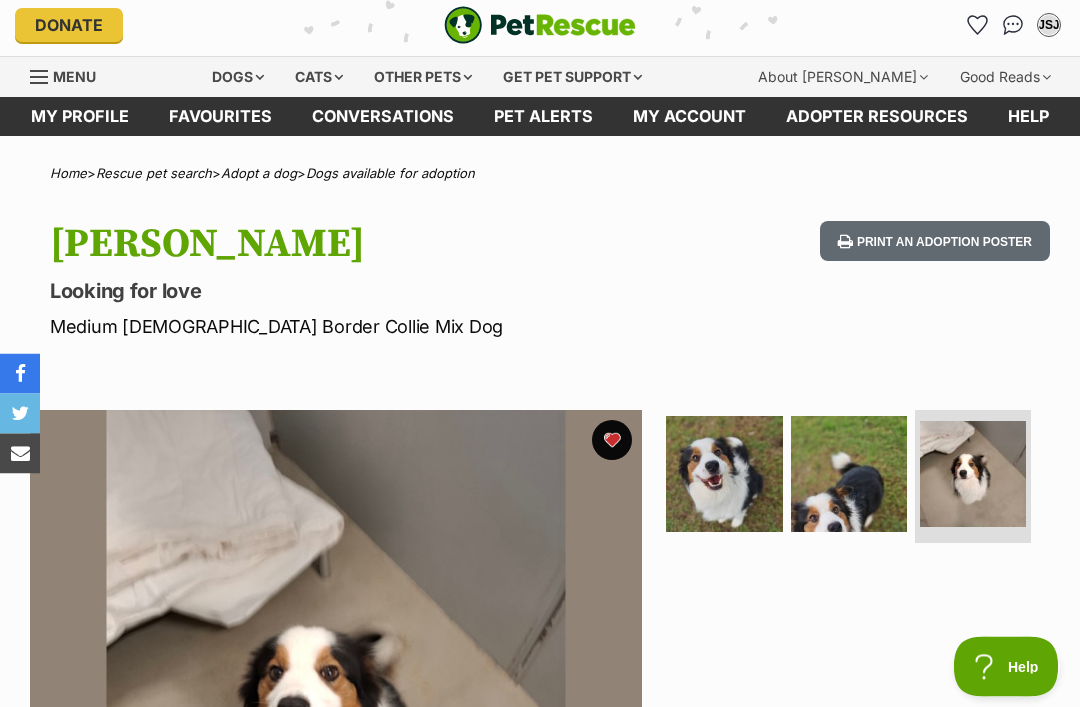 scroll, scrollTop: 0, scrollLeft: 0, axis: both 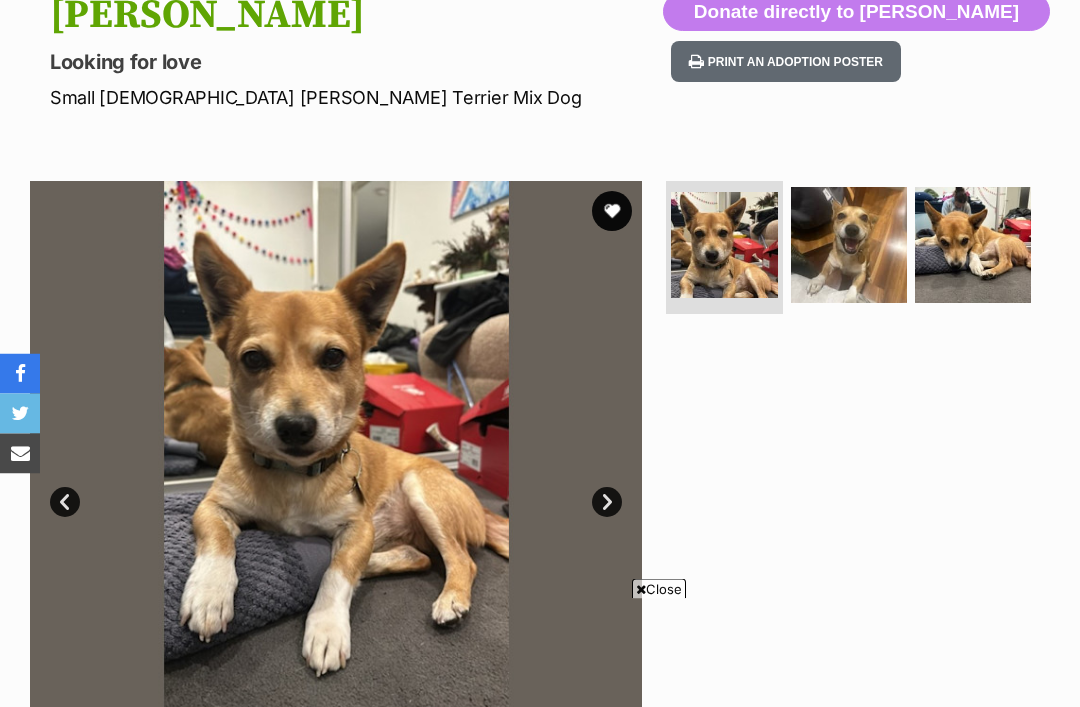 click on "Next" at bounding box center [607, 503] 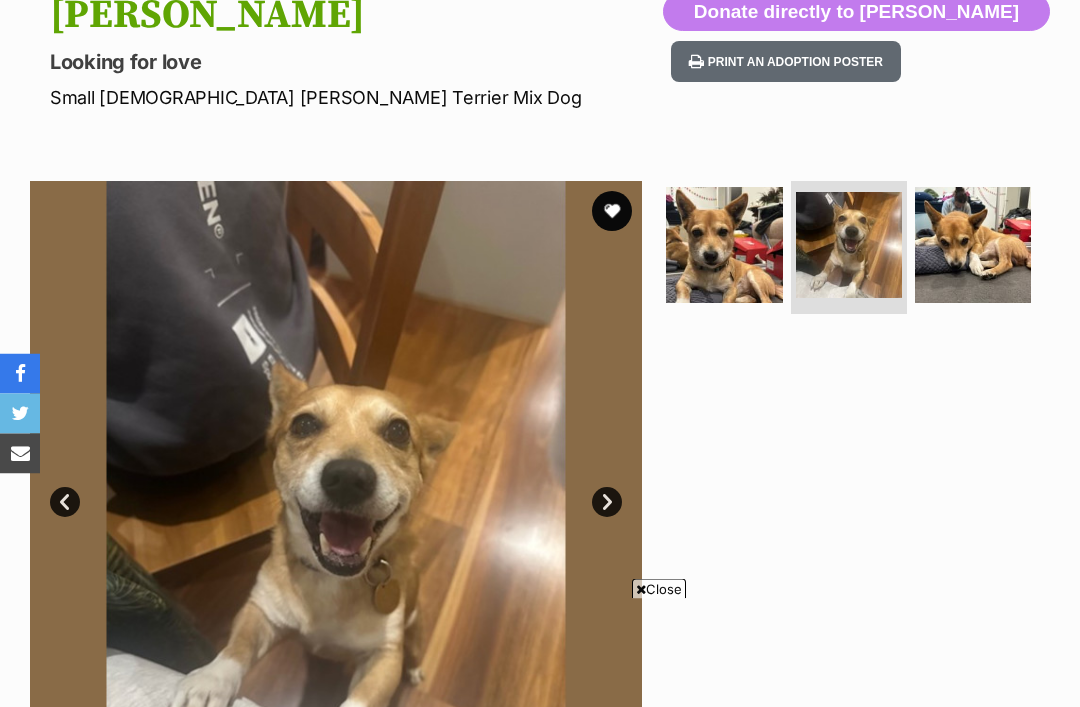 scroll, scrollTop: 235, scrollLeft: 0, axis: vertical 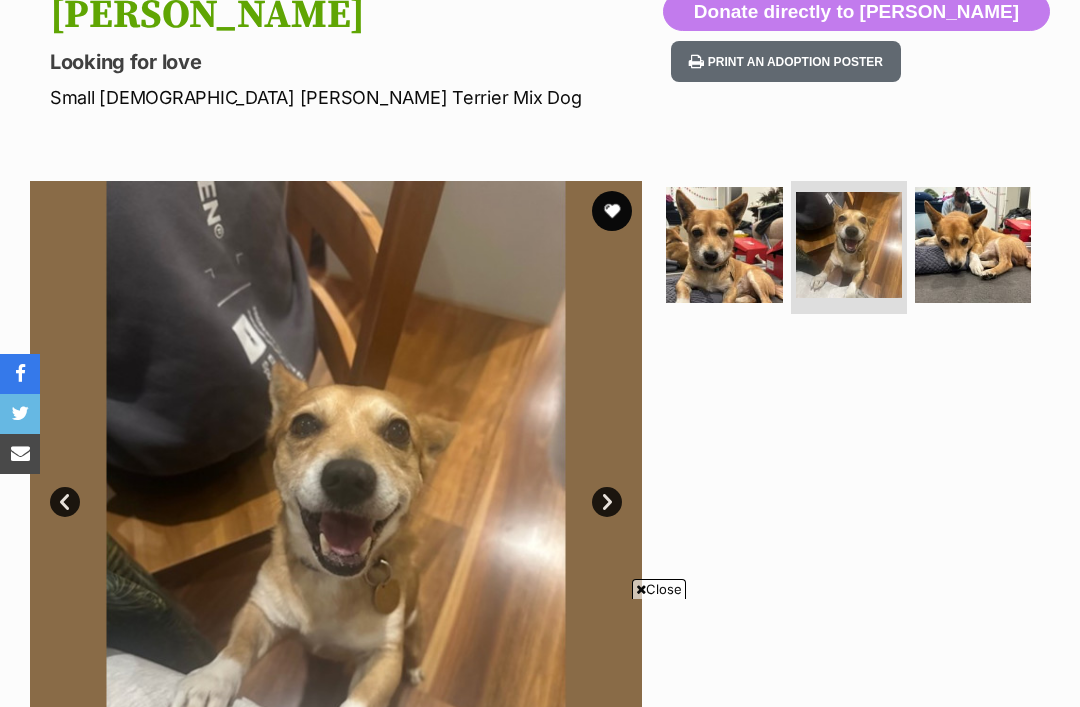 click on "Close" at bounding box center (659, 589) 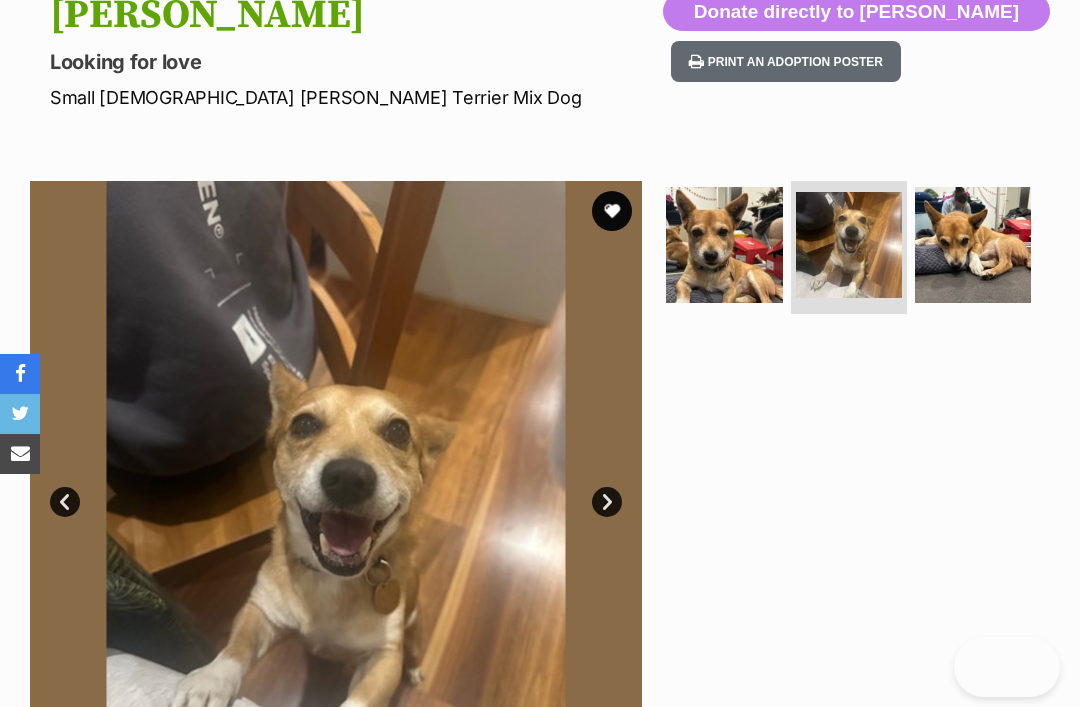 click on "Next" at bounding box center [607, 502] 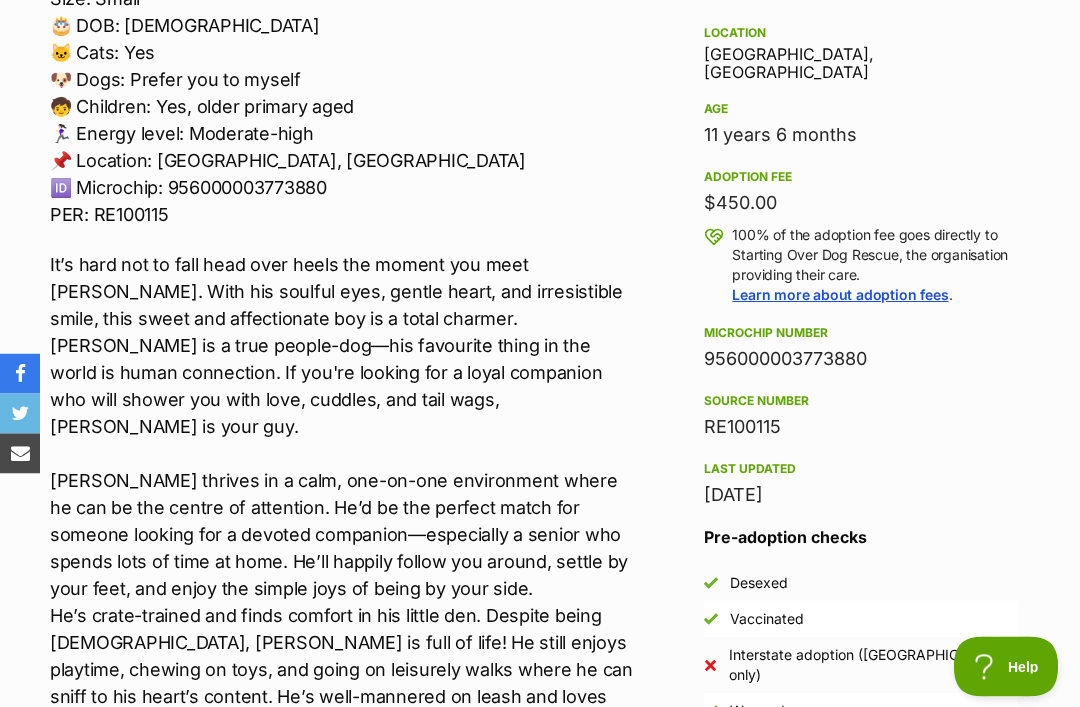 scroll, scrollTop: 0, scrollLeft: 0, axis: both 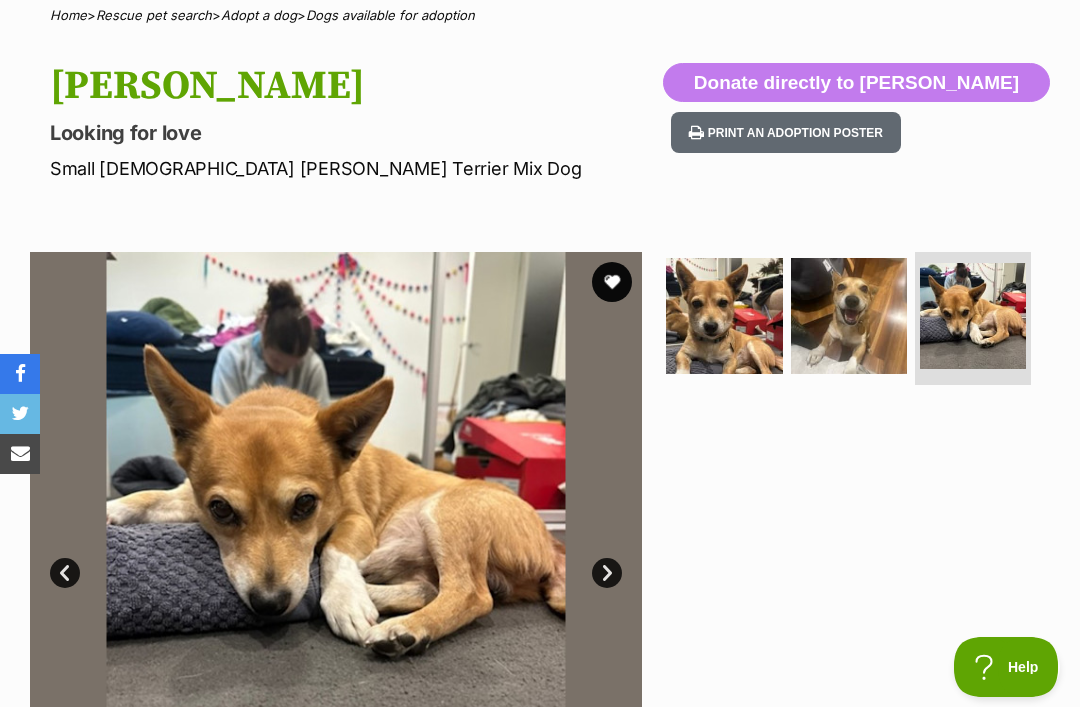 click at bounding box center [612, 282] 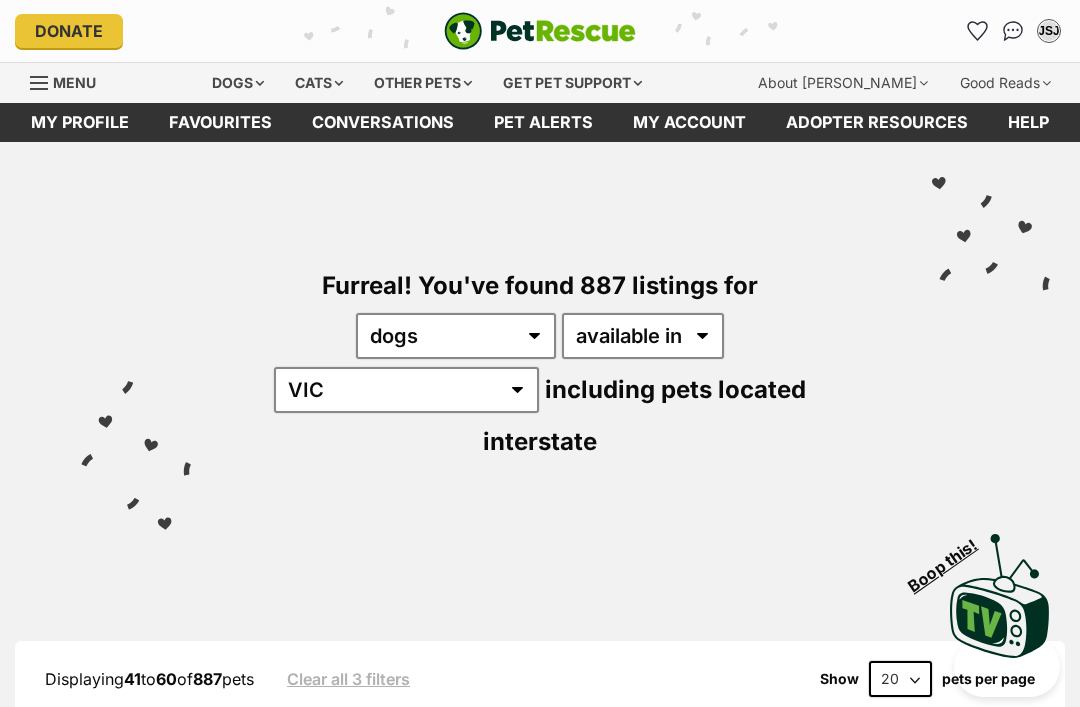 scroll, scrollTop: 1, scrollLeft: 0, axis: vertical 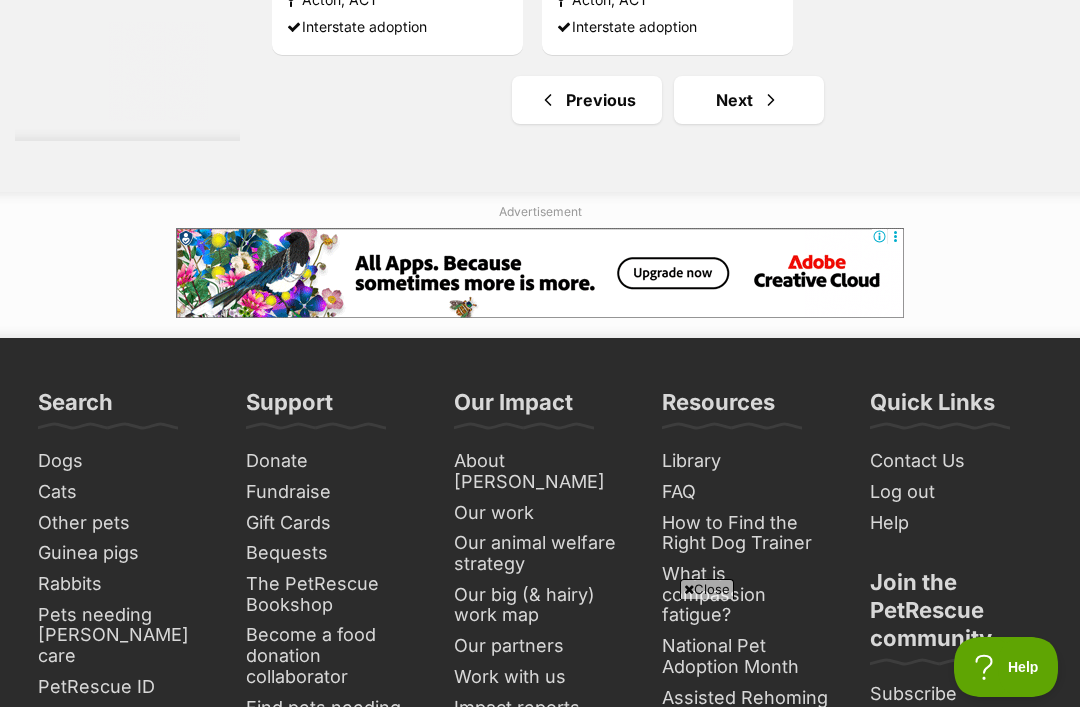 click on "Next" at bounding box center [749, 100] 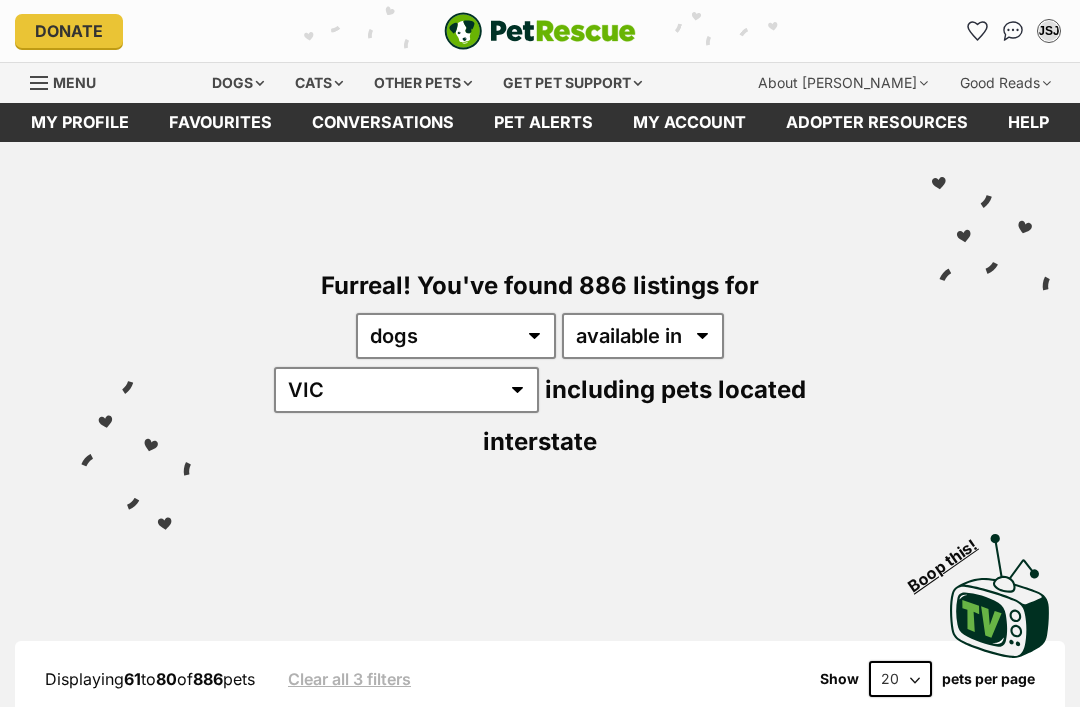 scroll, scrollTop: 0, scrollLeft: 0, axis: both 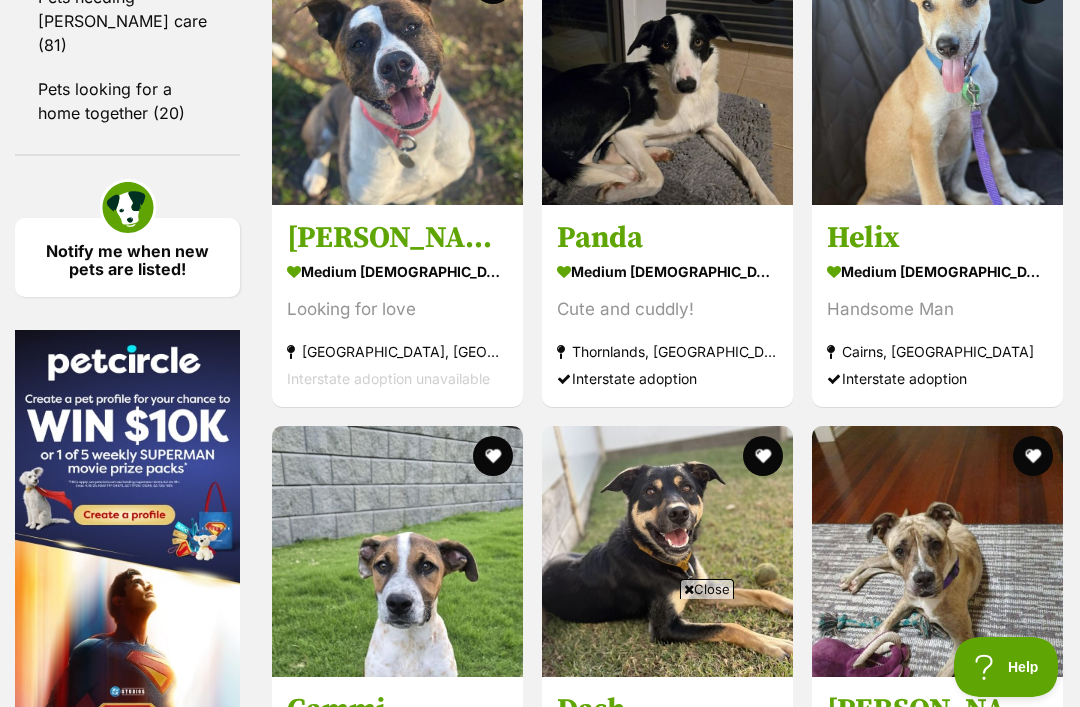 click at bounding box center [397, 79] 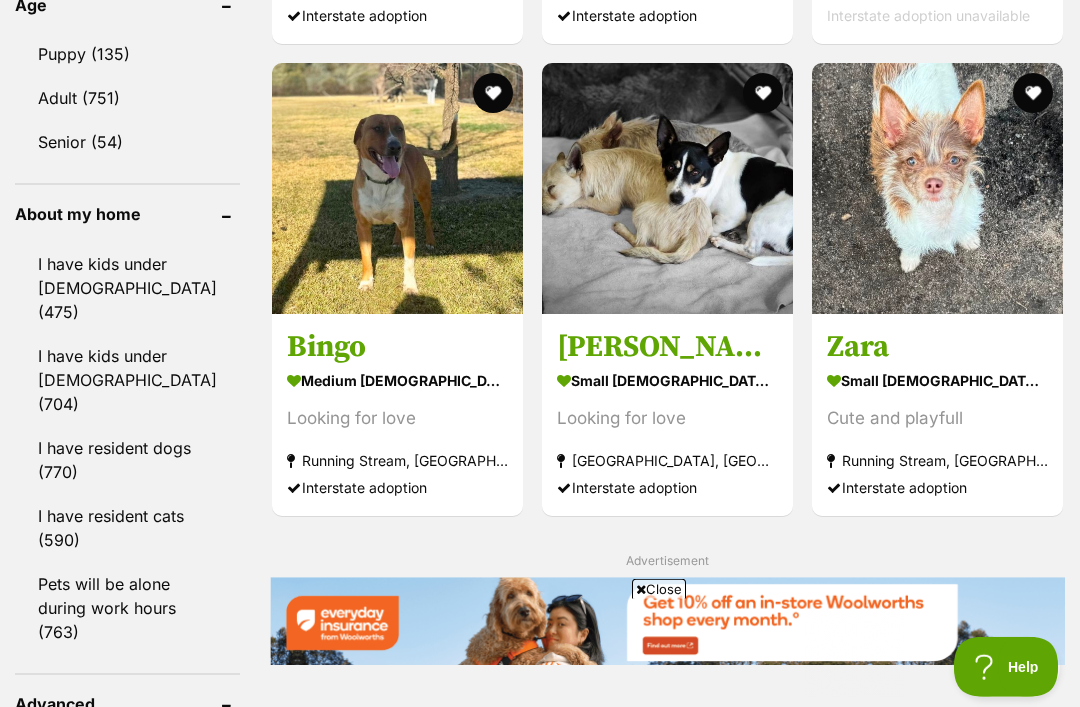 scroll, scrollTop: 0, scrollLeft: 0, axis: both 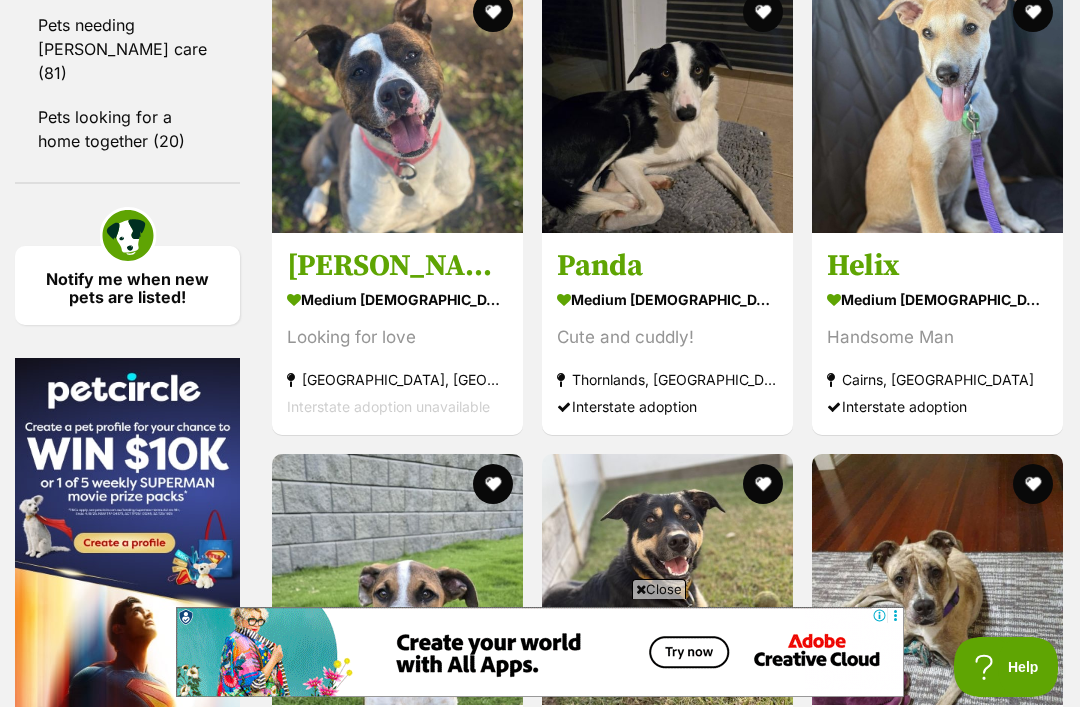 click at bounding box center [667, 107] 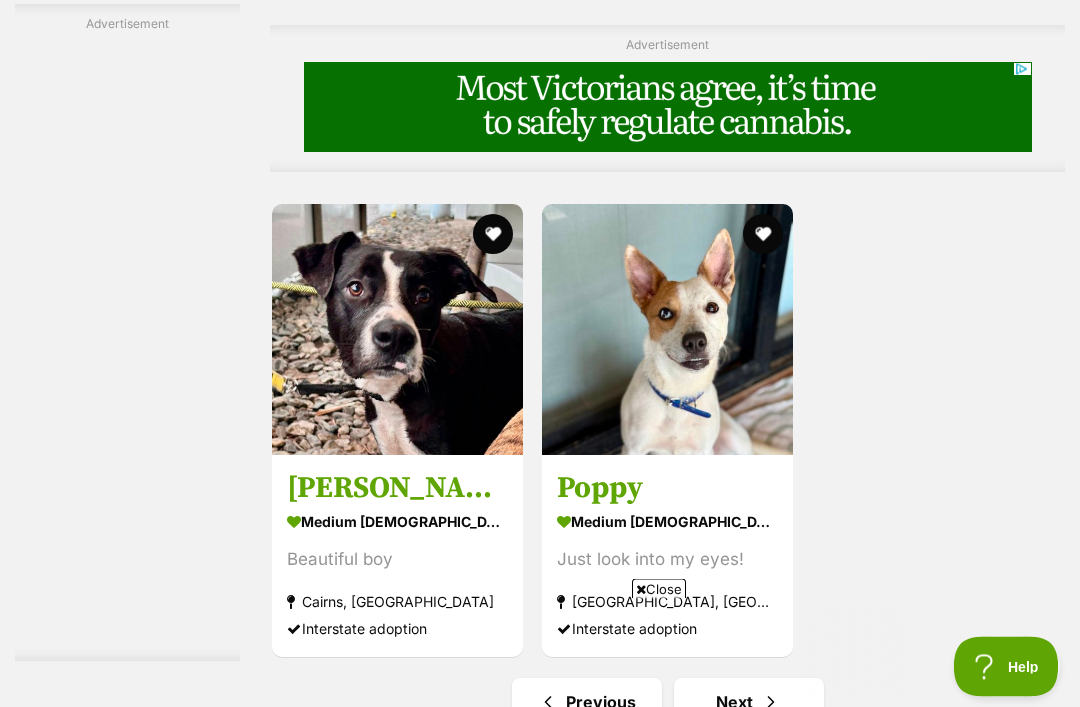 scroll, scrollTop: 3940, scrollLeft: 0, axis: vertical 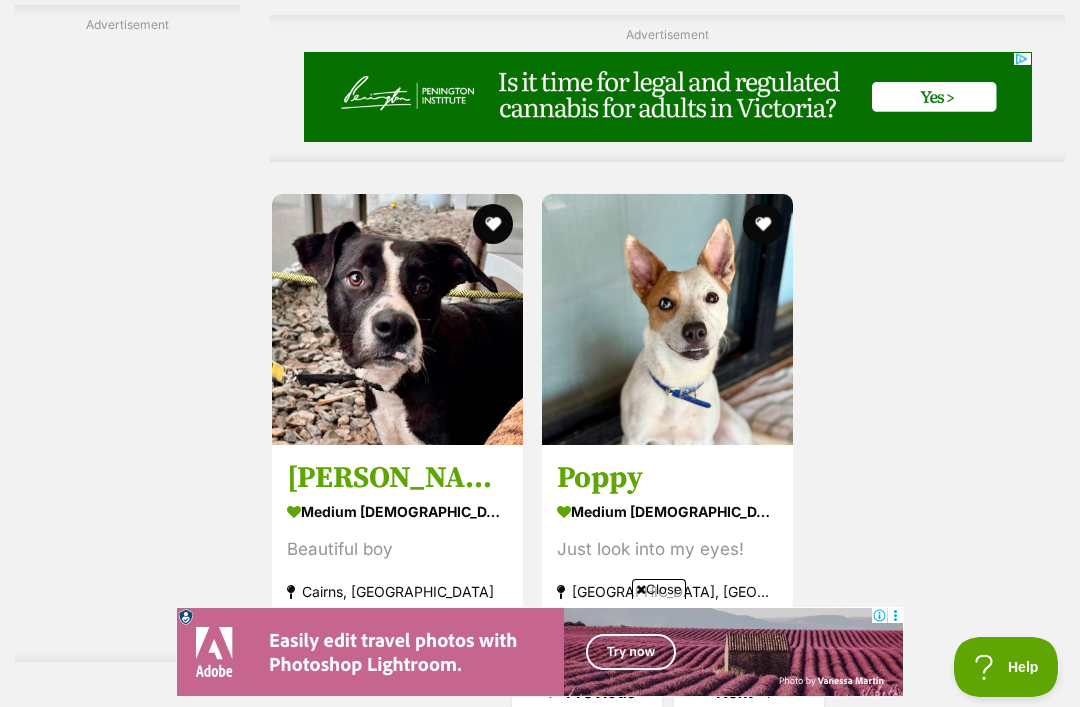 click at bounding box center [397, 319] 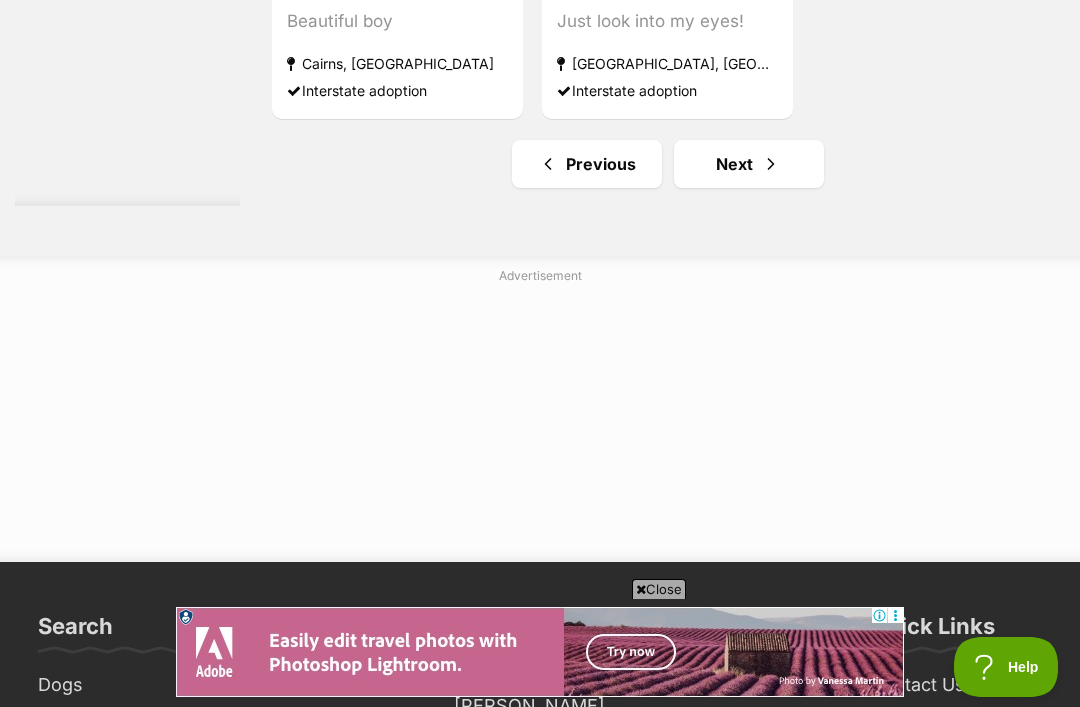 scroll, scrollTop: 4474, scrollLeft: 0, axis: vertical 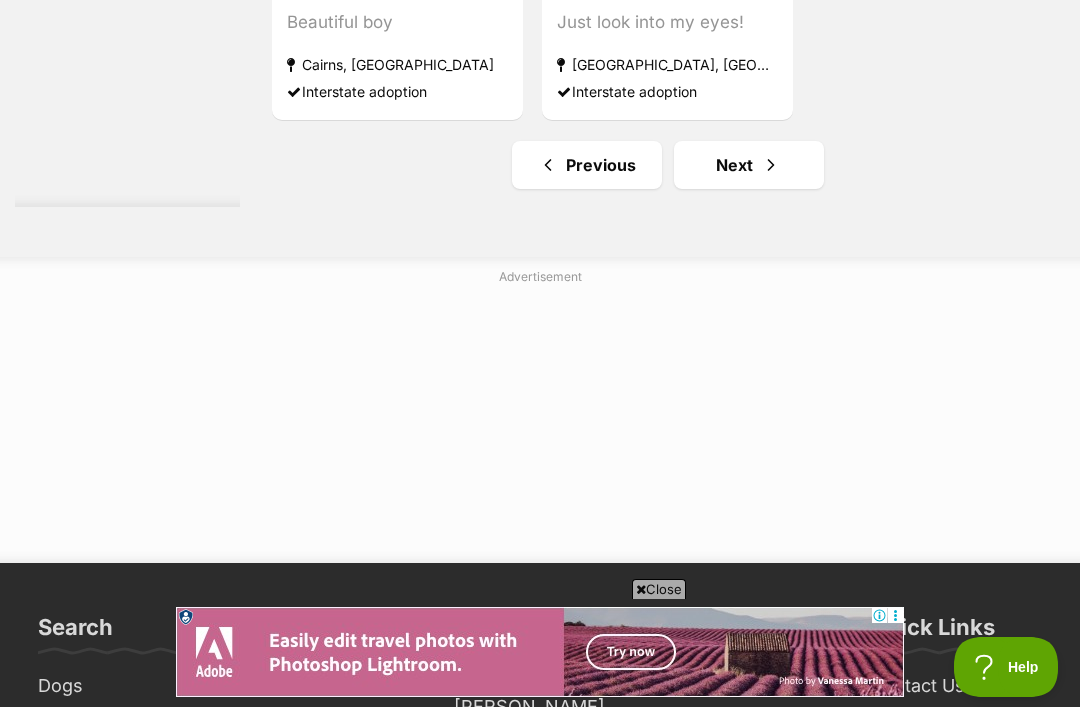 click on "Next" at bounding box center [749, 165] 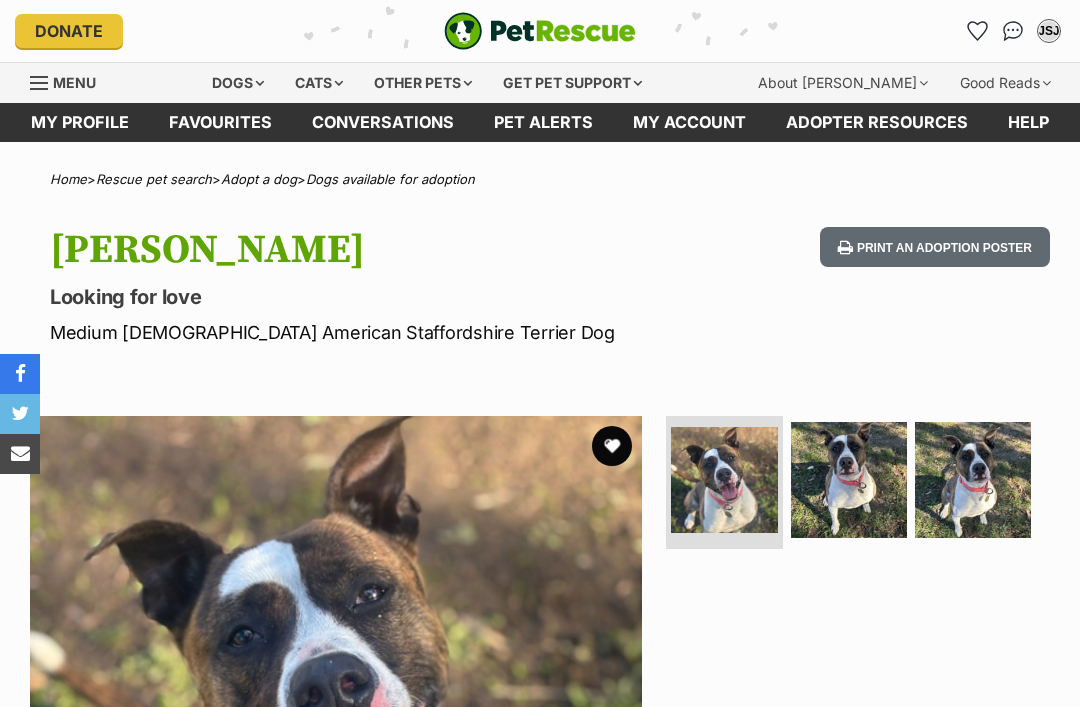 scroll, scrollTop: 0, scrollLeft: 0, axis: both 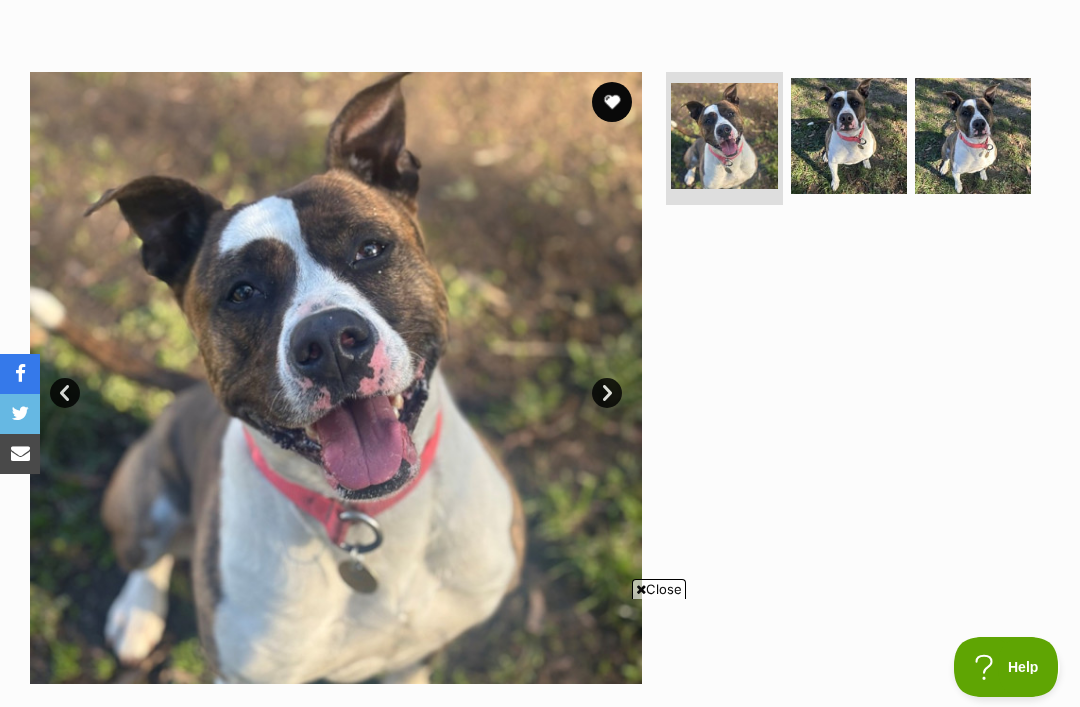 click at bounding box center [336, 378] 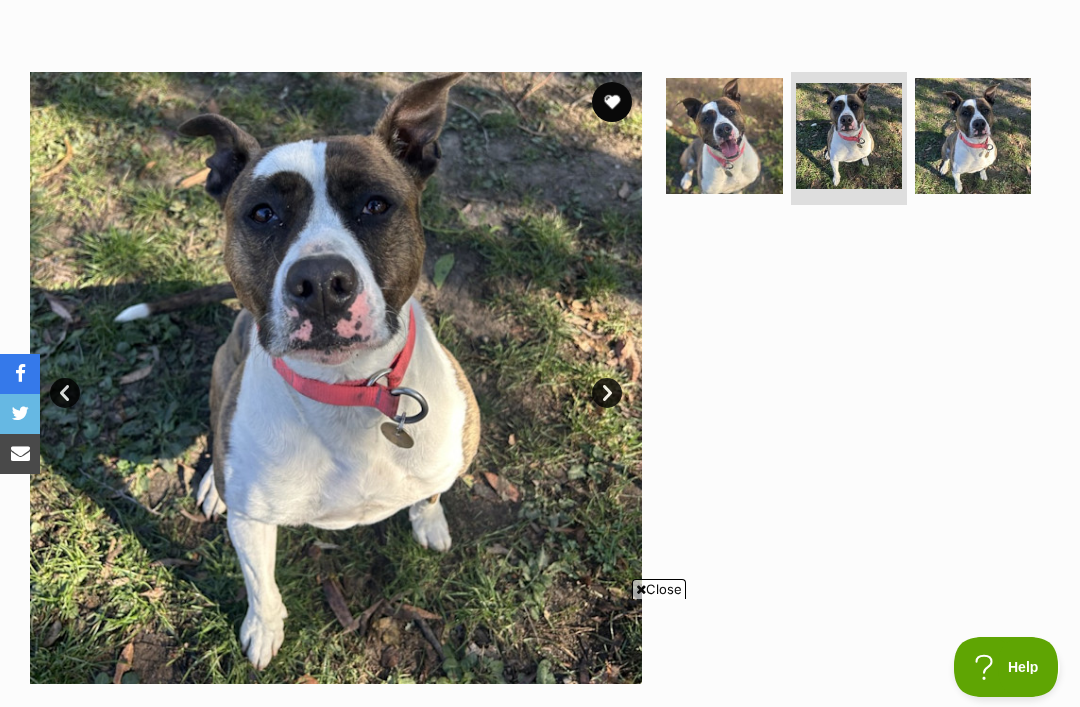 click on "Next" at bounding box center [607, 393] 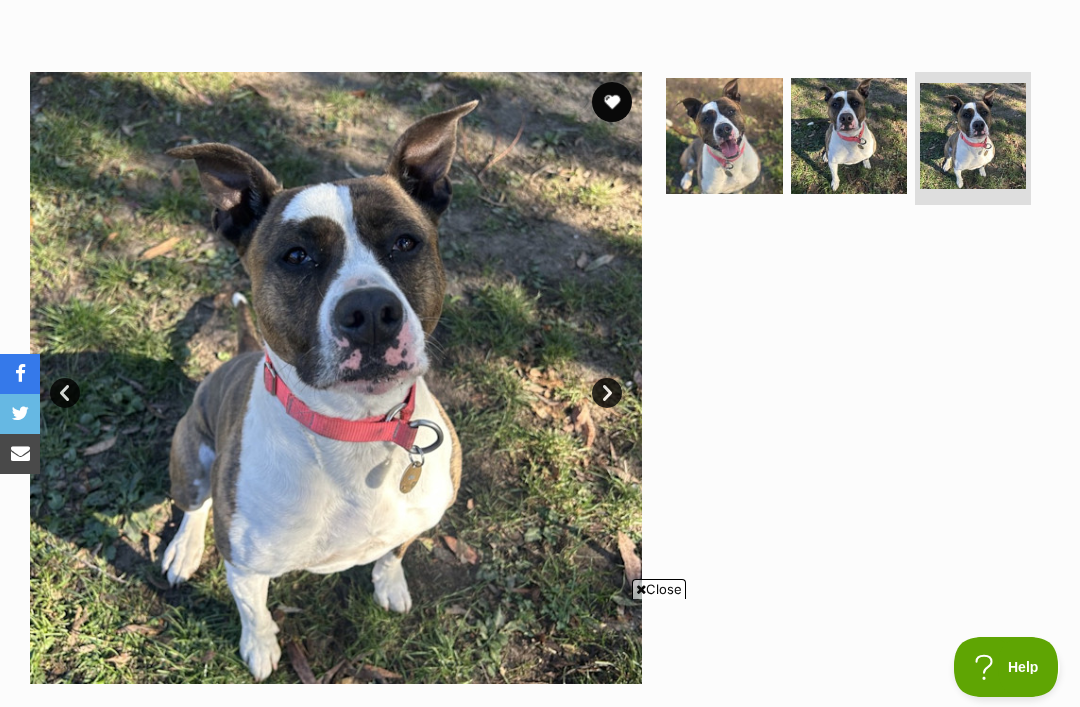 click on "Close" at bounding box center [659, 589] 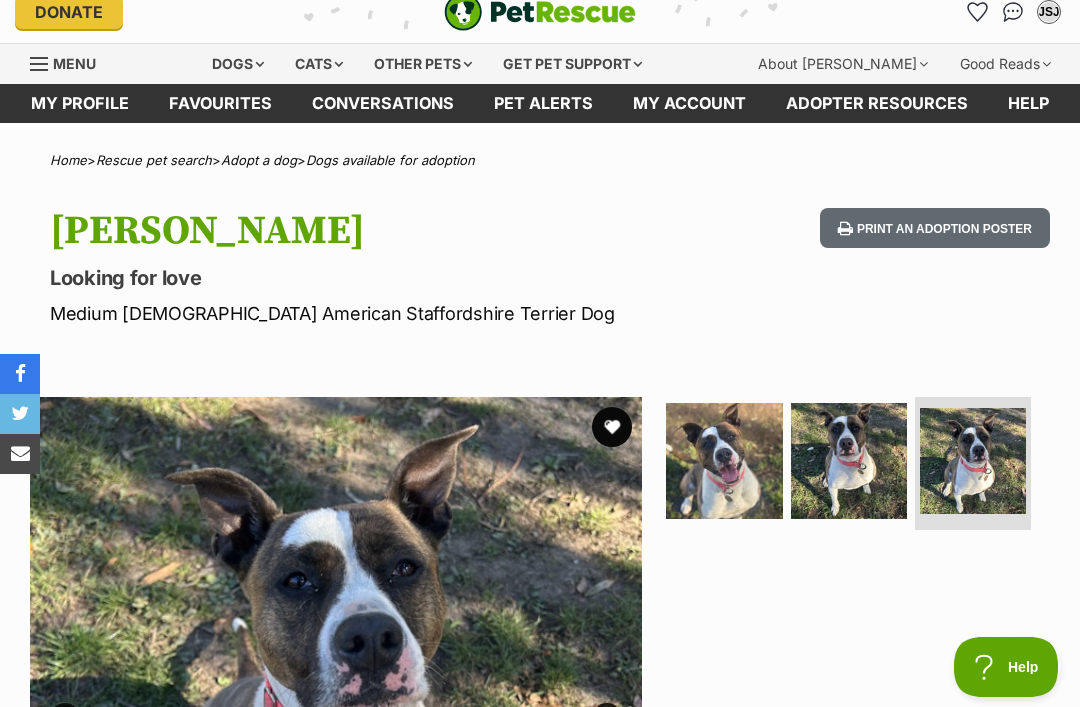 scroll, scrollTop: 0, scrollLeft: 0, axis: both 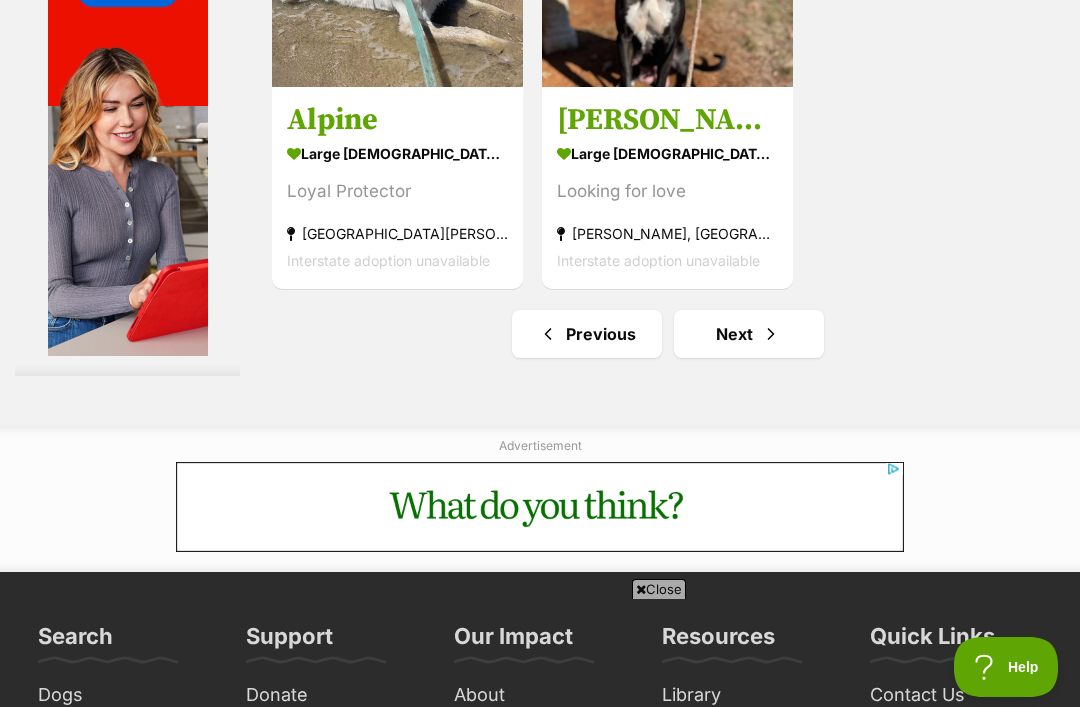 click on "Next" at bounding box center [749, 334] 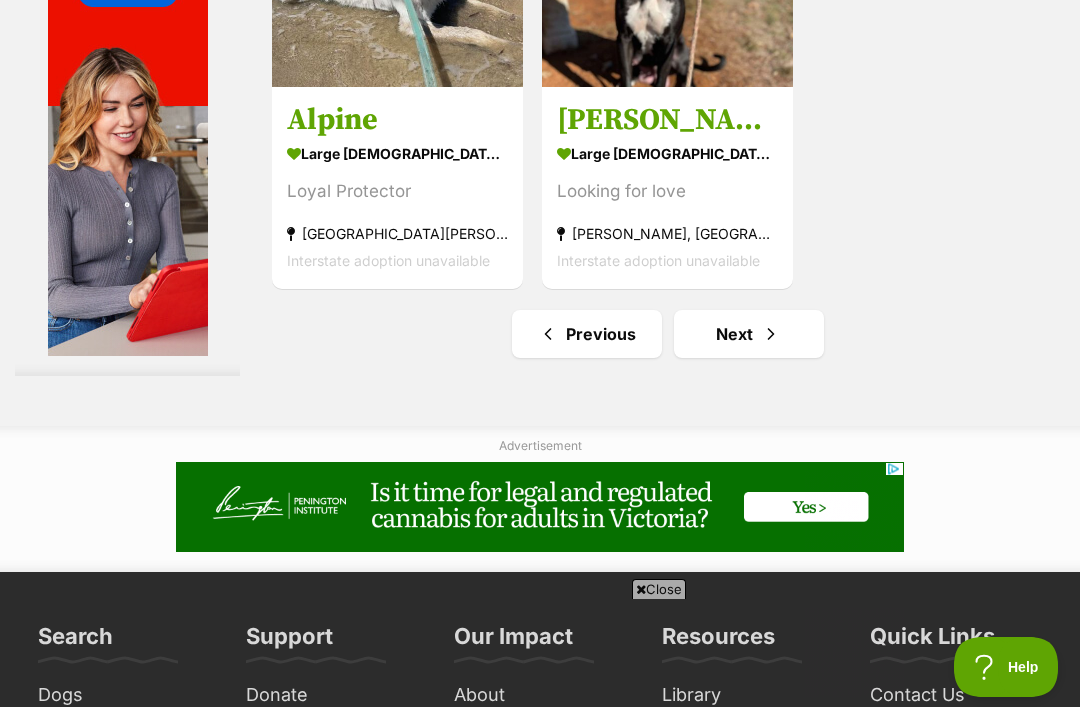 scroll, scrollTop: 0, scrollLeft: 0, axis: both 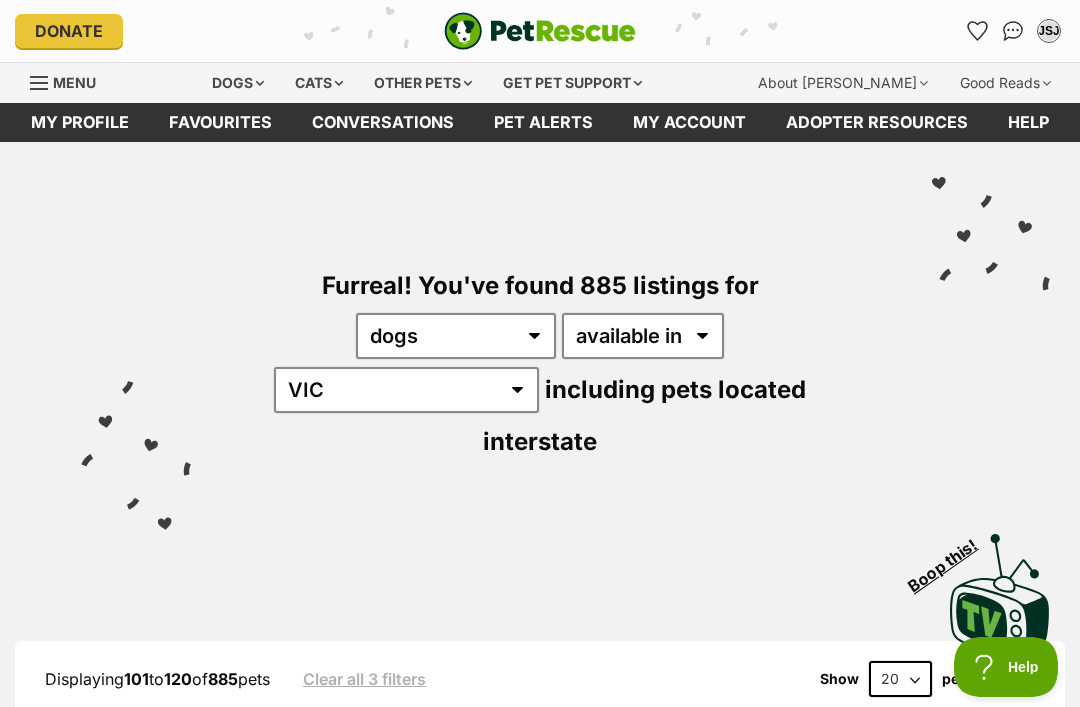 click on "Favourites" at bounding box center [220, 122] 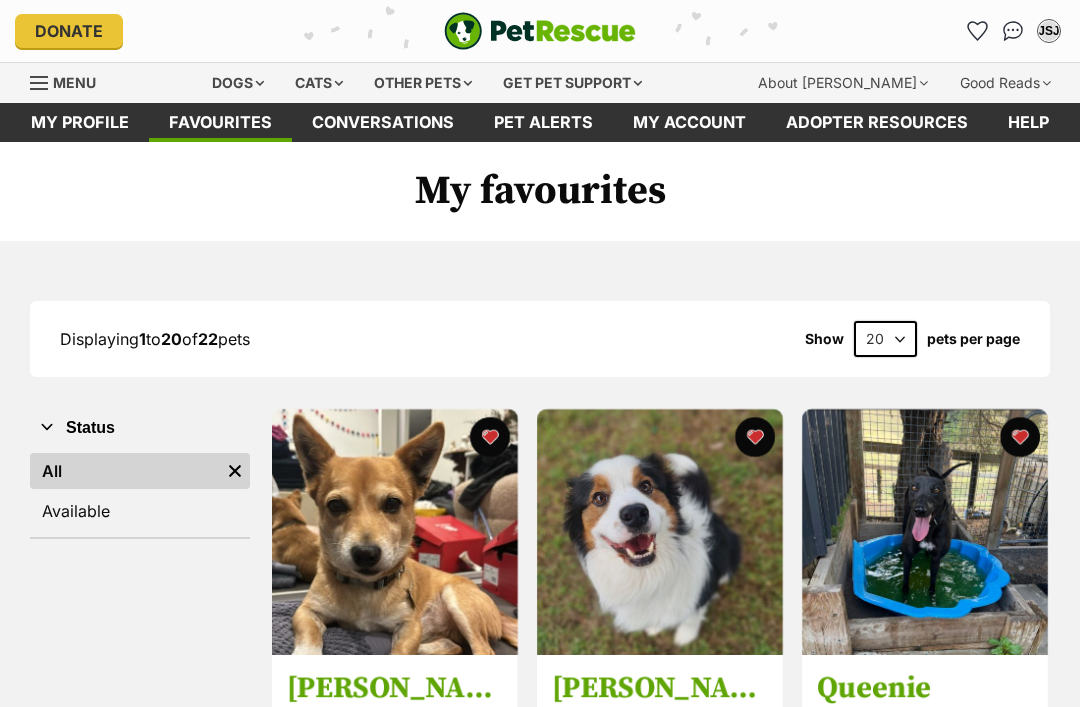 scroll, scrollTop: 0, scrollLeft: 0, axis: both 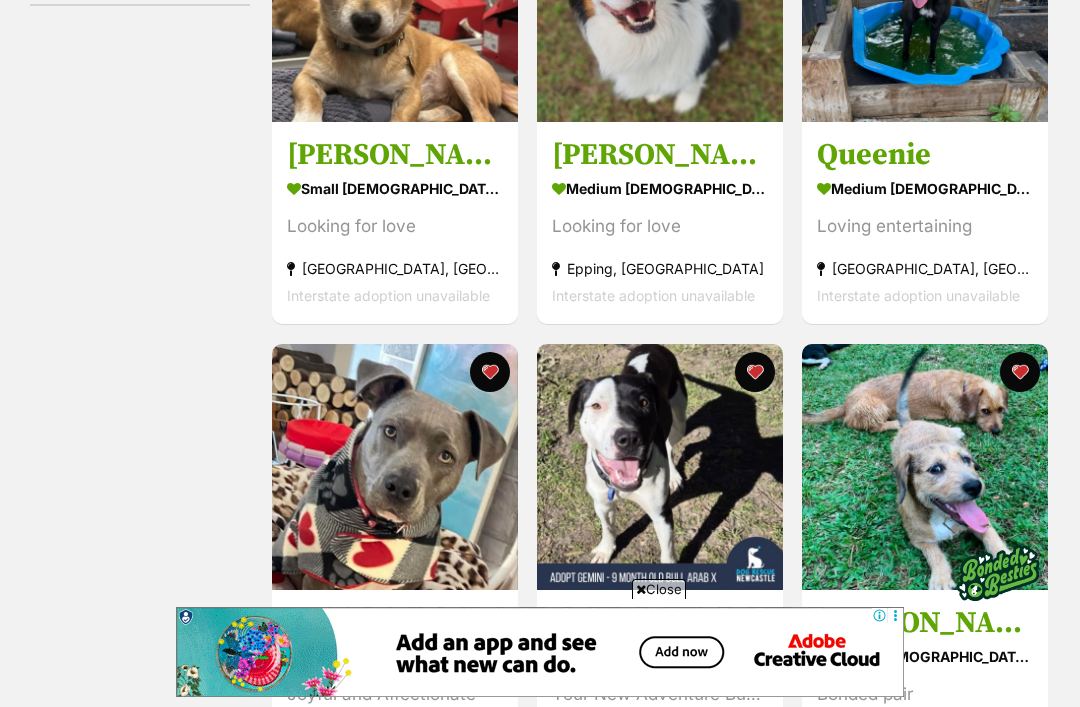 click on "Close" at bounding box center (659, 589) 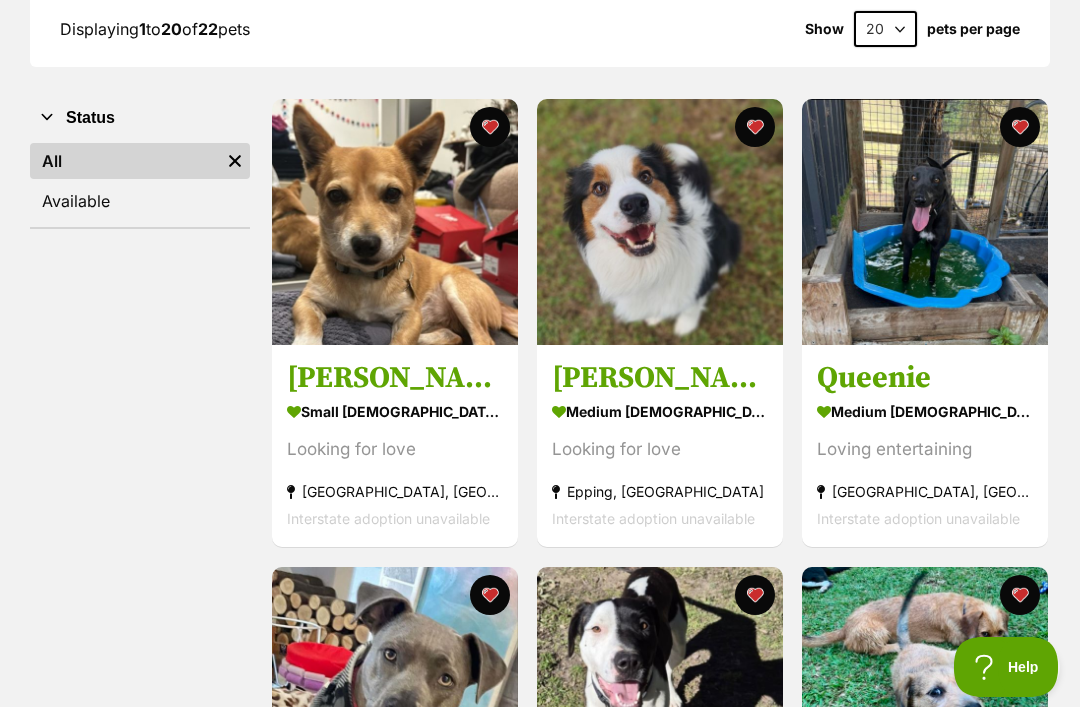 scroll, scrollTop: 0, scrollLeft: 0, axis: both 